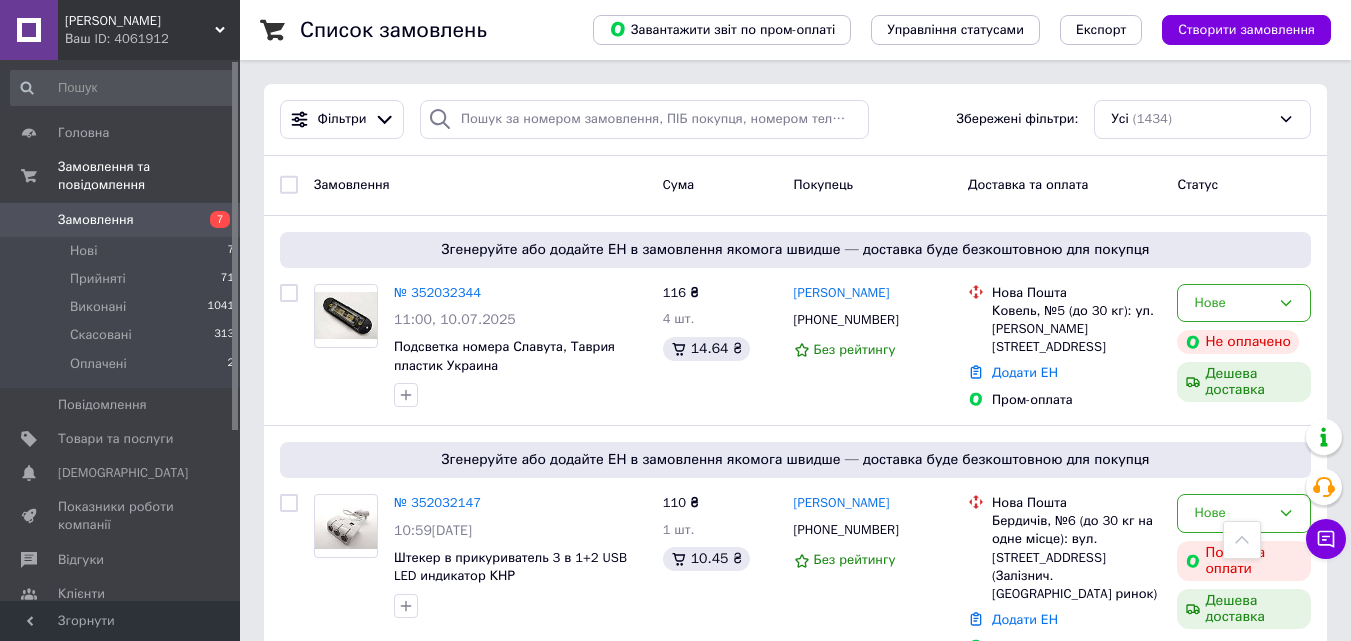click on "№ 352027261" at bounding box center [437, 1106] 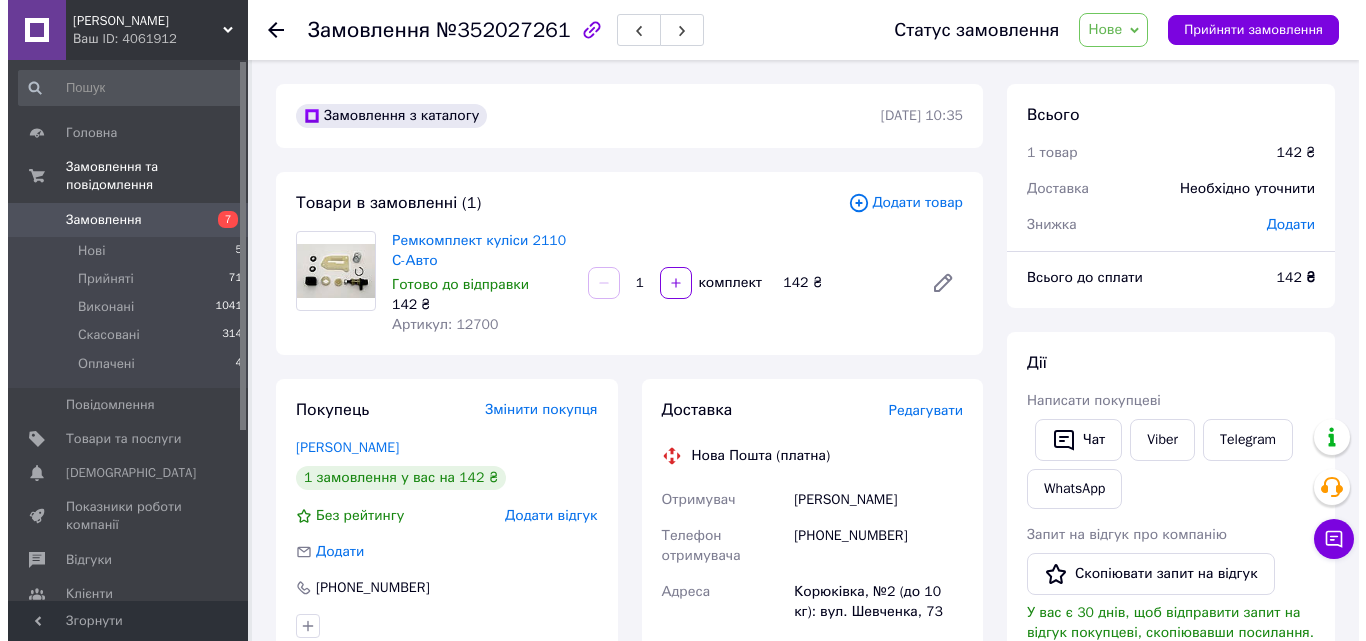 scroll, scrollTop: 100, scrollLeft: 0, axis: vertical 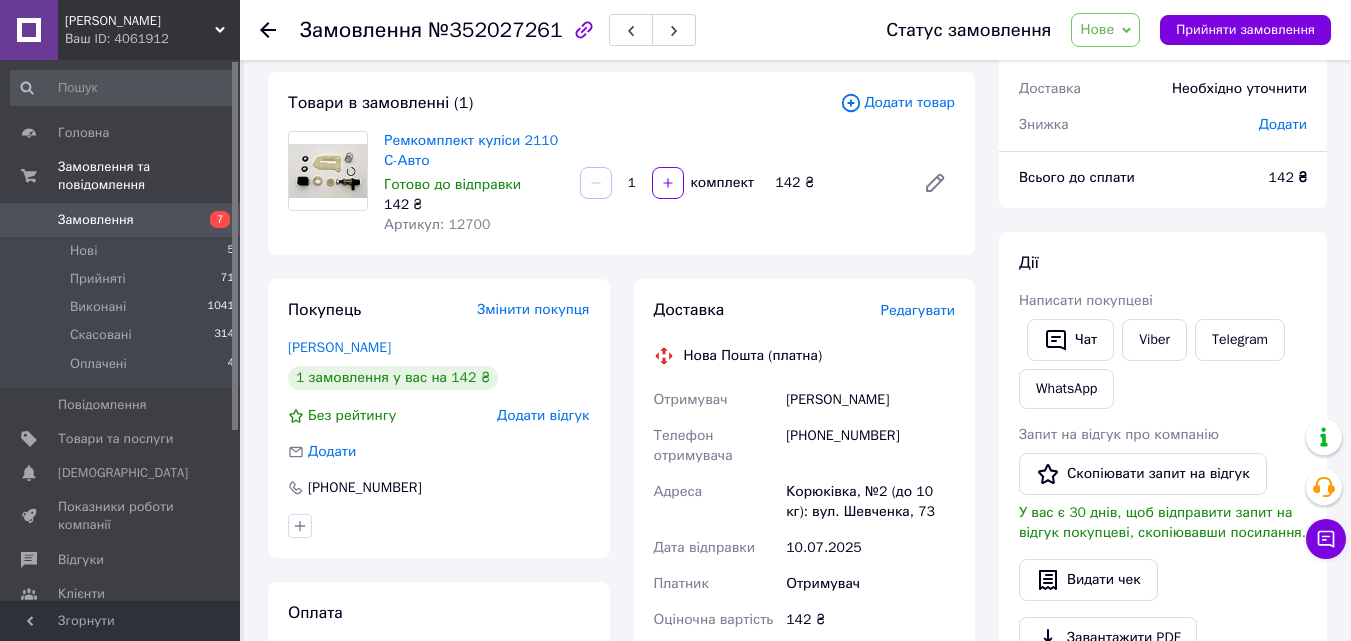 click on "Редагувати" at bounding box center [918, 310] 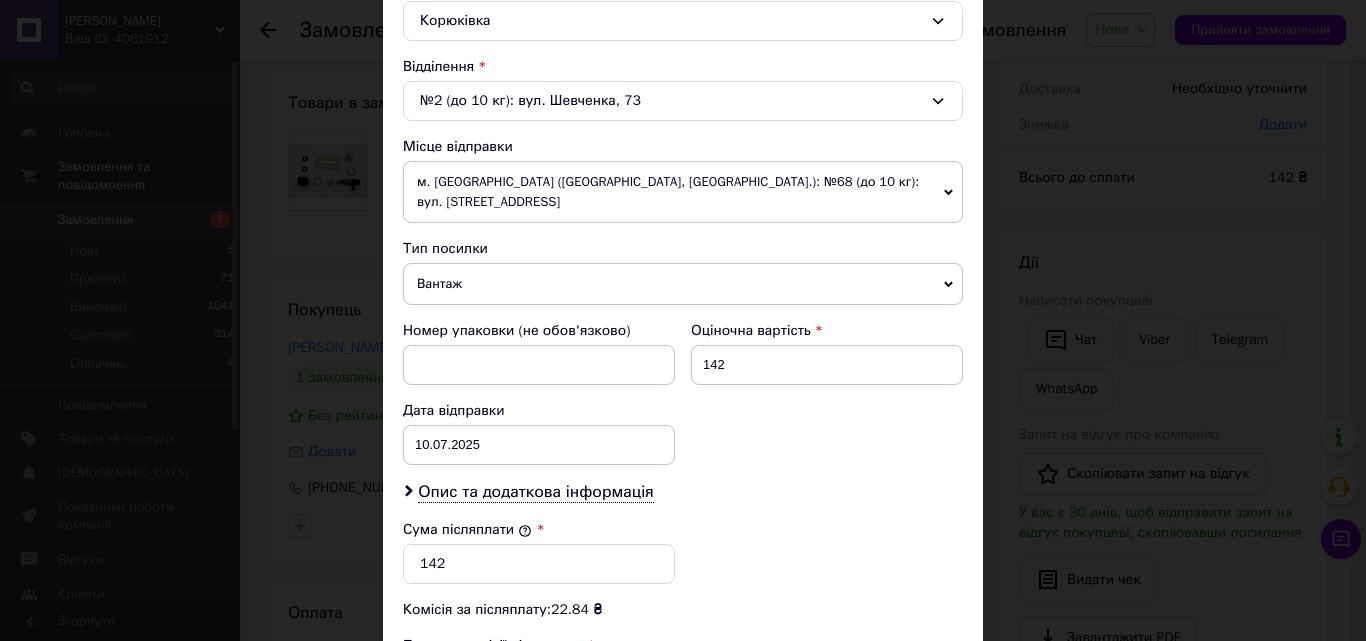 scroll, scrollTop: 600, scrollLeft: 0, axis: vertical 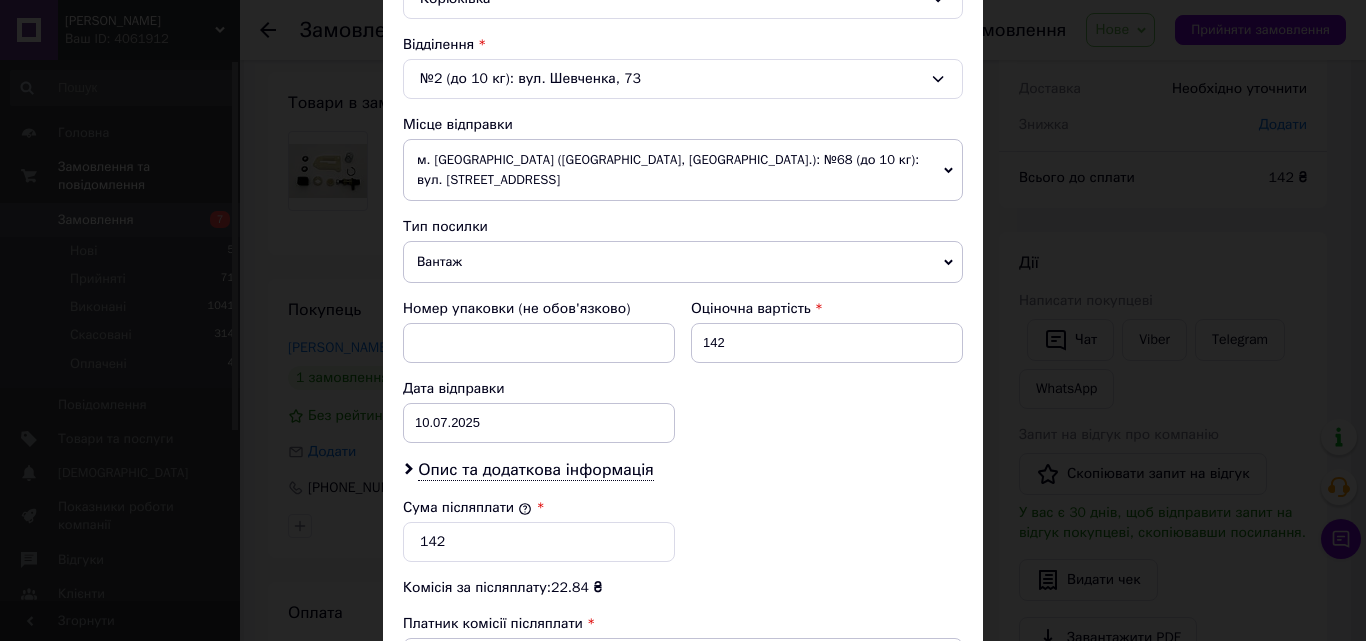 click on "Вантаж" at bounding box center (683, 262) 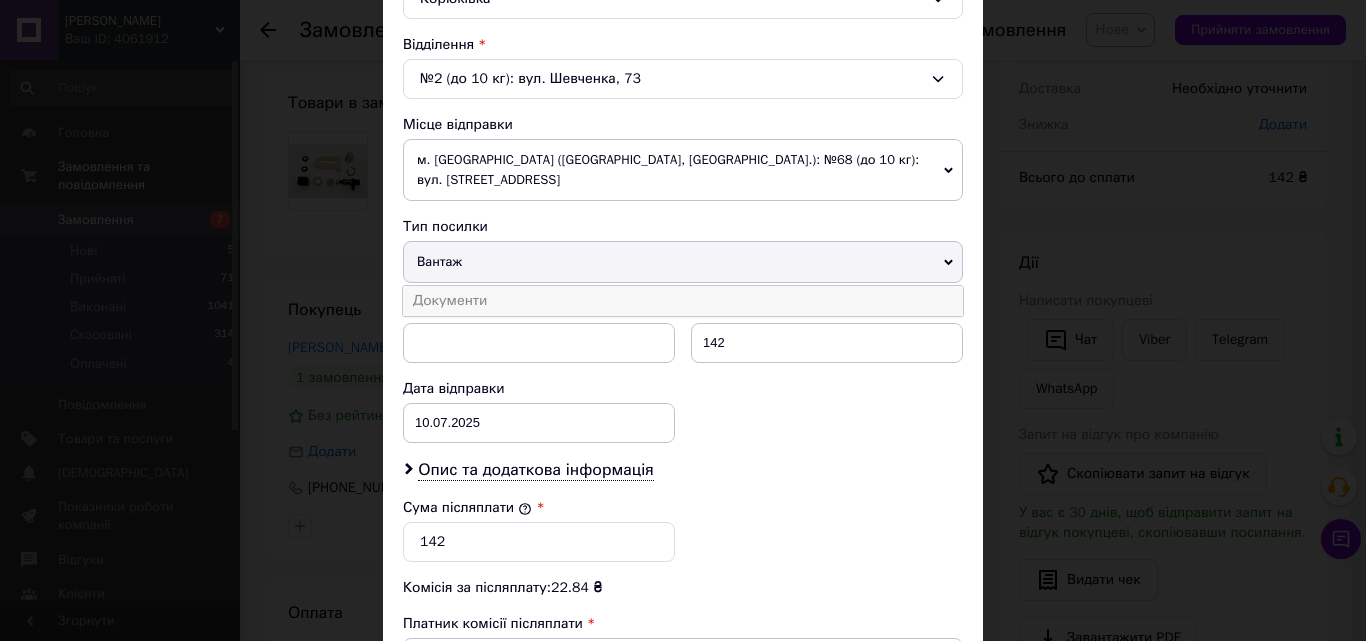 click on "Документи" at bounding box center [683, 301] 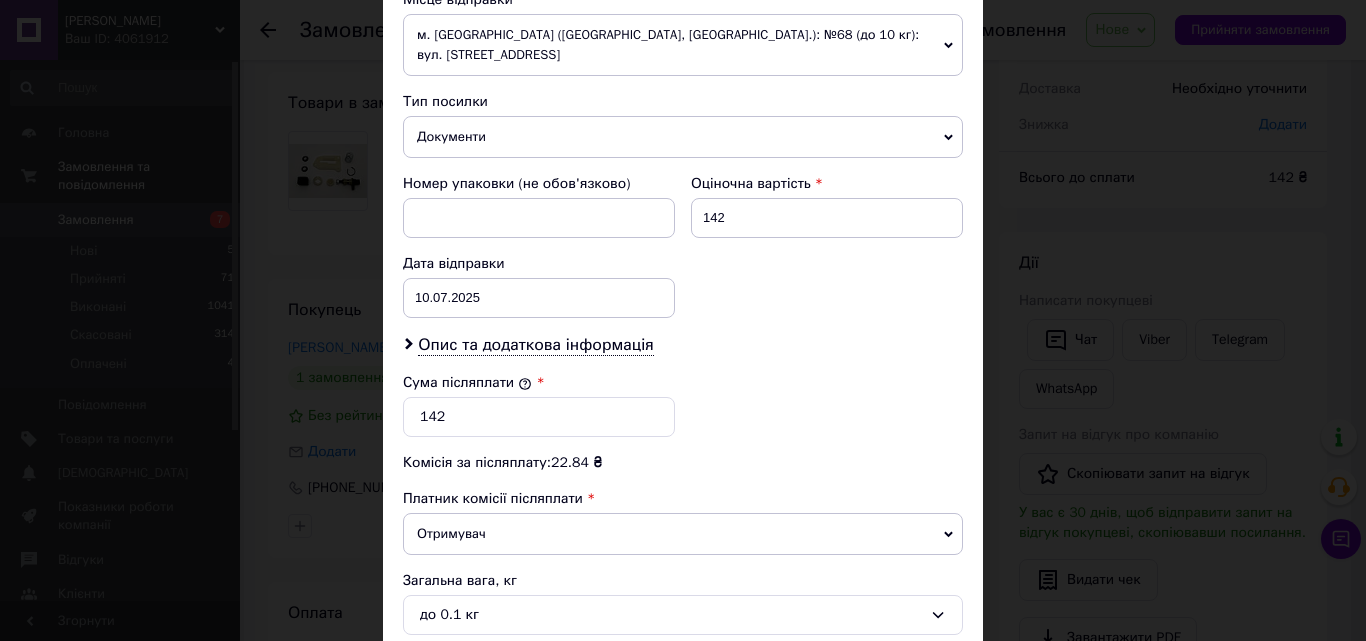 scroll, scrollTop: 925, scrollLeft: 0, axis: vertical 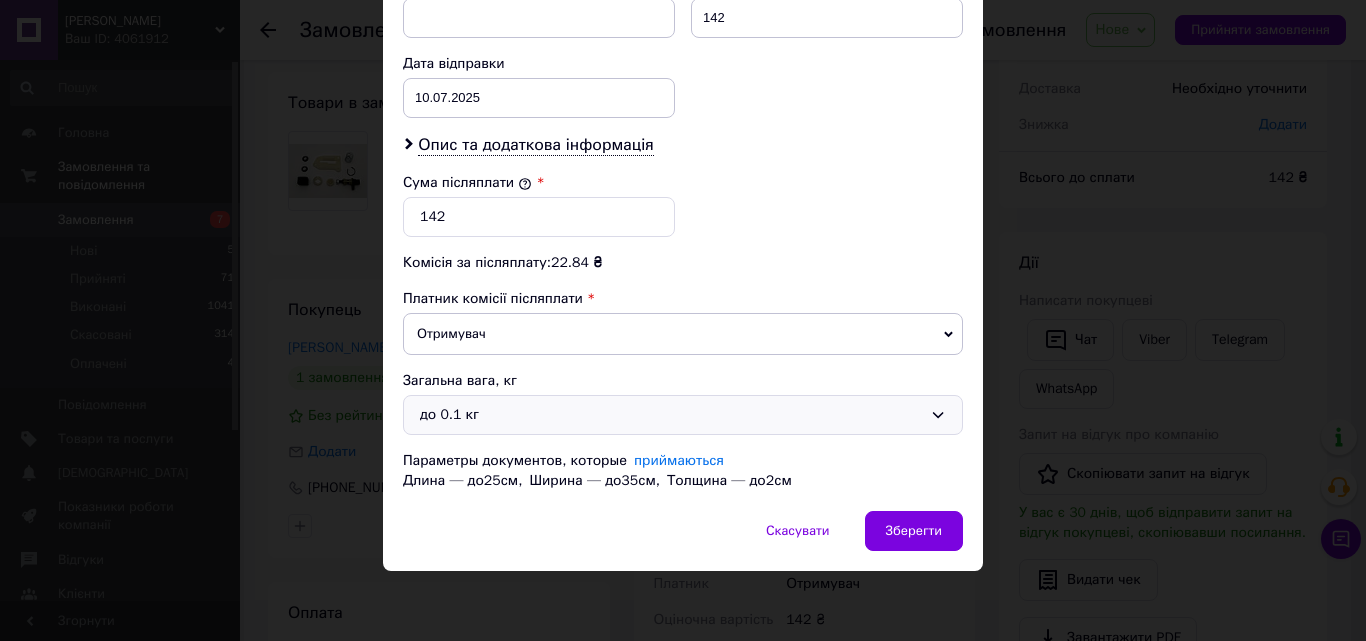click on "до 0.1 кг" at bounding box center [671, 415] 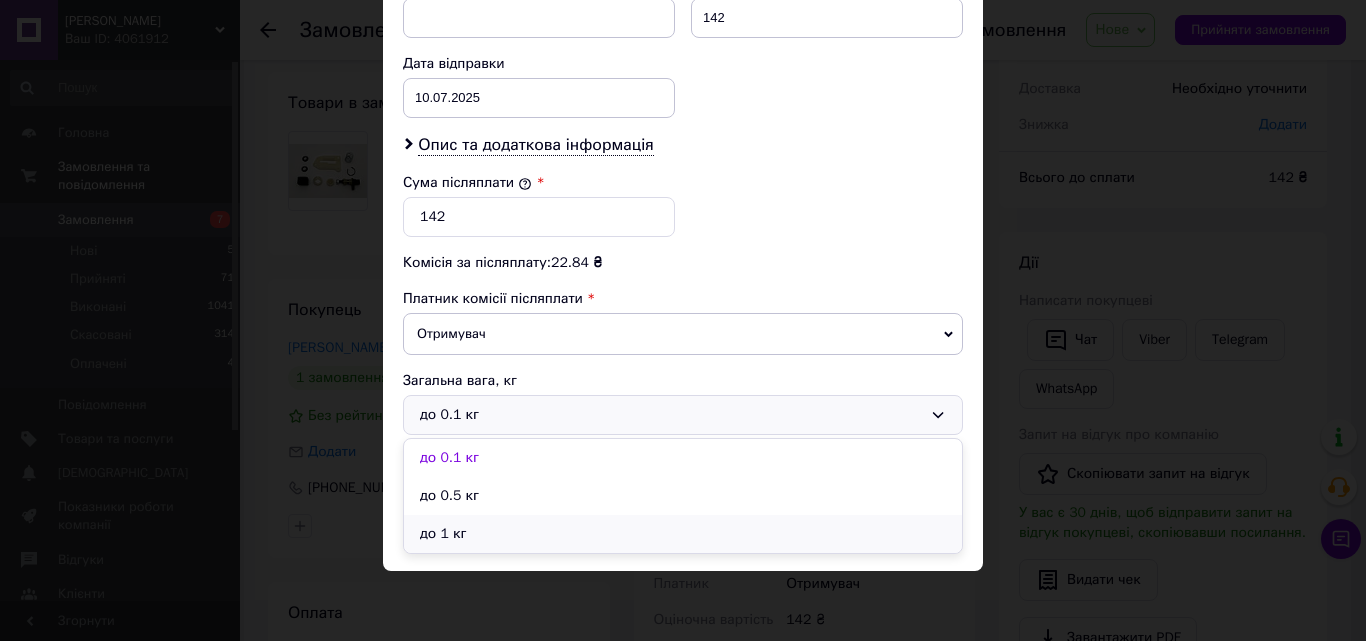 click on "до 1 кг" at bounding box center (683, 534) 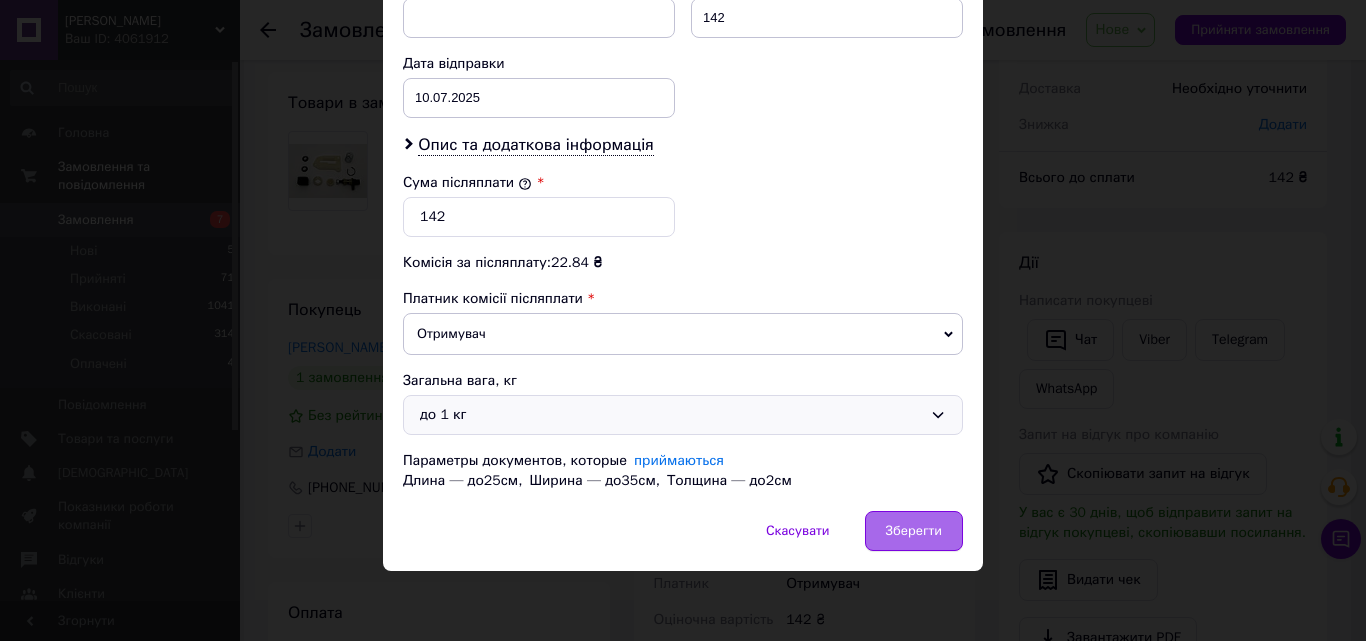 click on "Зберегти" at bounding box center (914, 531) 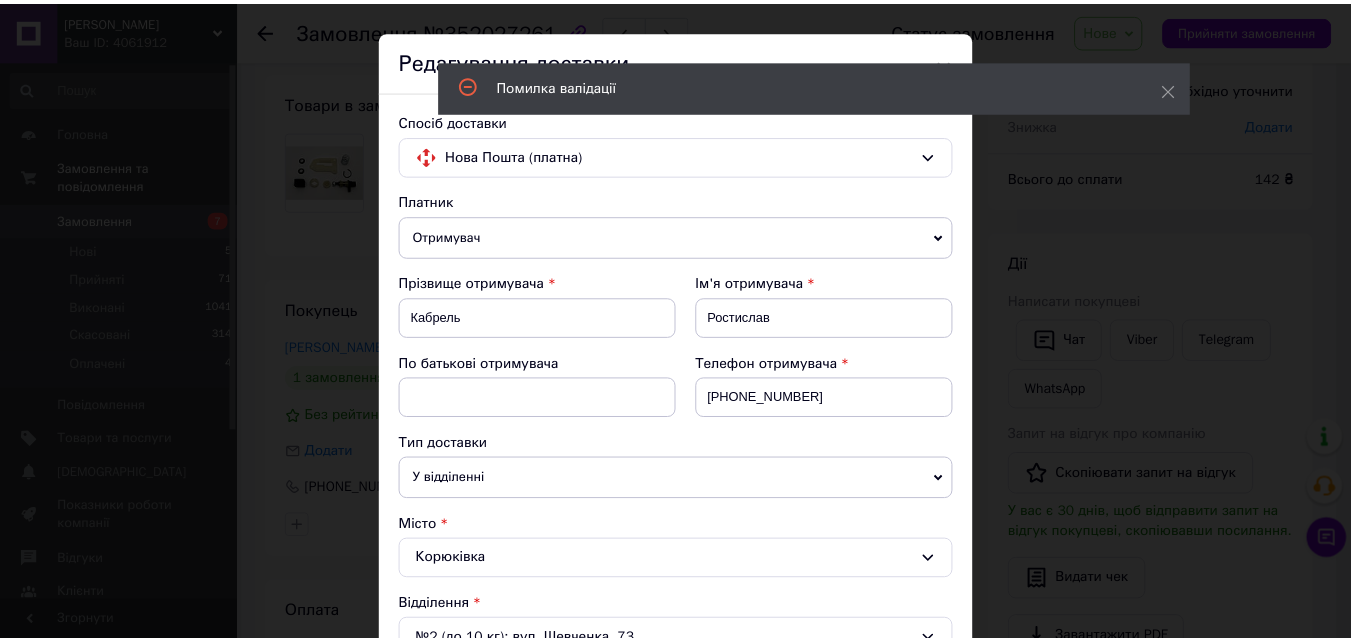 scroll, scrollTop: 25, scrollLeft: 0, axis: vertical 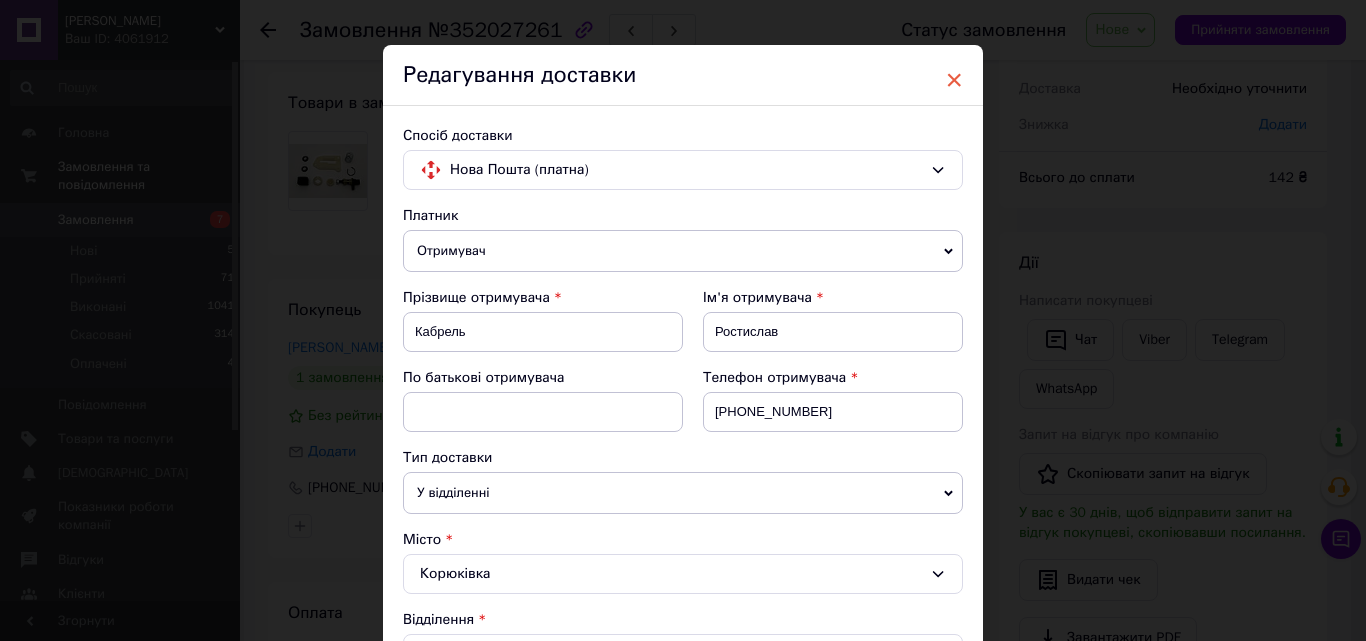 click on "×" at bounding box center [954, 80] 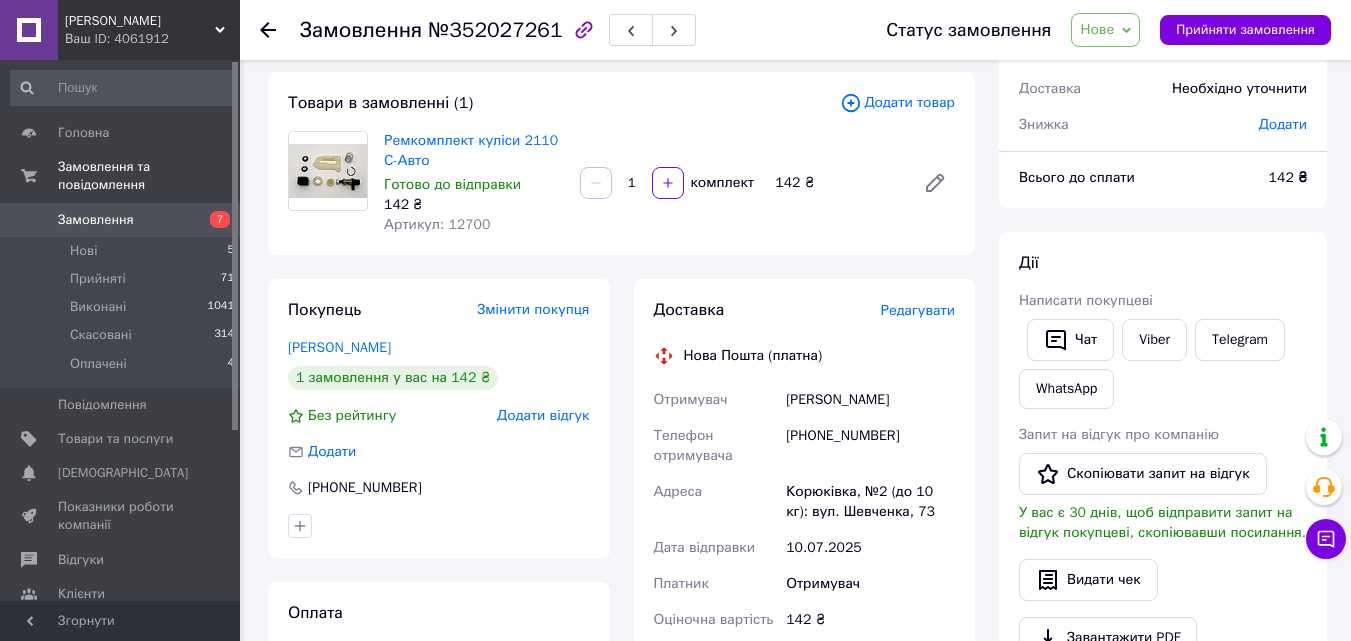 click 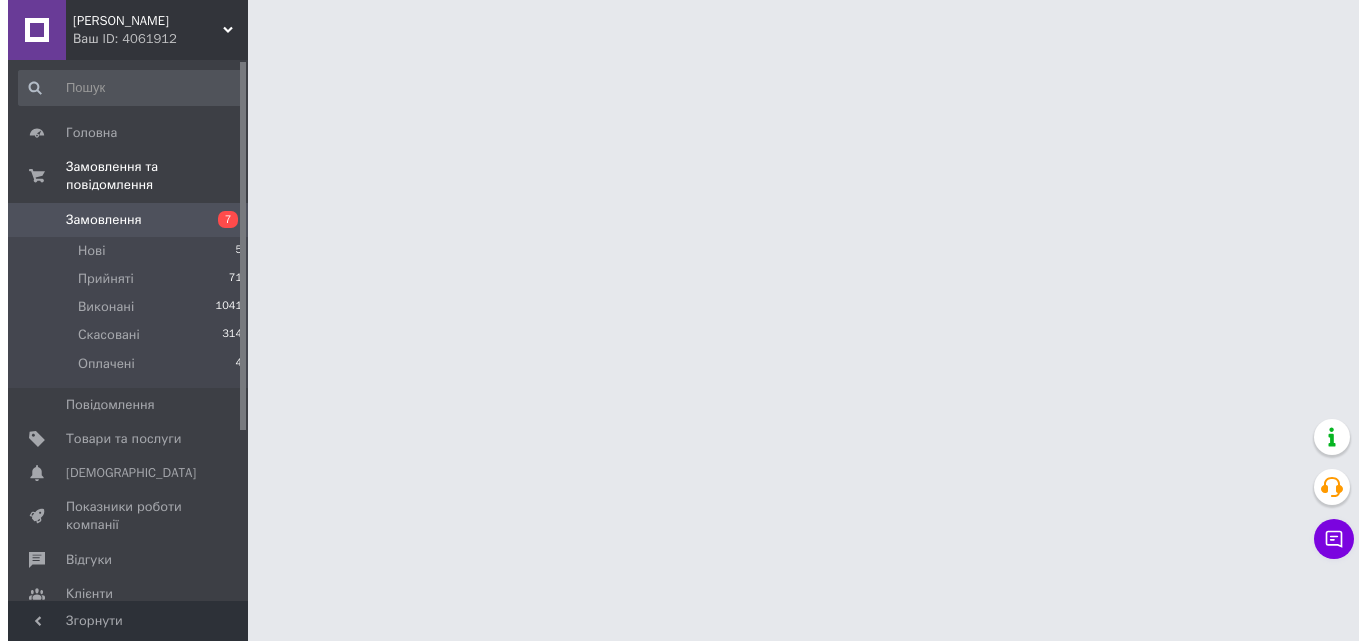 scroll, scrollTop: 0, scrollLeft: 0, axis: both 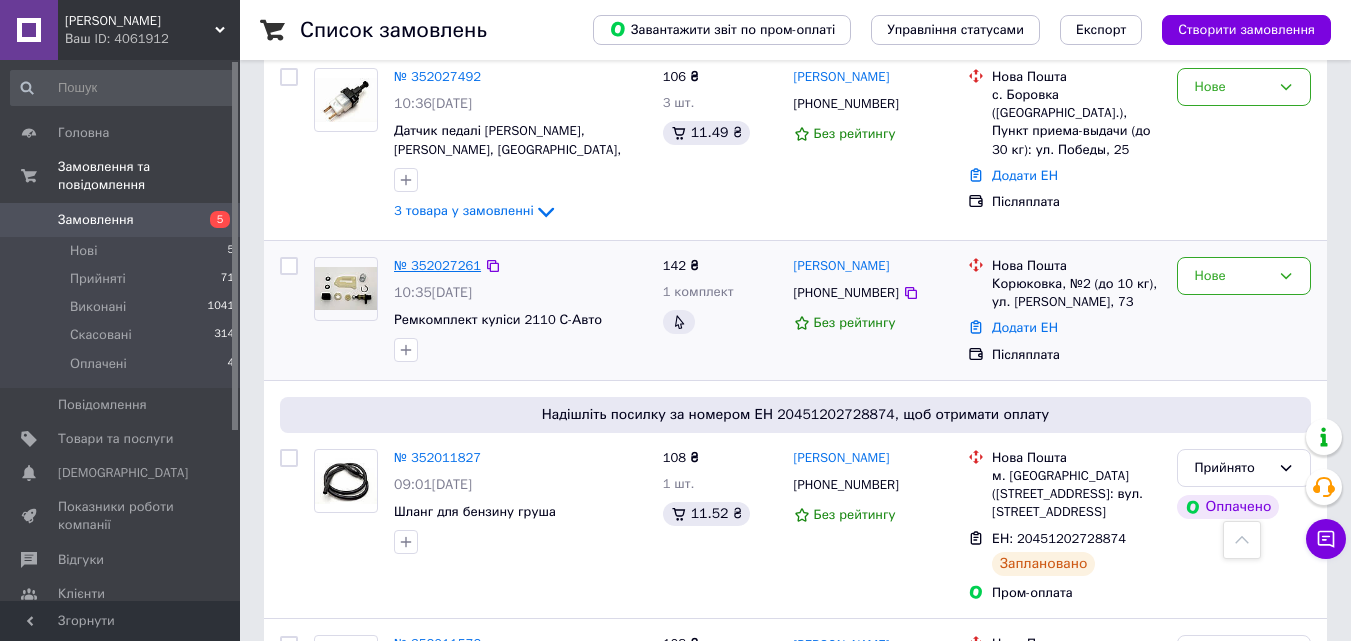 click on "№ 352027261" at bounding box center [437, 265] 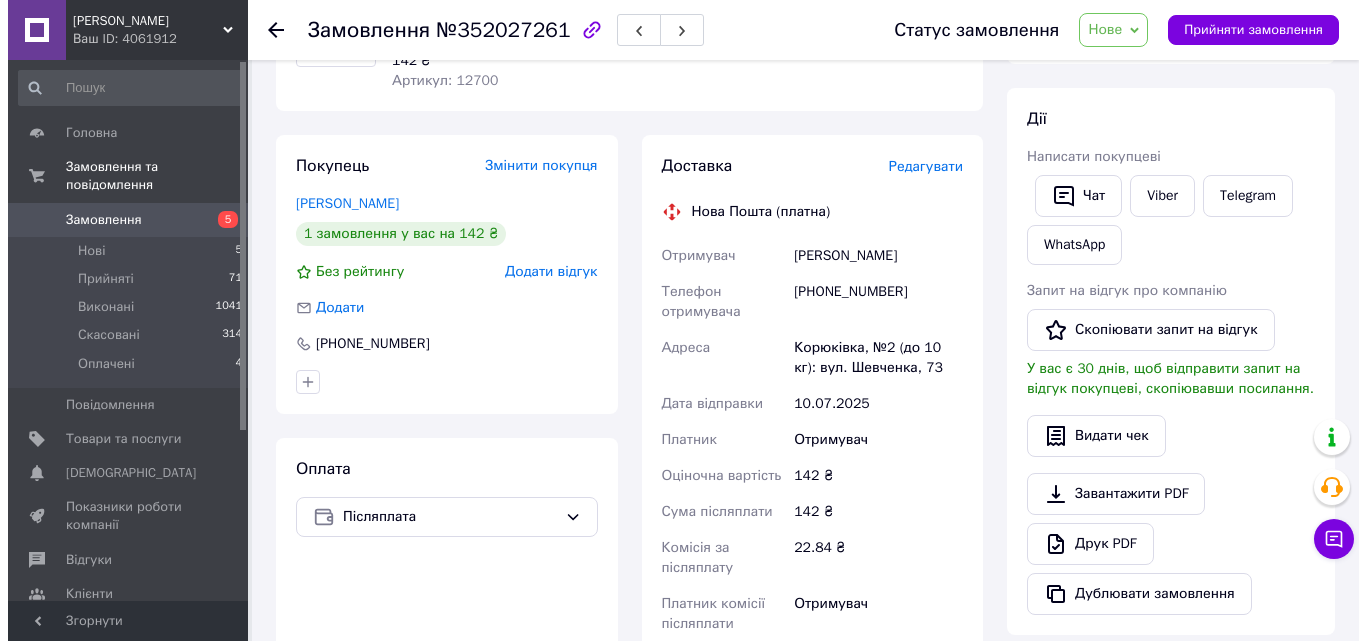 scroll, scrollTop: 300, scrollLeft: 0, axis: vertical 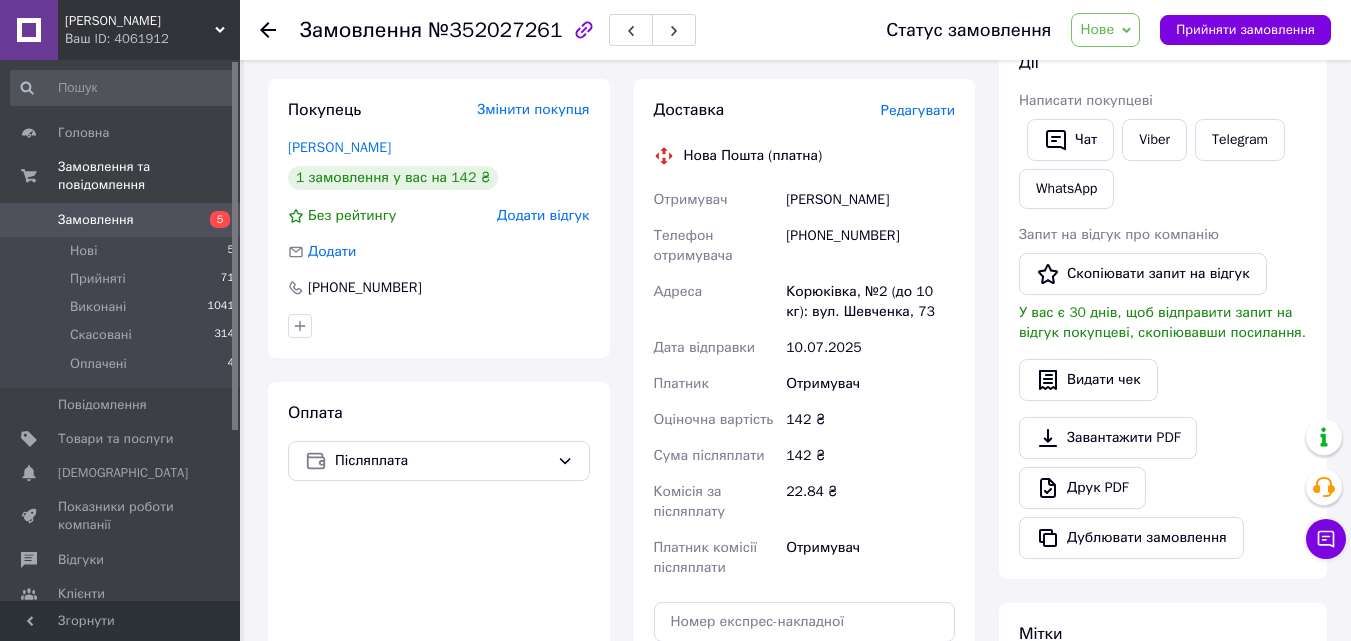 click on "Редагувати" at bounding box center [918, 110] 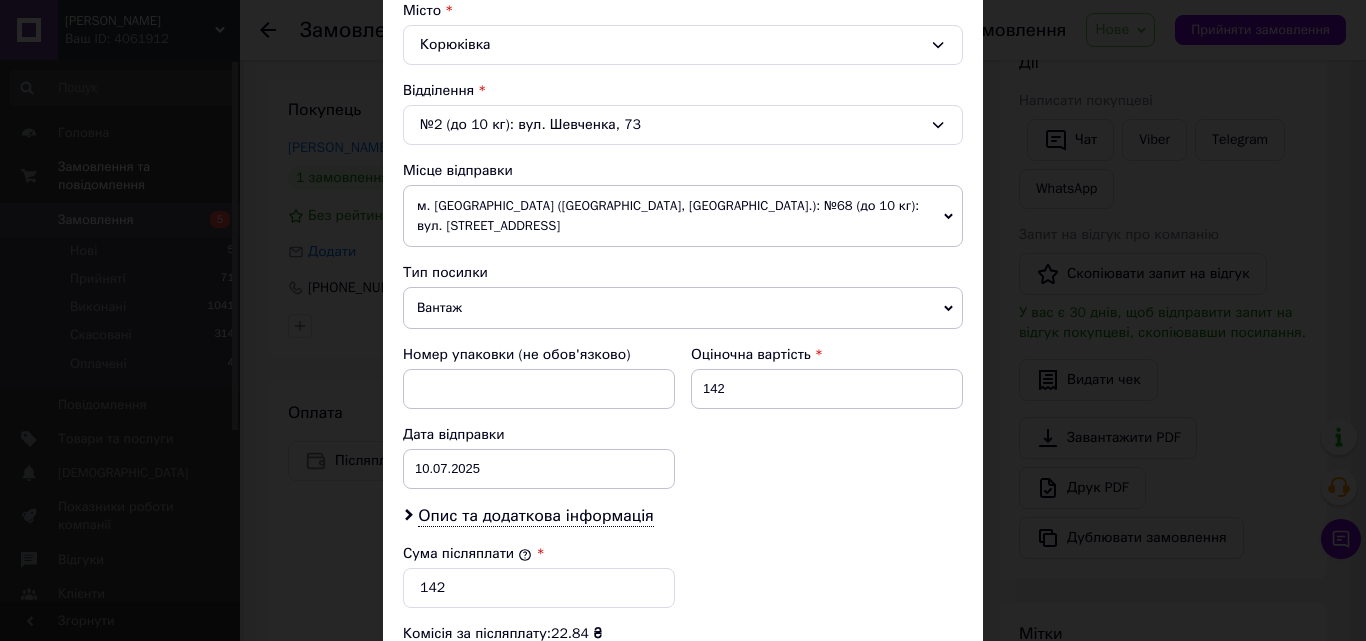 scroll, scrollTop: 600, scrollLeft: 0, axis: vertical 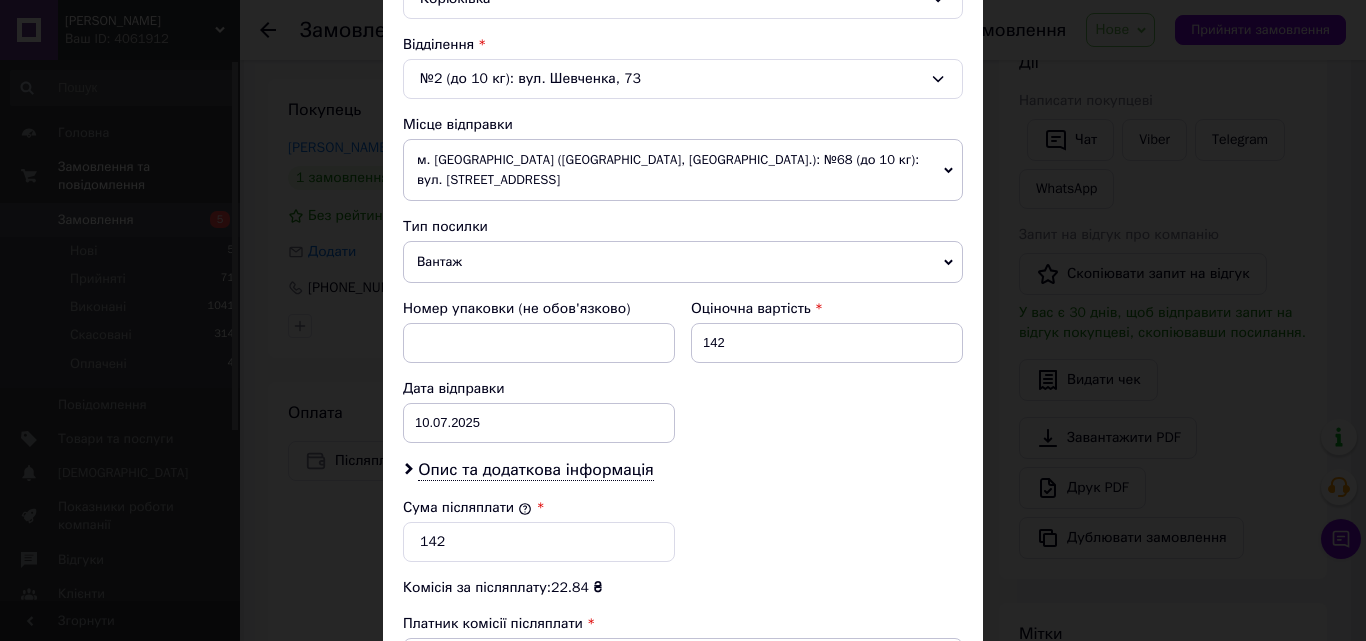 click on "Вантаж" at bounding box center [683, 262] 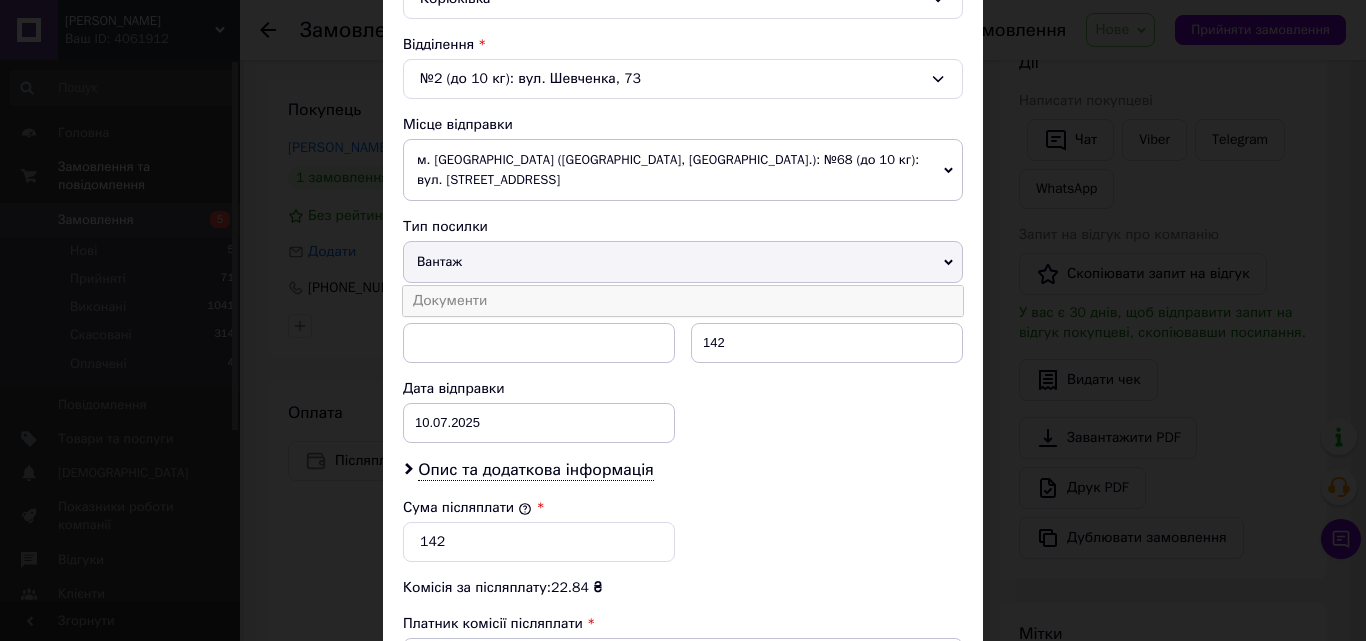 click on "Документи" at bounding box center (683, 301) 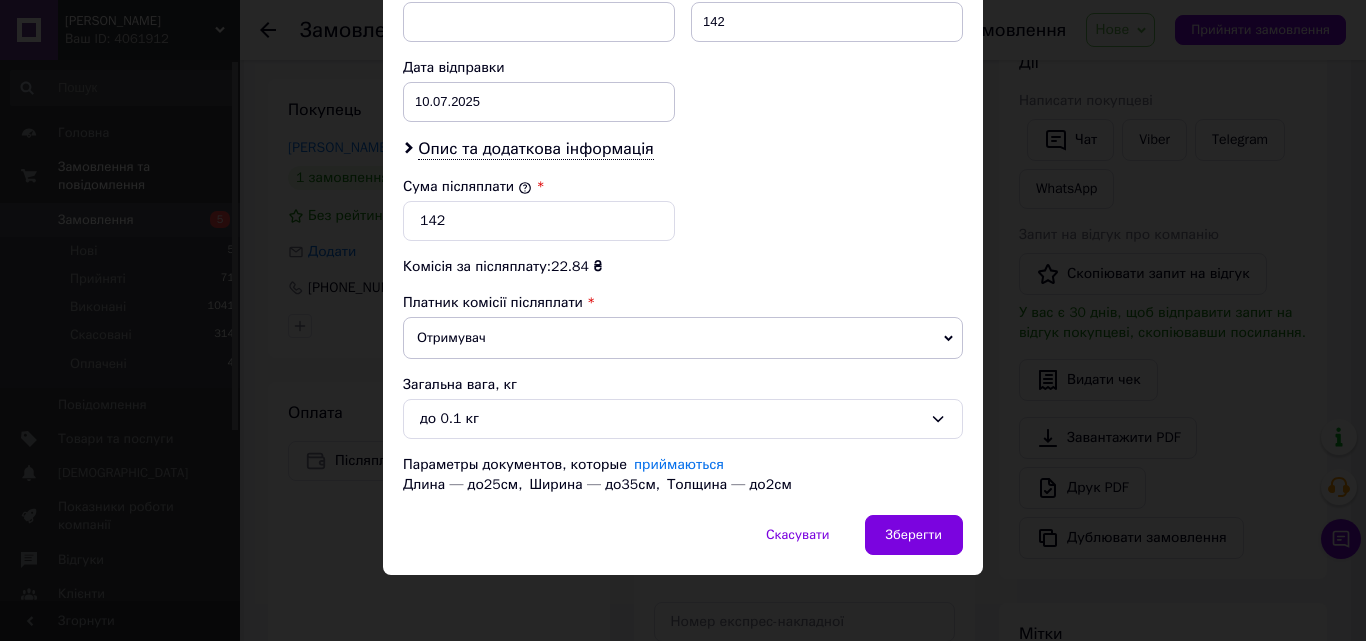 scroll, scrollTop: 925, scrollLeft: 0, axis: vertical 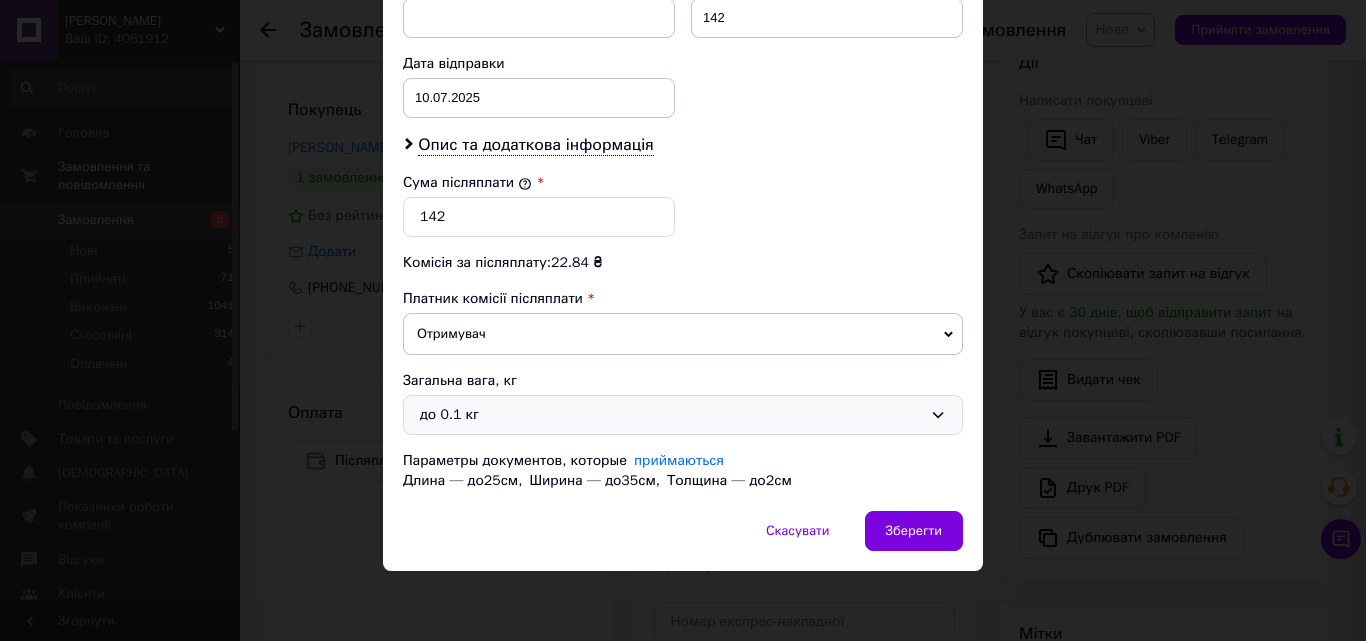 click on "до 0.1 кг" at bounding box center [683, 415] 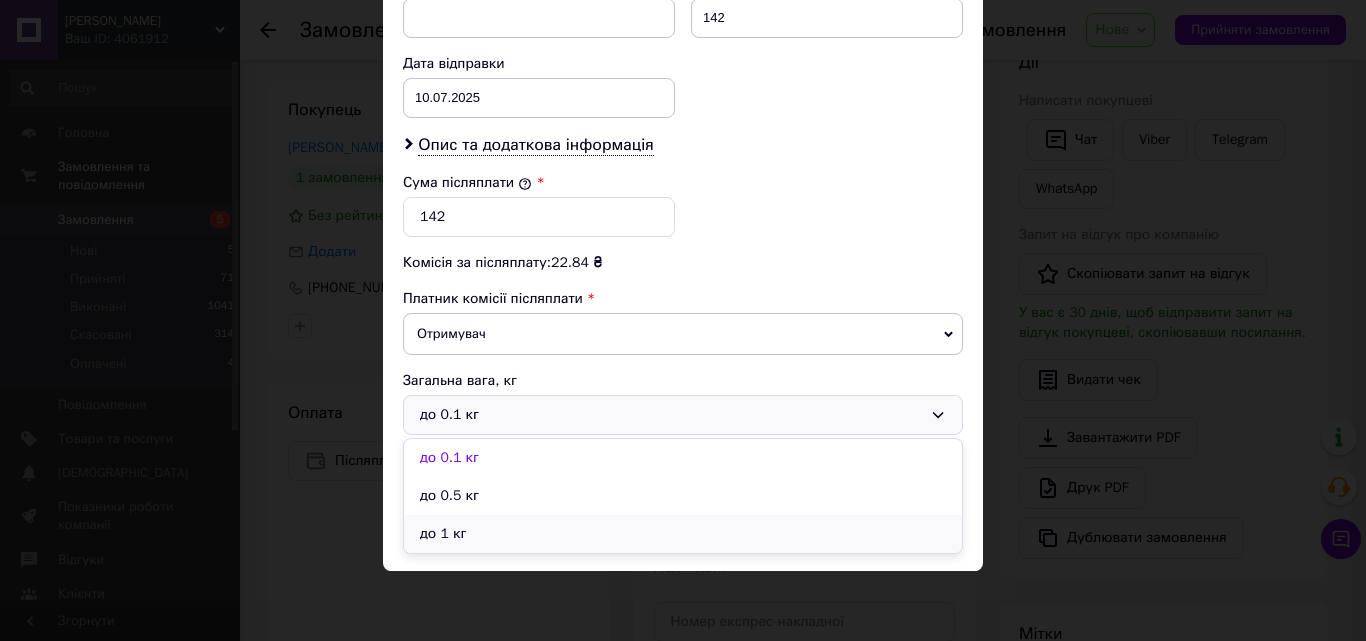 click on "до 1 кг" at bounding box center (683, 534) 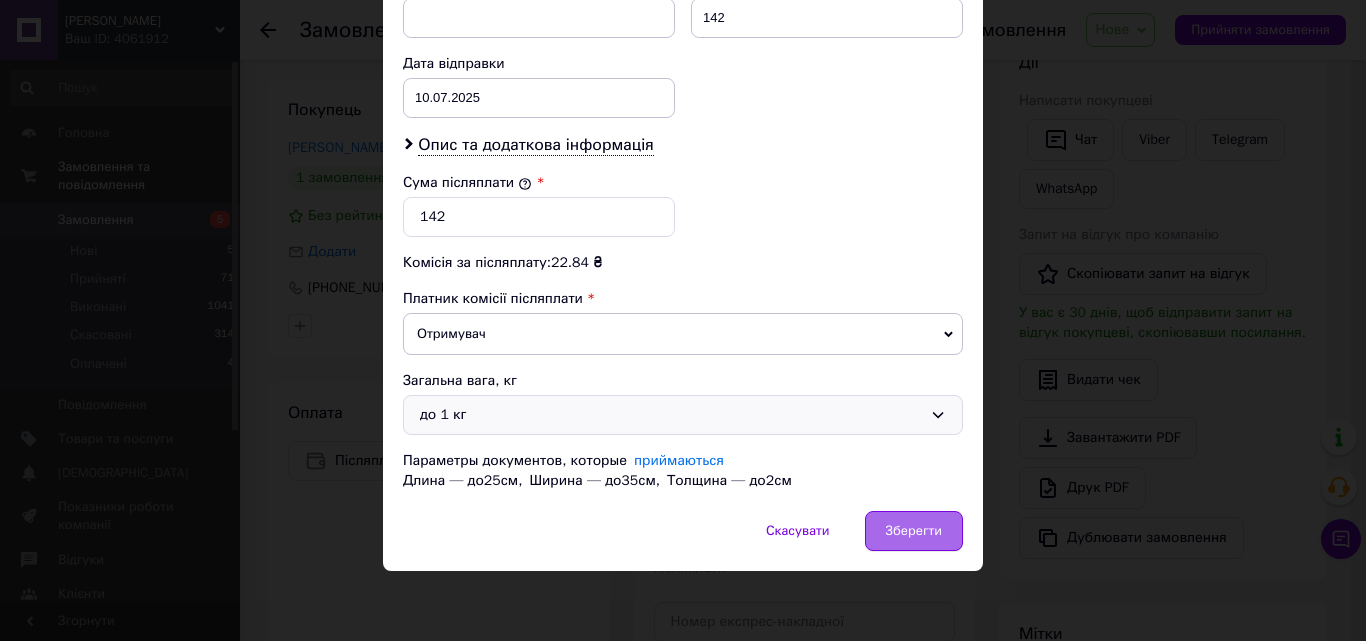 click on "Зберегти" at bounding box center (914, 531) 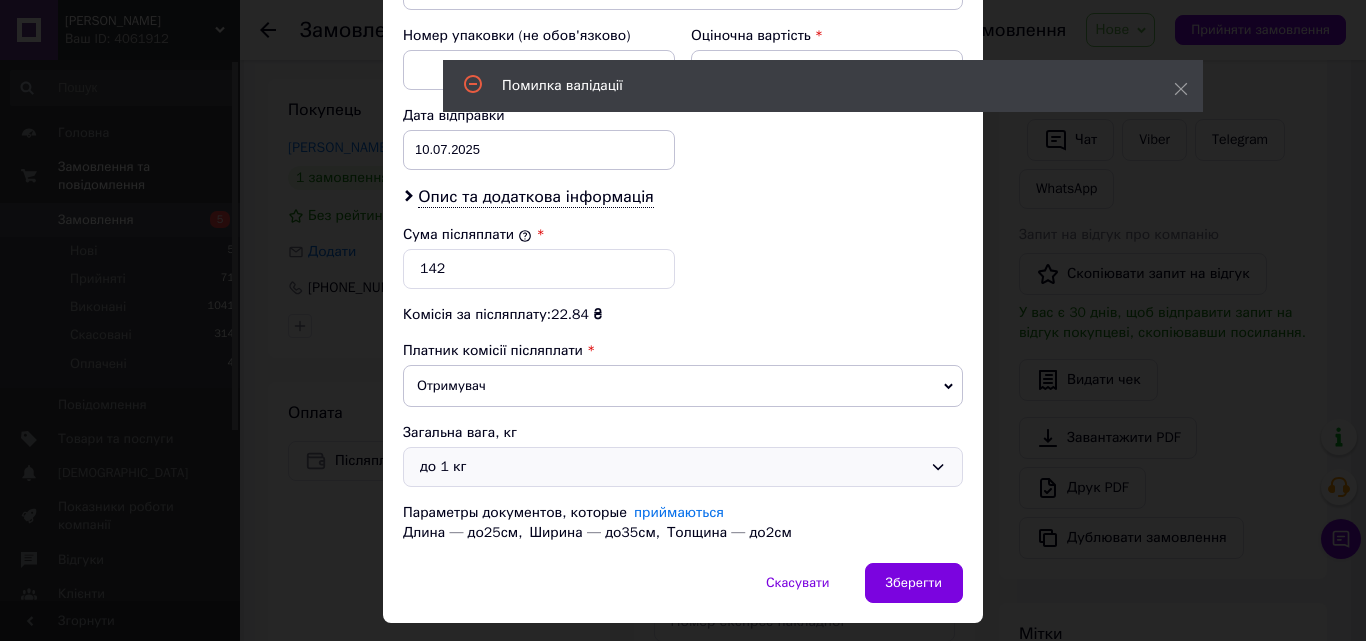 scroll, scrollTop: 925, scrollLeft: 0, axis: vertical 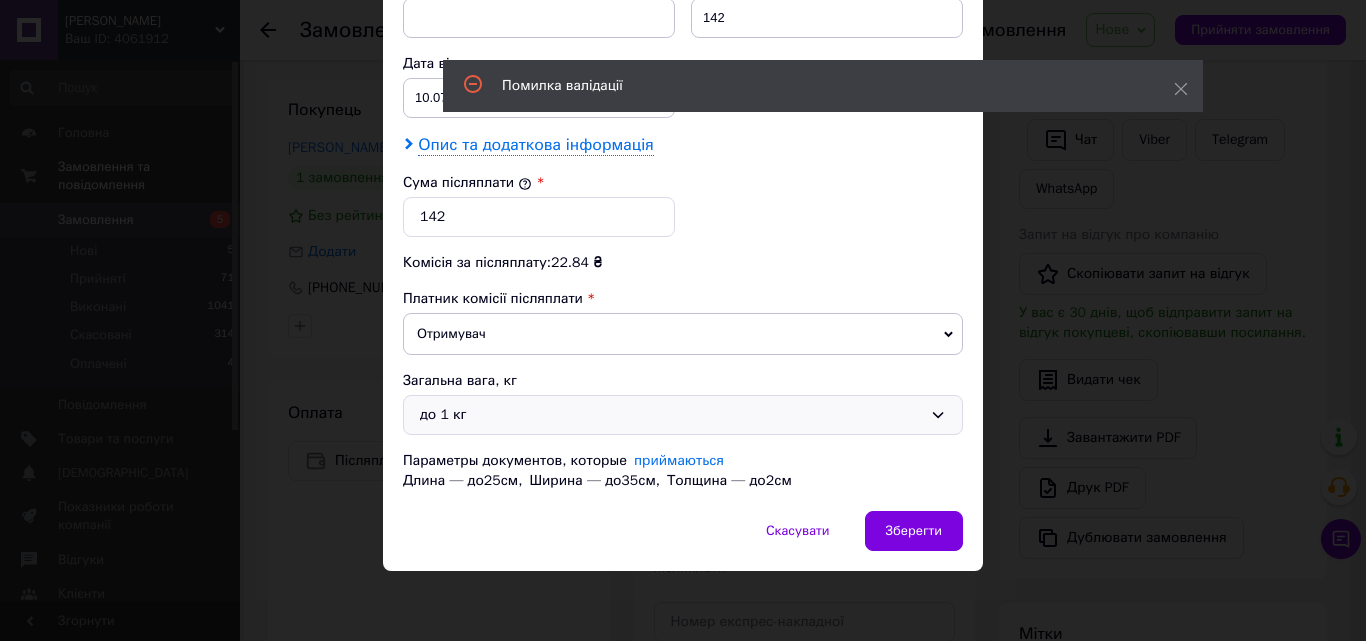 click on "Опис та додаткова інформація" at bounding box center (535, 145) 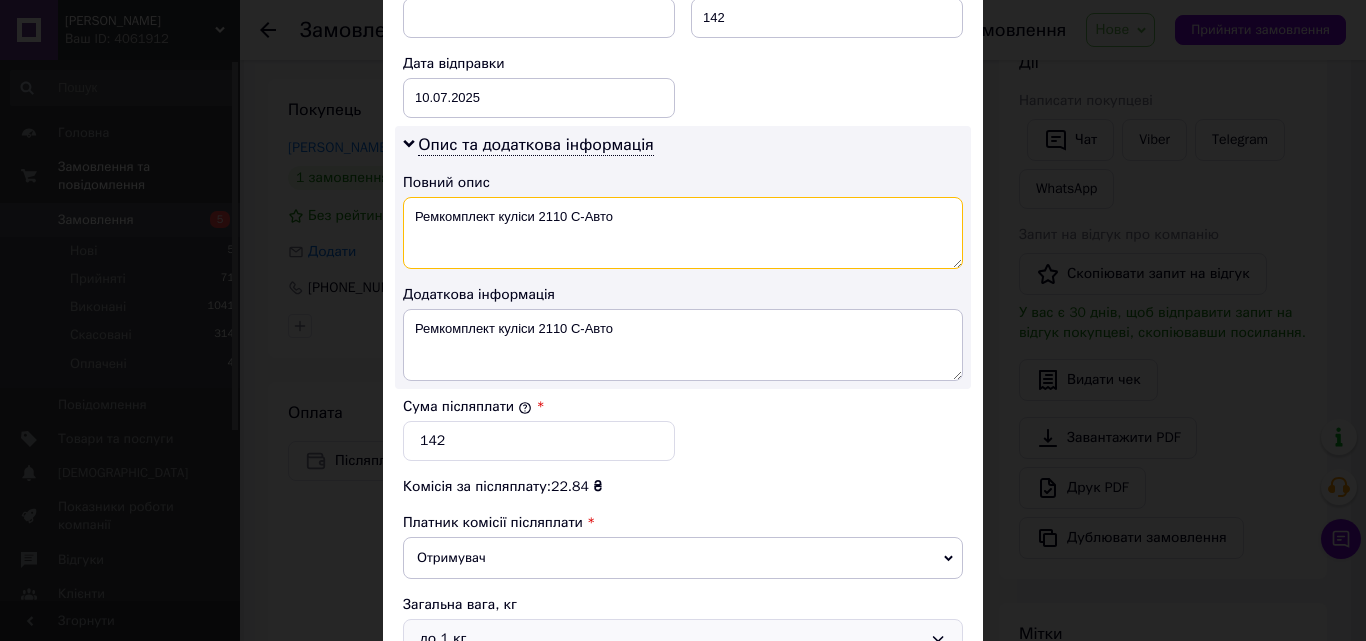 drag, startPoint x: 623, startPoint y: 217, endPoint x: 566, endPoint y: 218, distance: 57.00877 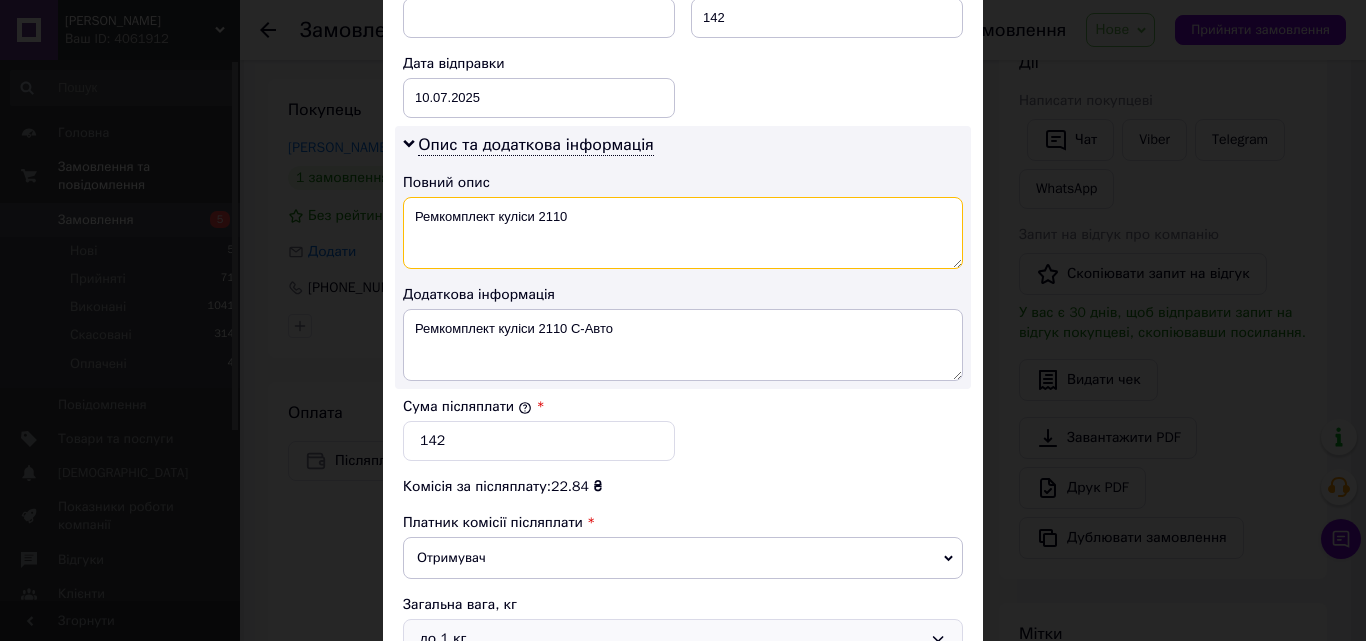 type on "Ремкомплект куліси 2110" 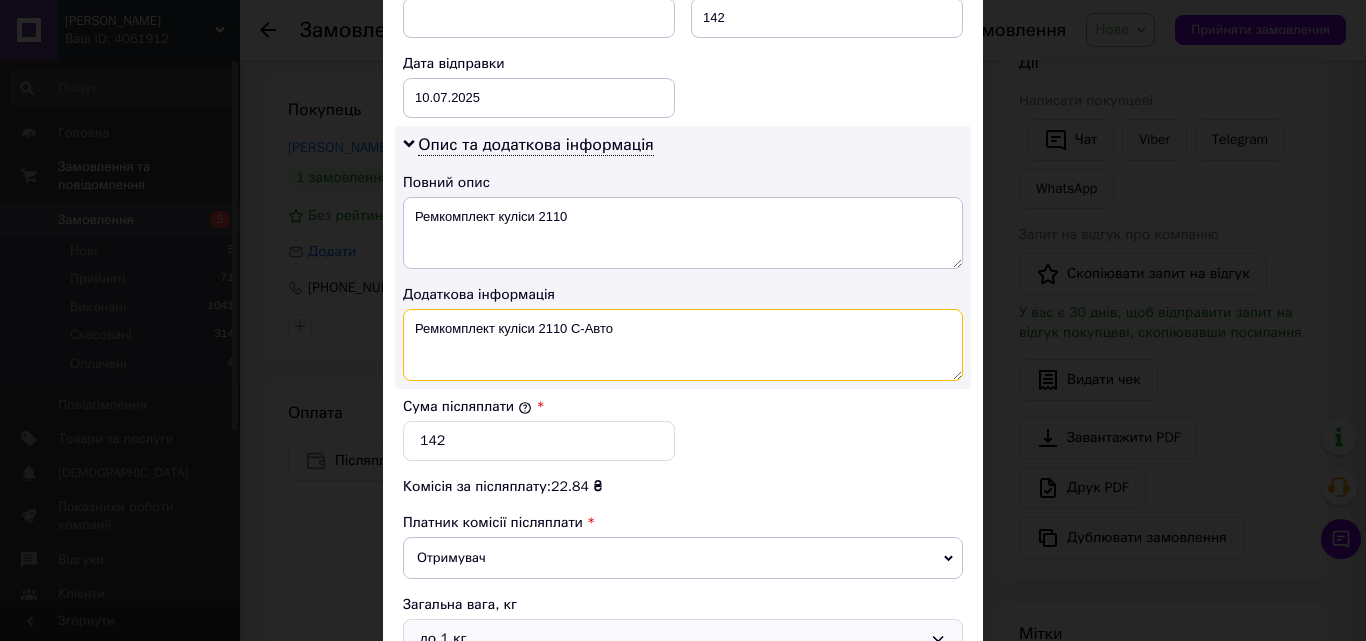 drag, startPoint x: 634, startPoint y: 329, endPoint x: 566, endPoint y: 325, distance: 68.117546 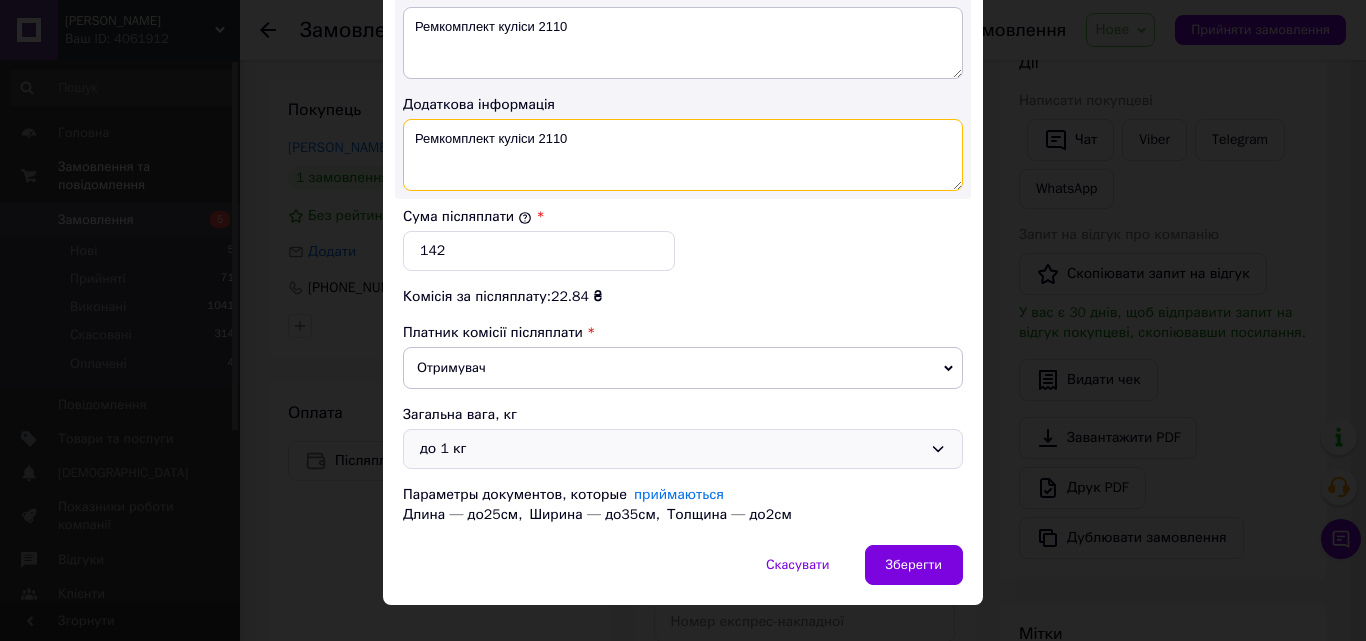 scroll, scrollTop: 1149, scrollLeft: 0, axis: vertical 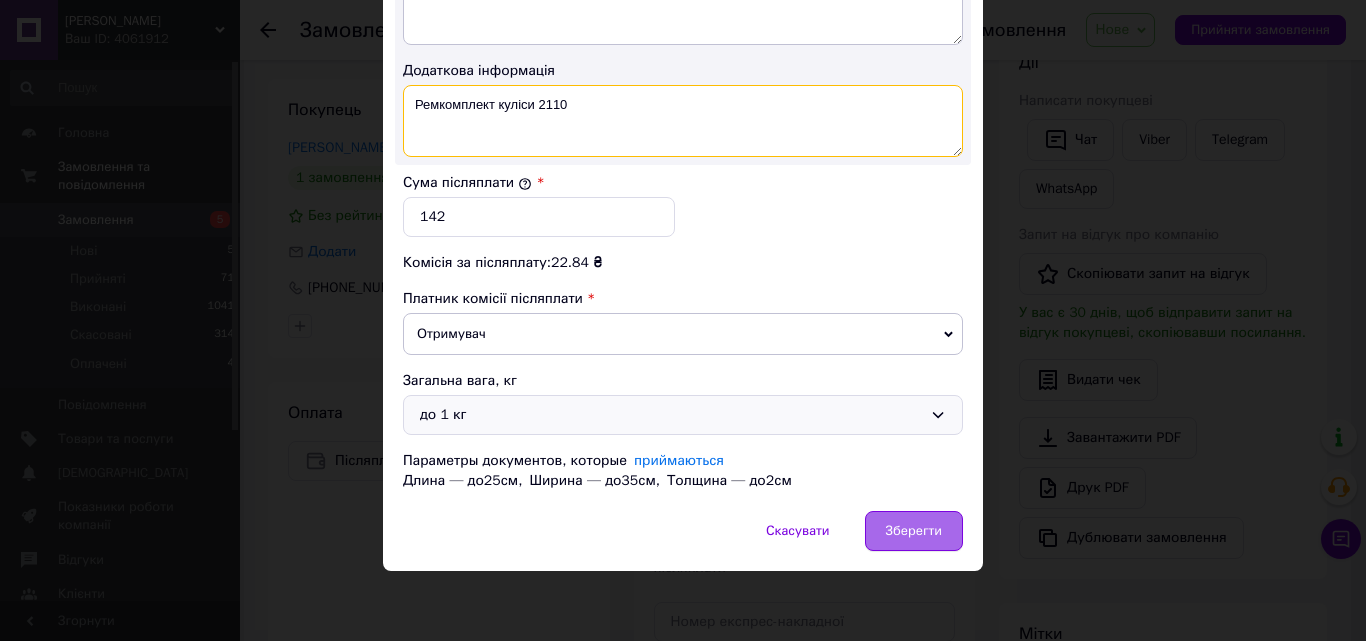 type on "Ремкомплект куліси 2110" 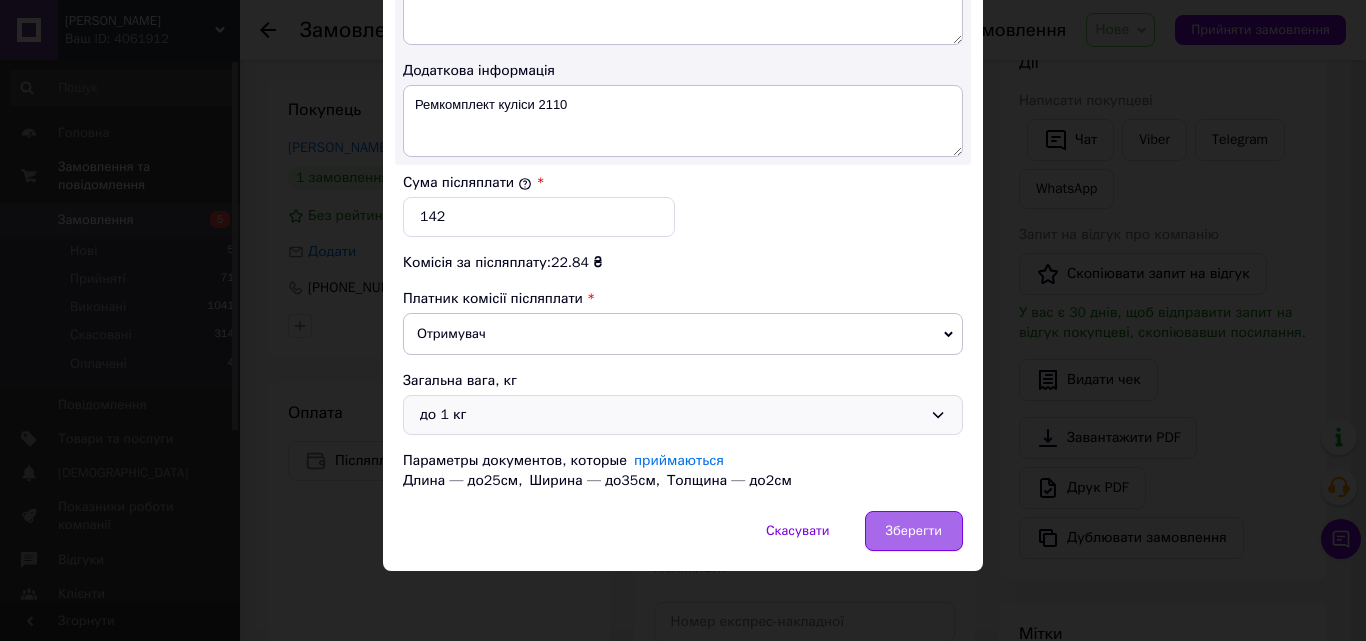 click on "Зберегти" at bounding box center (914, 531) 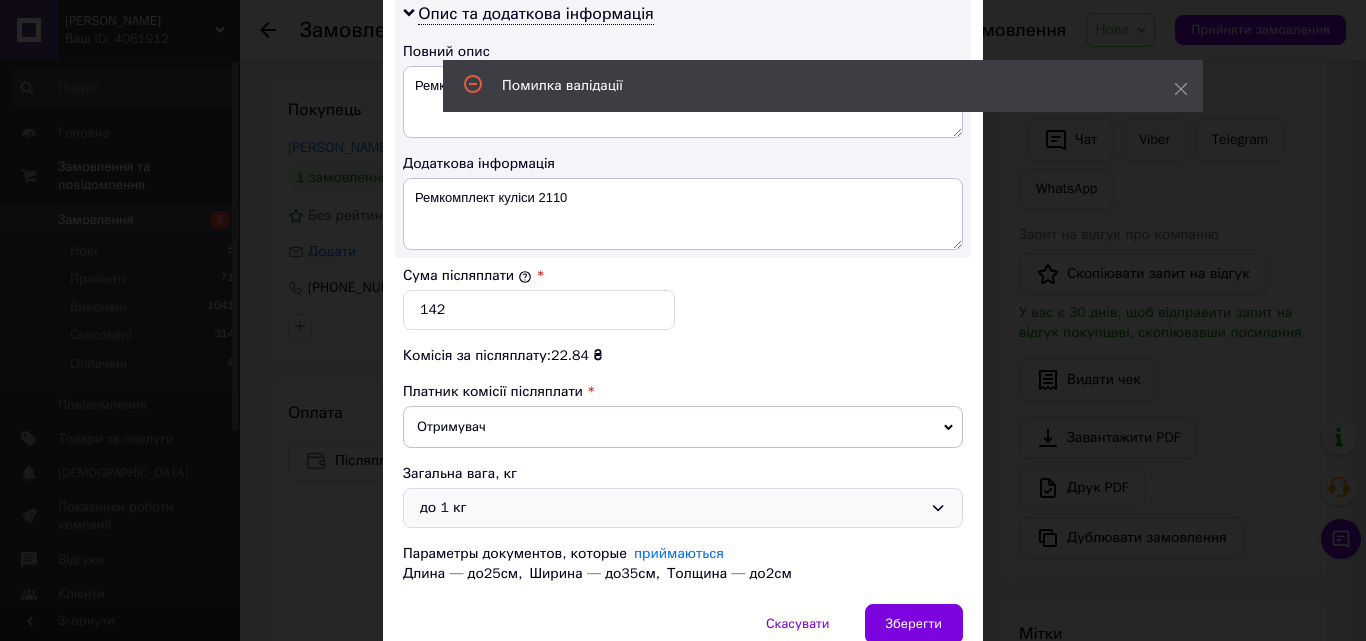 scroll, scrollTop: 949, scrollLeft: 0, axis: vertical 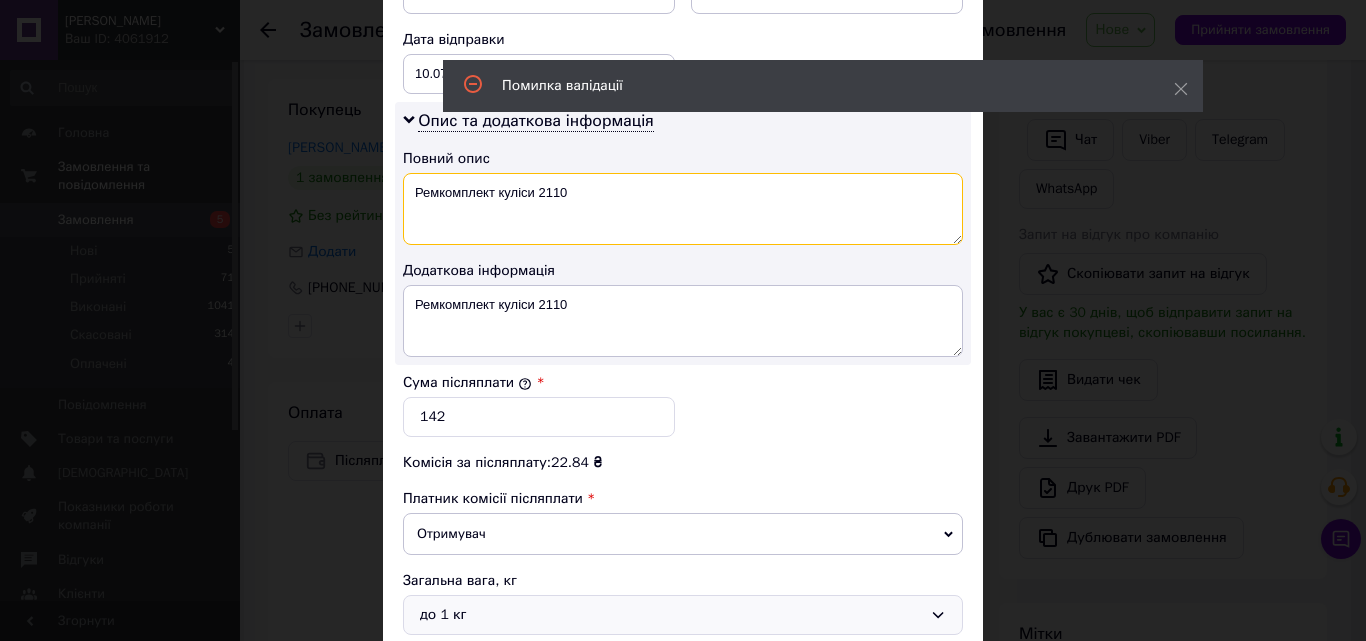 drag, startPoint x: 579, startPoint y: 197, endPoint x: 497, endPoint y: 191, distance: 82.219215 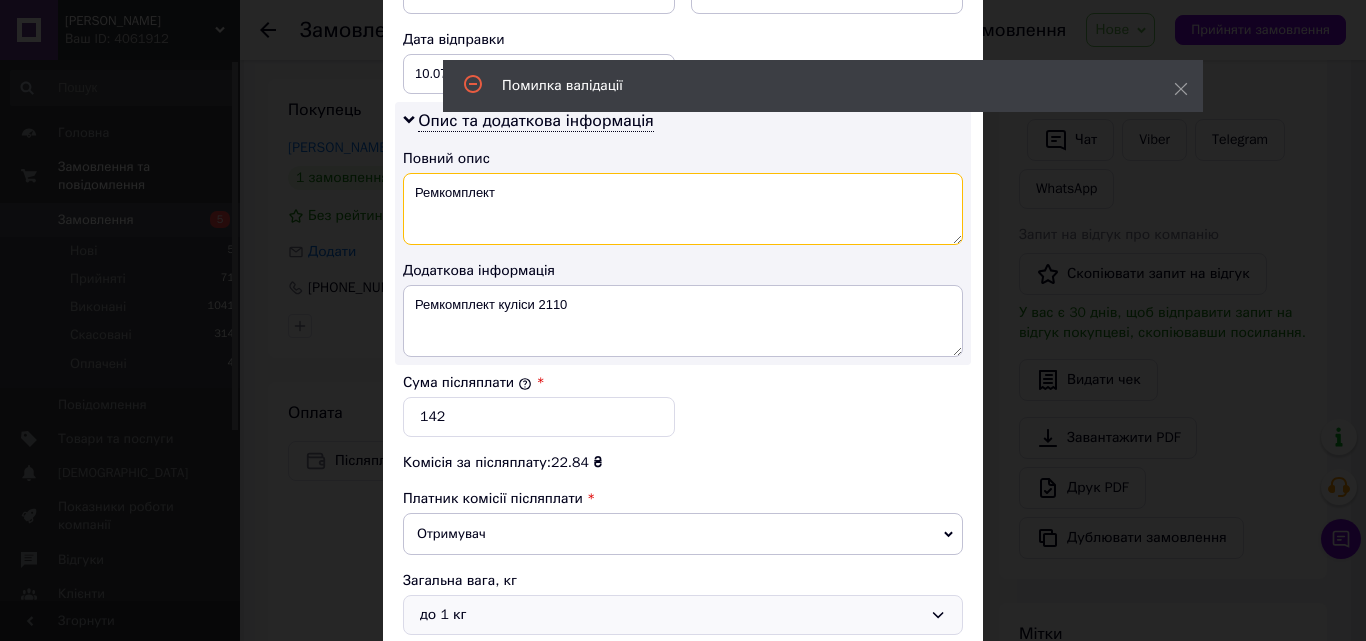 type on "Ремкомплект" 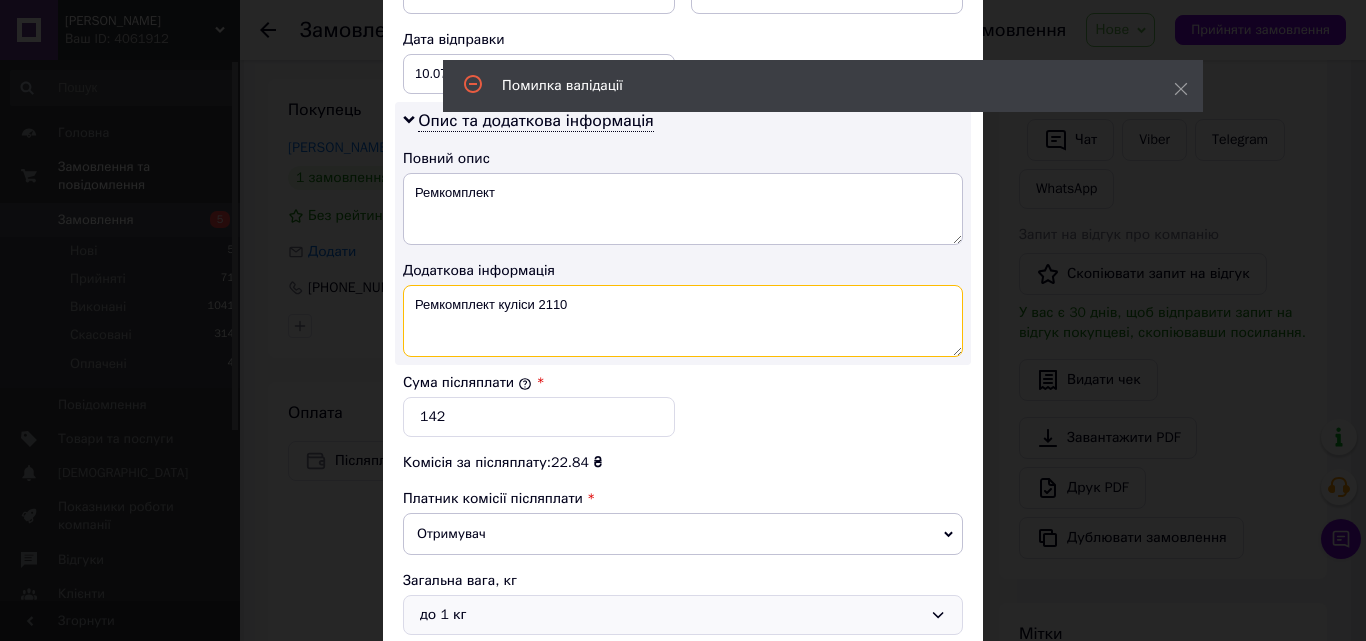 drag, startPoint x: 578, startPoint y: 301, endPoint x: 497, endPoint y: 303, distance: 81.02469 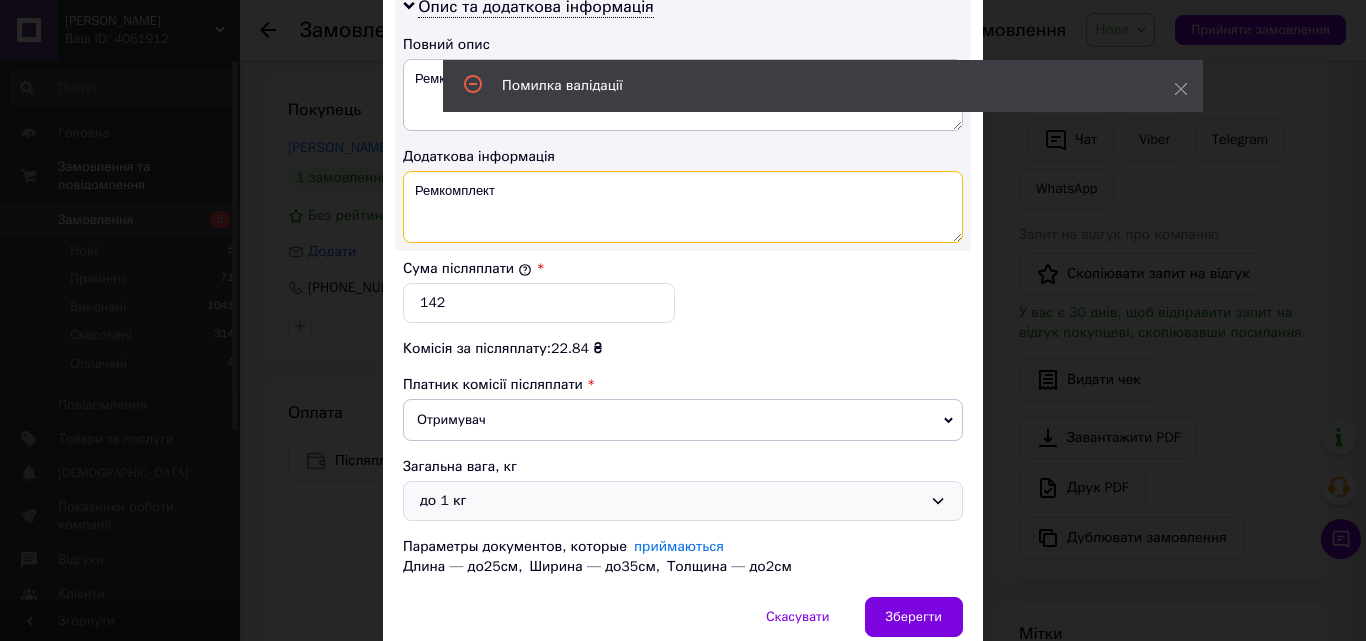 scroll, scrollTop: 1149, scrollLeft: 0, axis: vertical 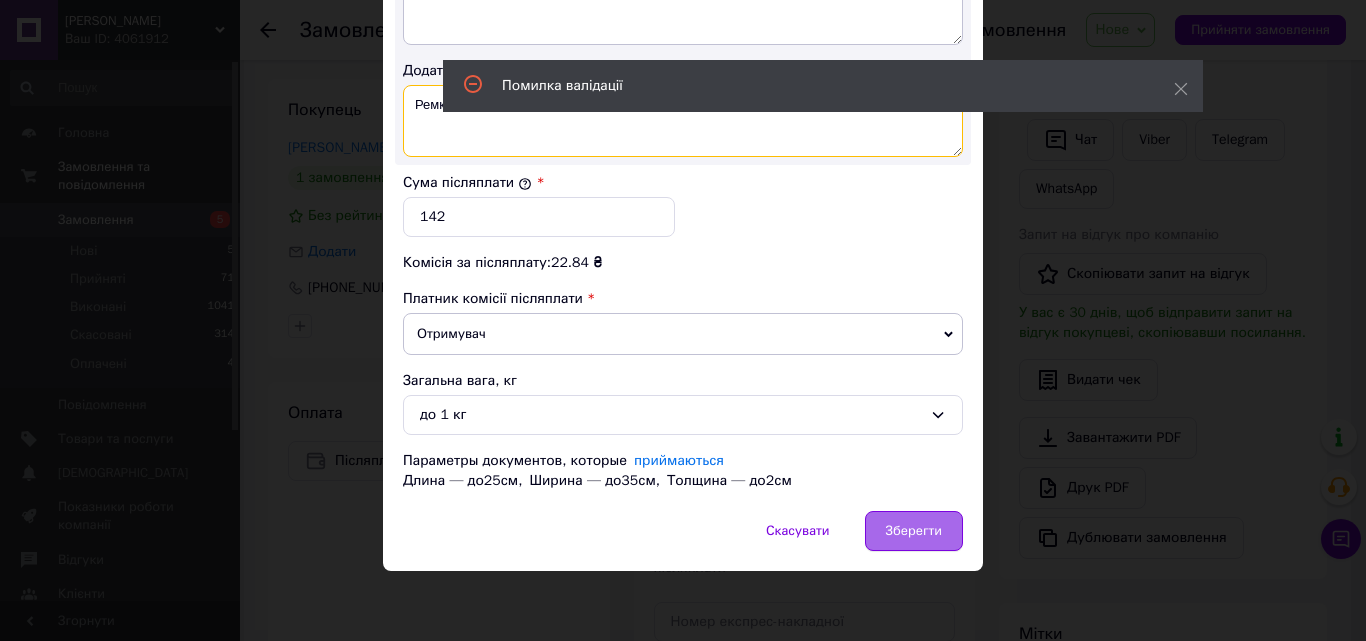 type on "Ремкомплект" 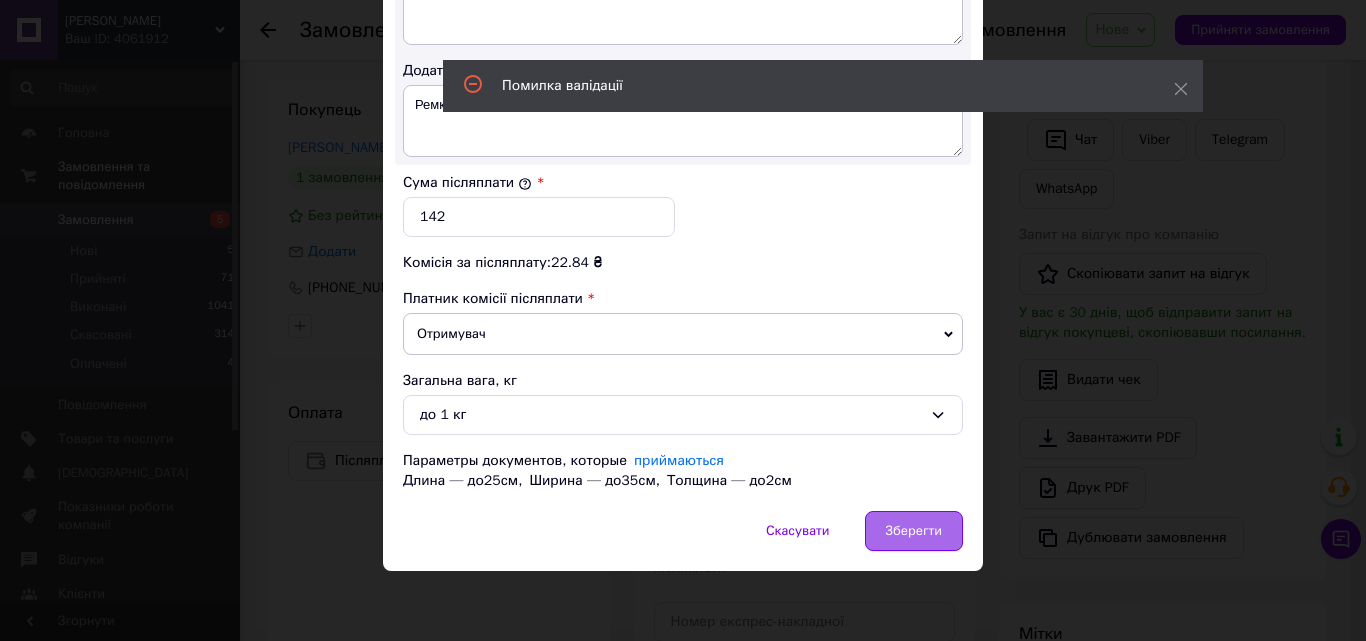 click on "Зберегти" at bounding box center [914, 531] 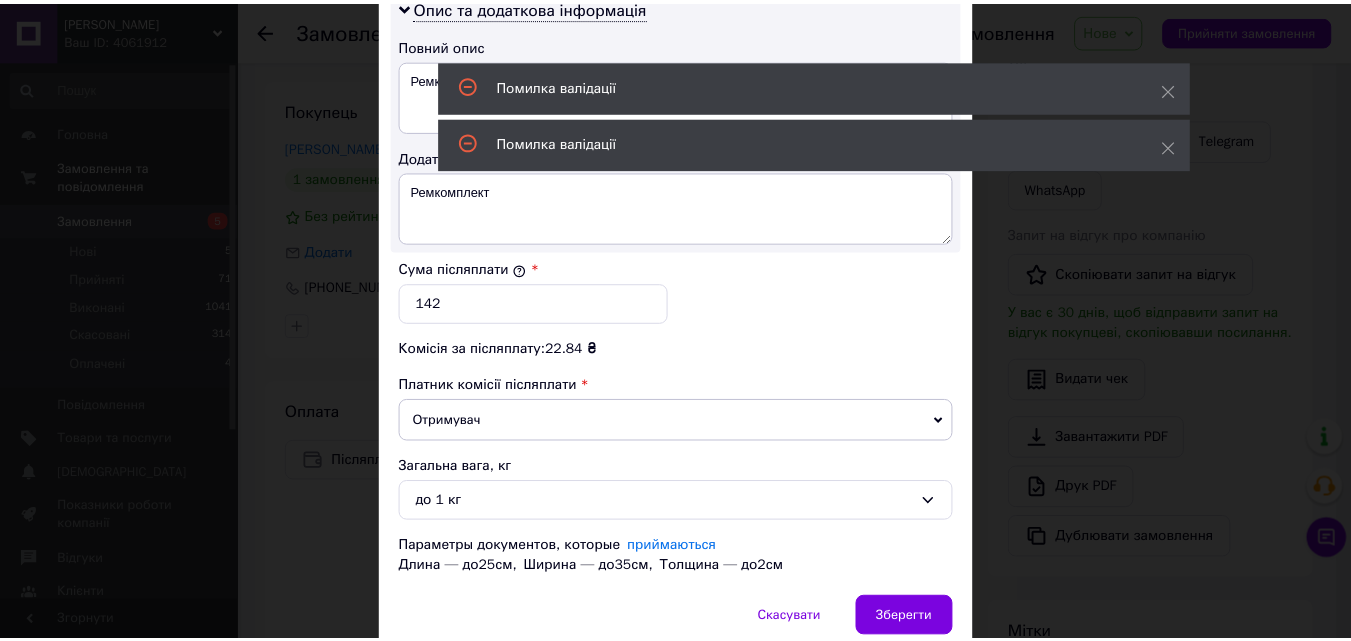 scroll, scrollTop: 749, scrollLeft: 0, axis: vertical 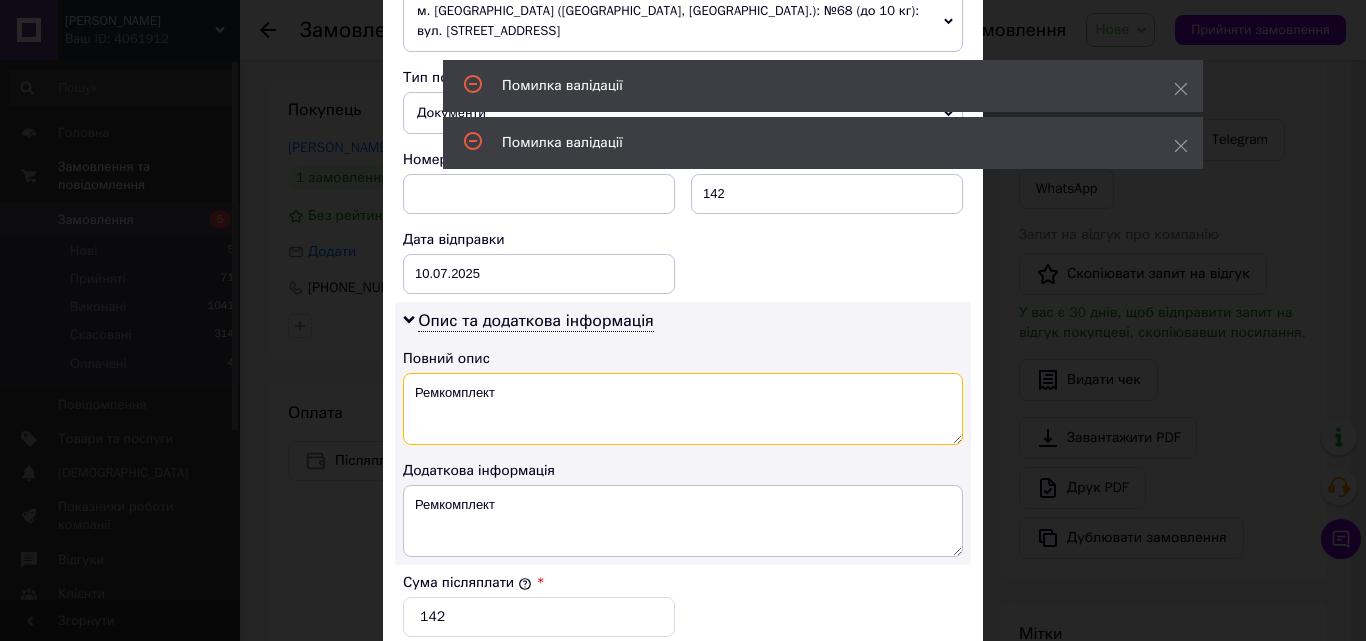 drag, startPoint x: 505, startPoint y: 389, endPoint x: 323, endPoint y: 379, distance: 182.27452 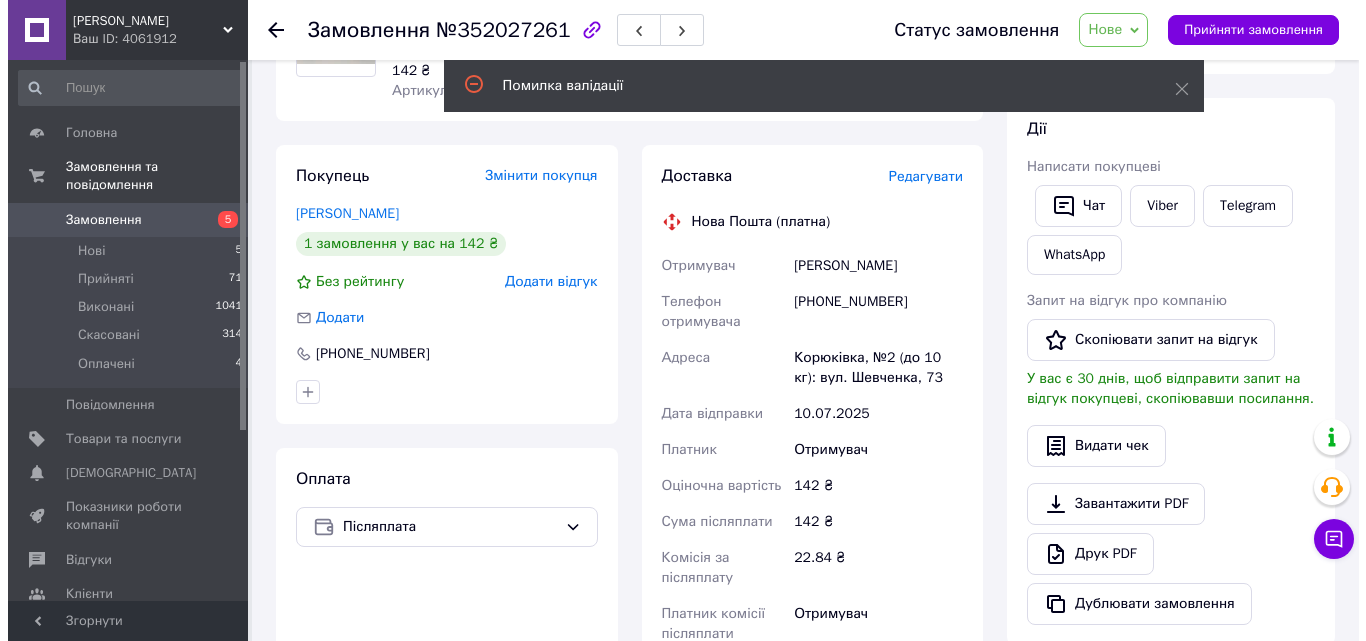 scroll, scrollTop: 226, scrollLeft: 0, axis: vertical 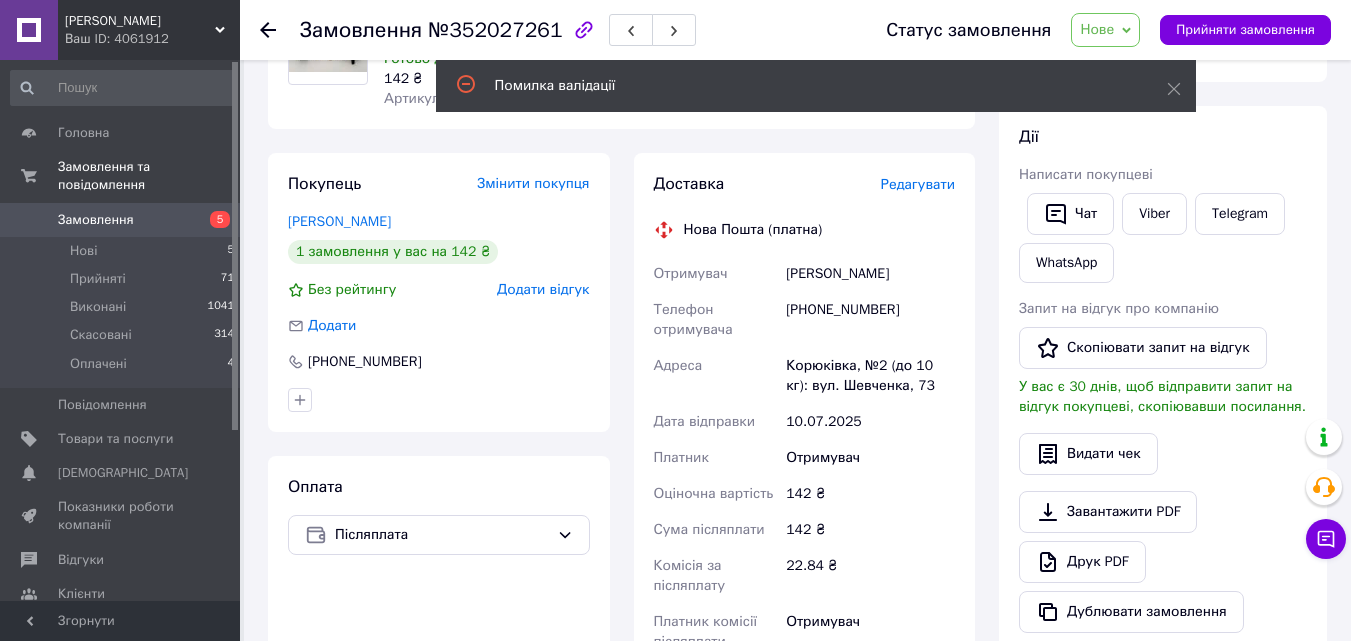 click on "Редагувати" at bounding box center [918, 184] 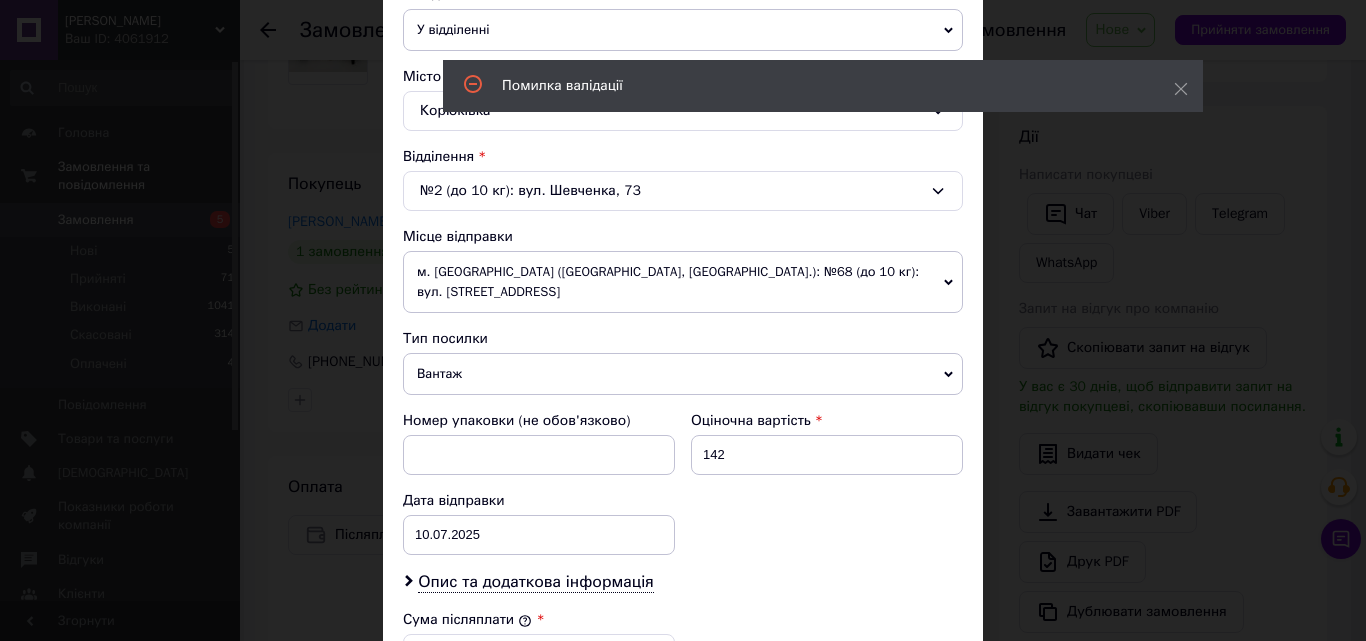 scroll, scrollTop: 600, scrollLeft: 0, axis: vertical 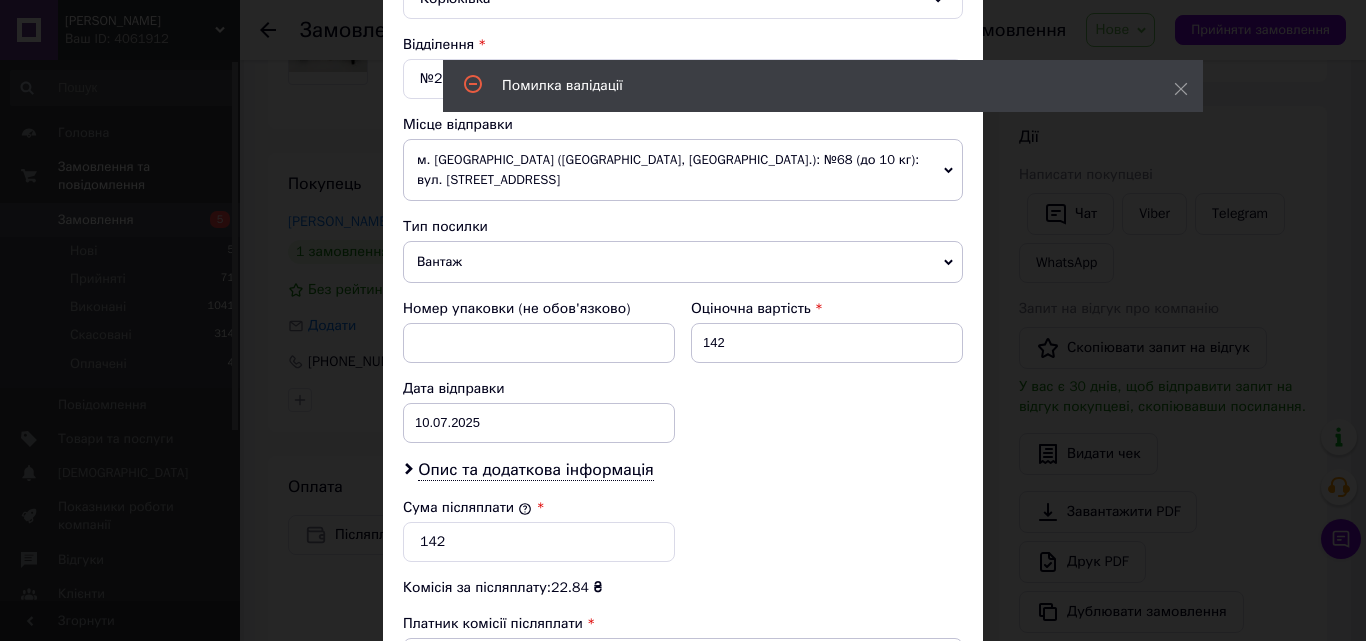 click on "Вантаж" at bounding box center (683, 262) 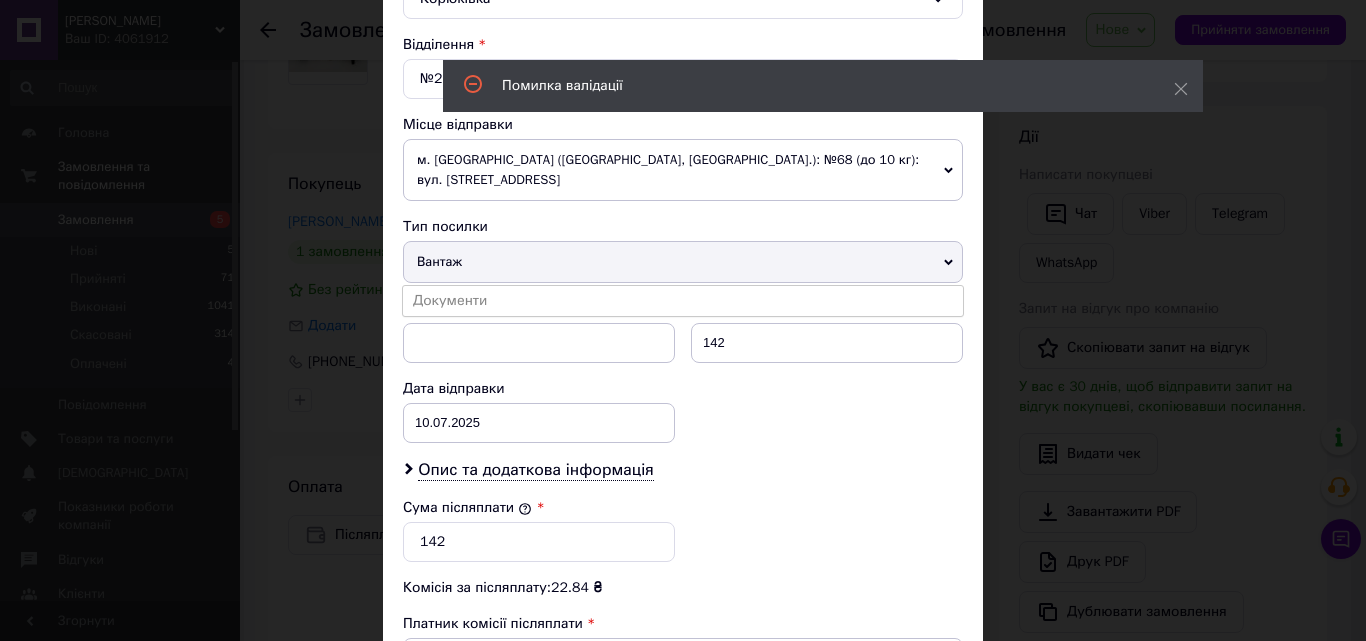 click on "Документи" at bounding box center (683, 301) 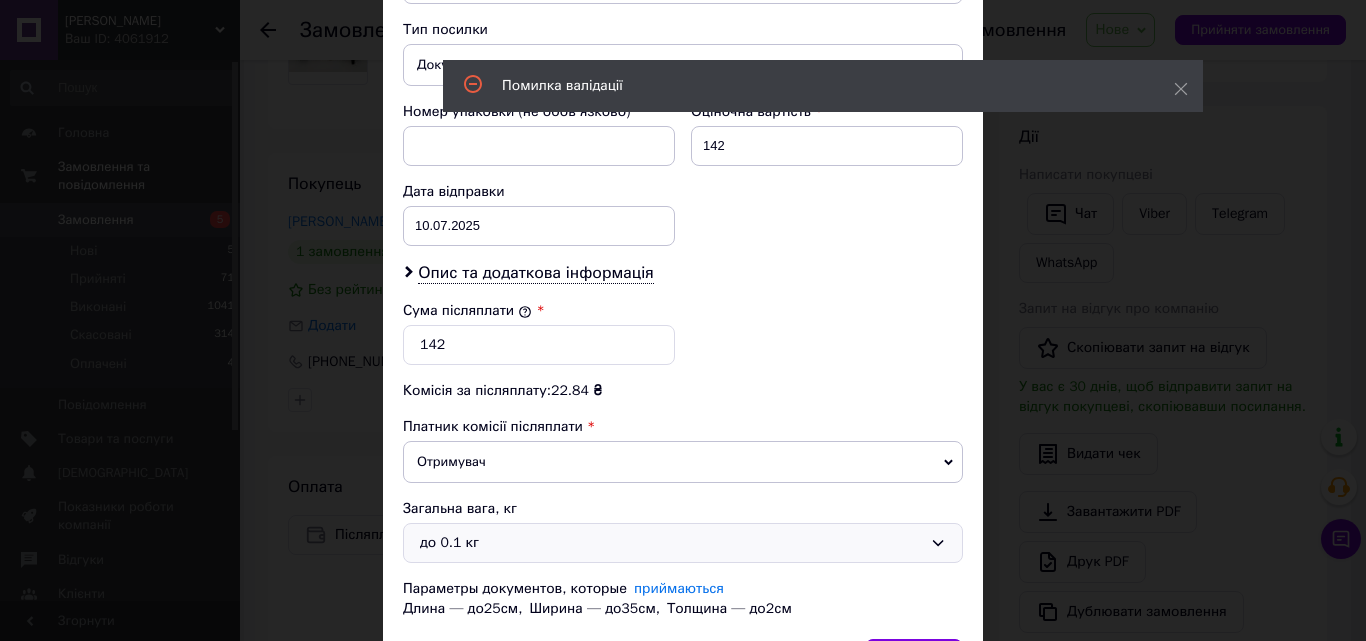 scroll, scrollTop: 925, scrollLeft: 0, axis: vertical 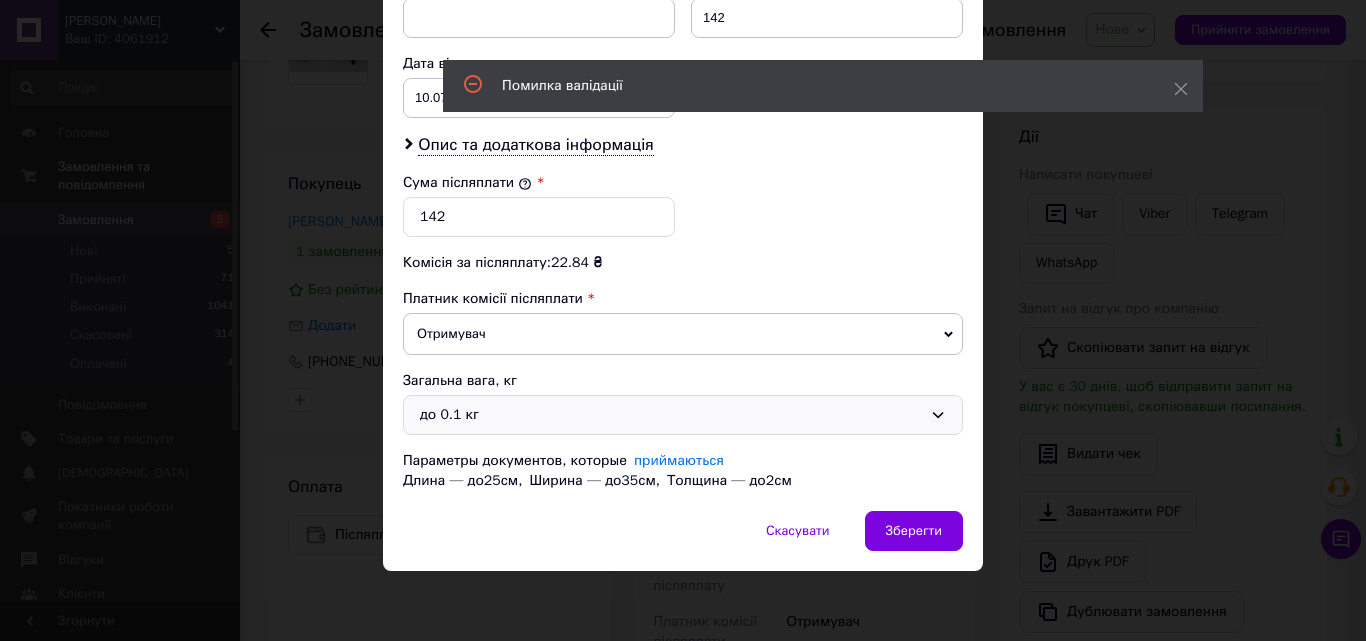 click on "до 0.1 кг" at bounding box center (671, 415) 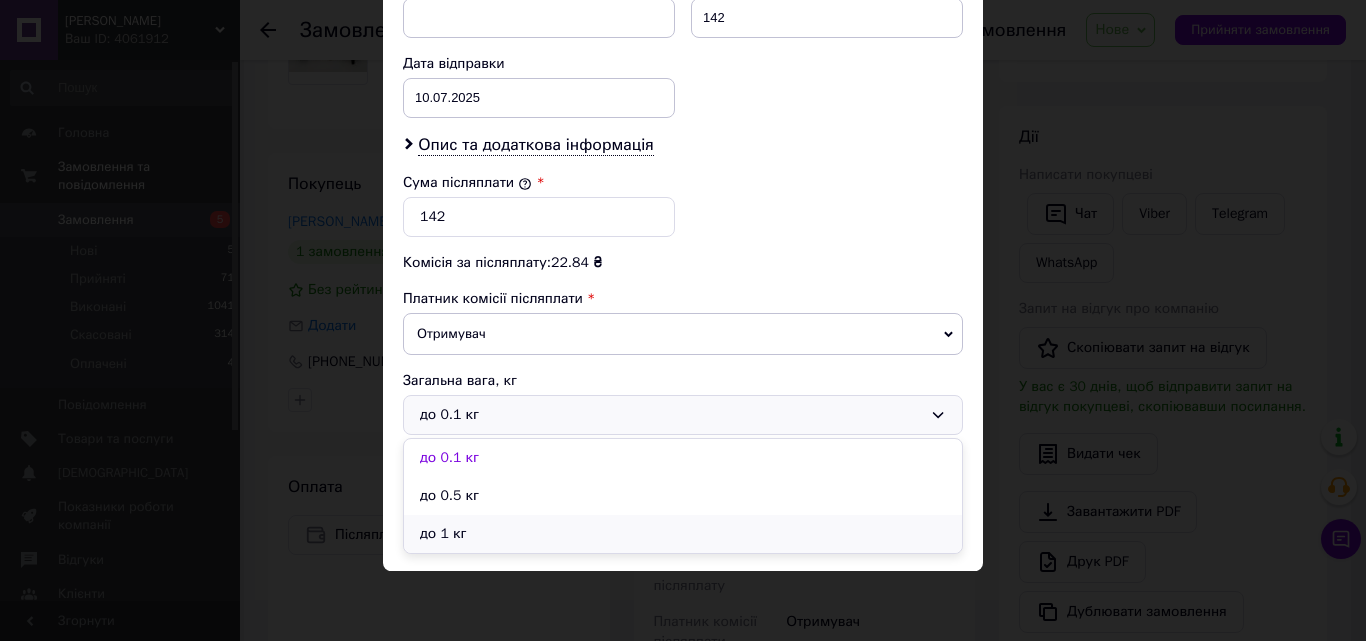 click on "до 1 кг" at bounding box center [683, 534] 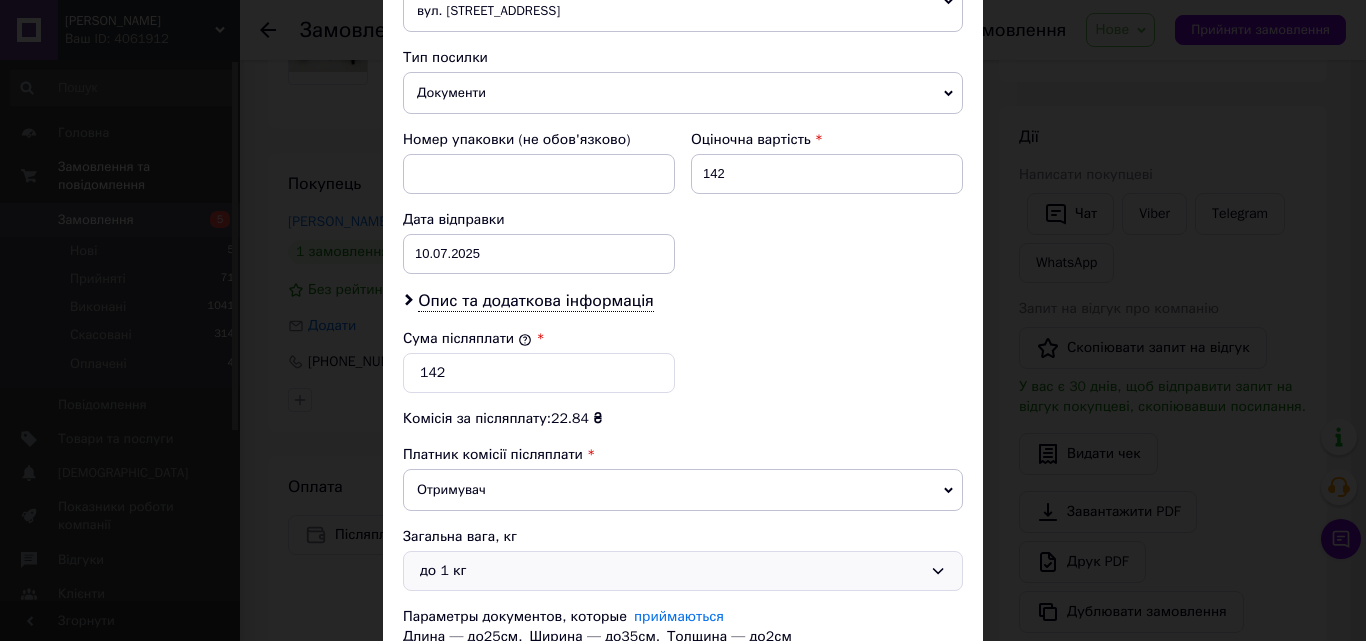 scroll, scrollTop: 825, scrollLeft: 0, axis: vertical 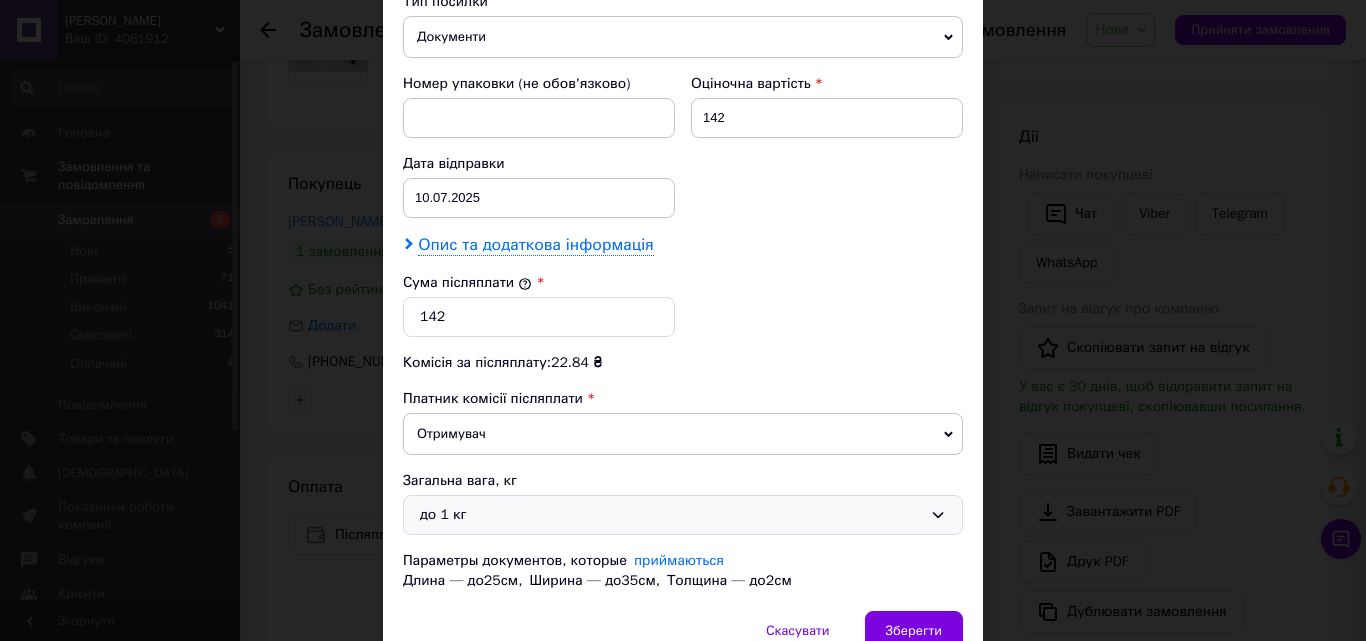 click on "Опис та додаткова інформація" at bounding box center [535, 245] 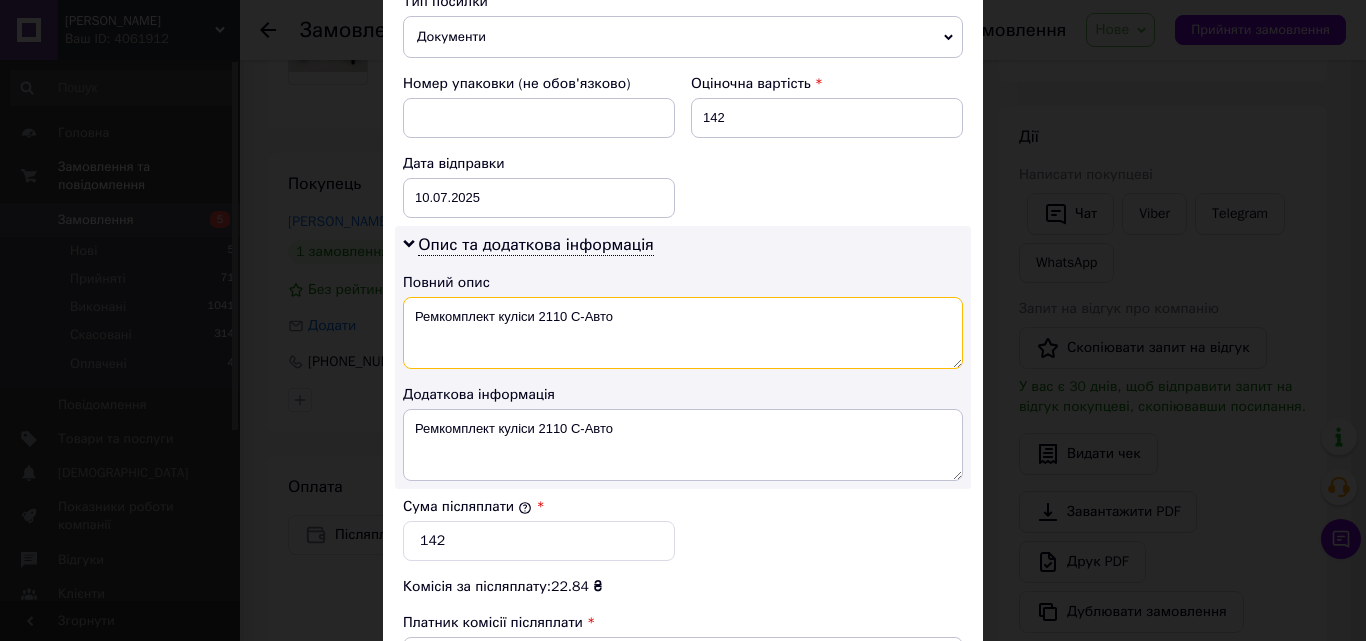 drag, startPoint x: 533, startPoint y: 316, endPoint x: 288, endPoint y: 291, distance: 246.2722 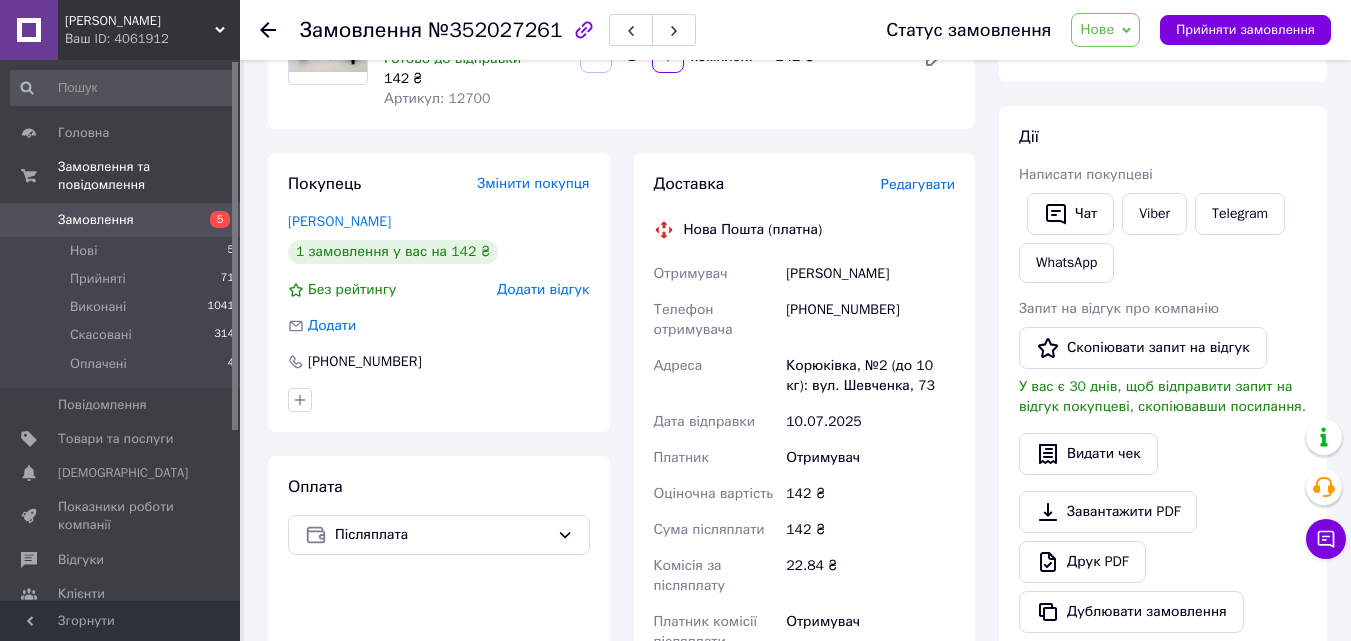 click on "Доставка Редагувати" at bounding box center [805, 184] 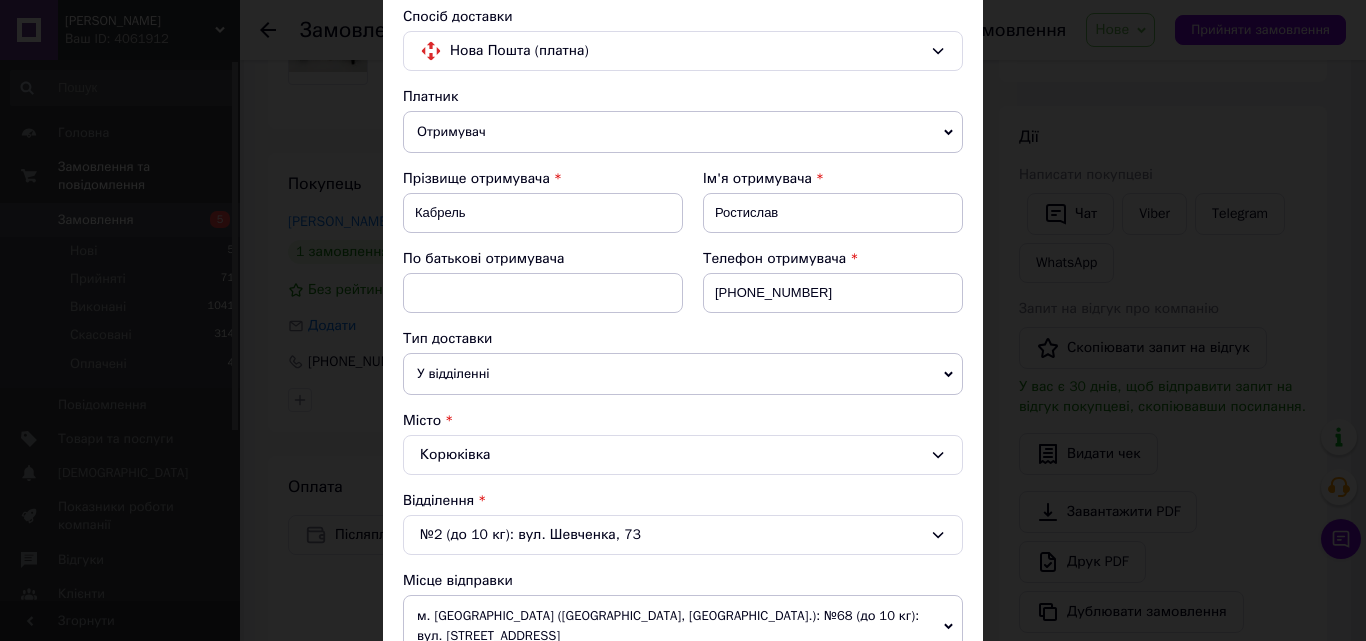 scroll, scrollTop: 600, scrollLeft: 0, axis: vertical 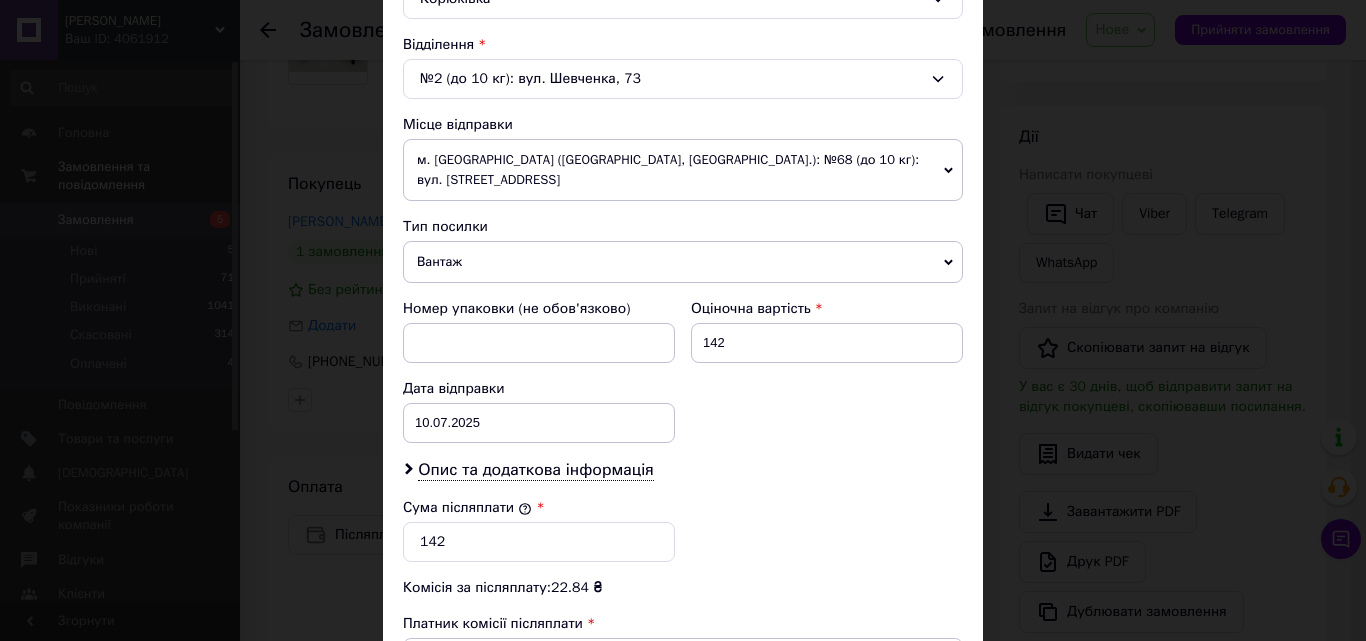 drag, startPoint x: 460, startPoint y: 292, endPoint x: 454, endPoint y: 281, distance: 12.529964 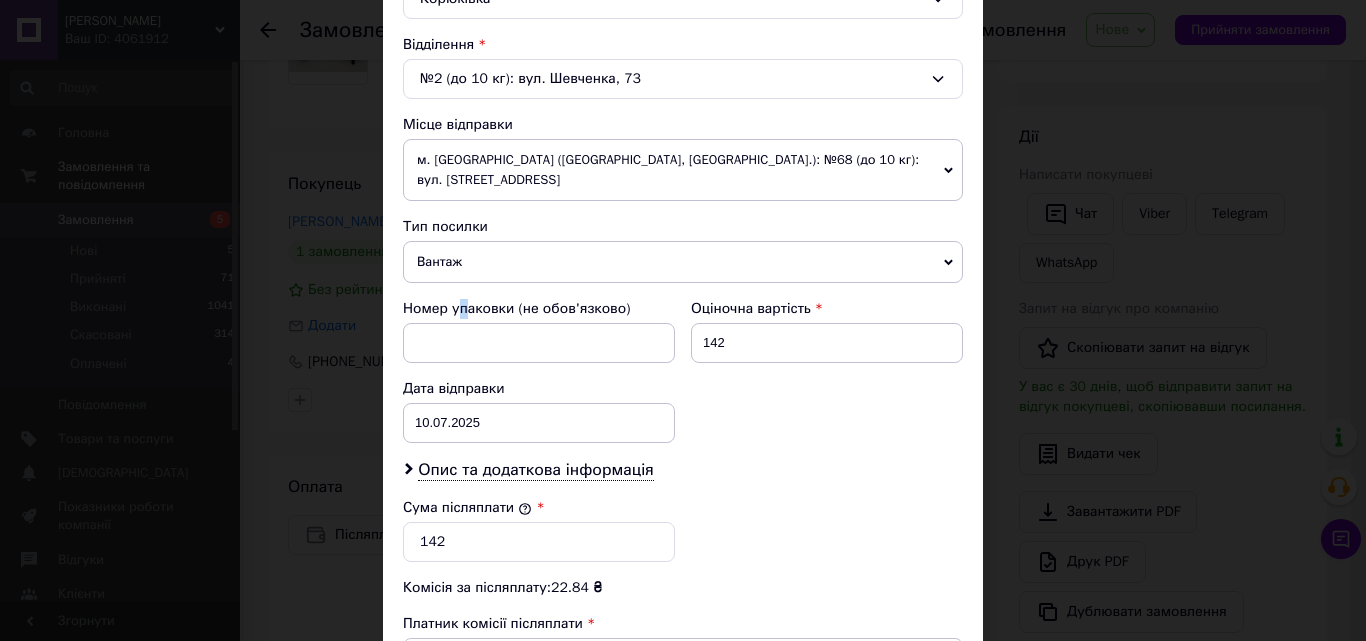 click on "Вантаж" at bounding box center [683, 262] 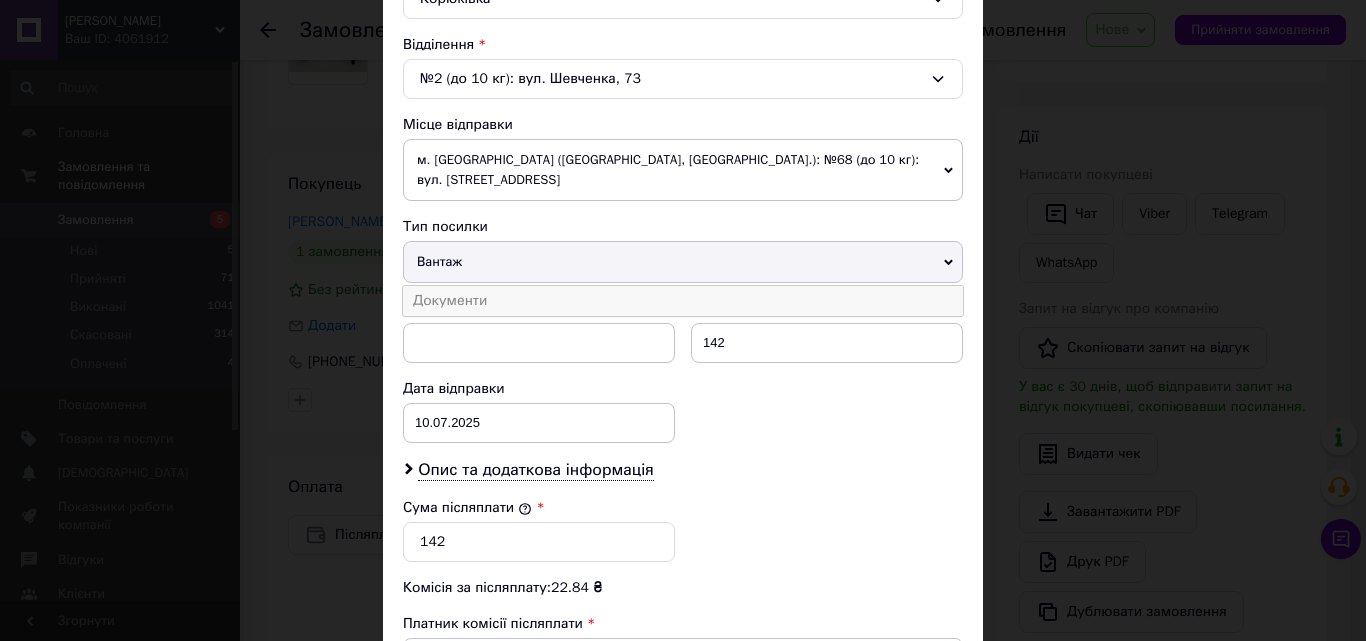 click on "Документи" at bounding box center [683, 301] 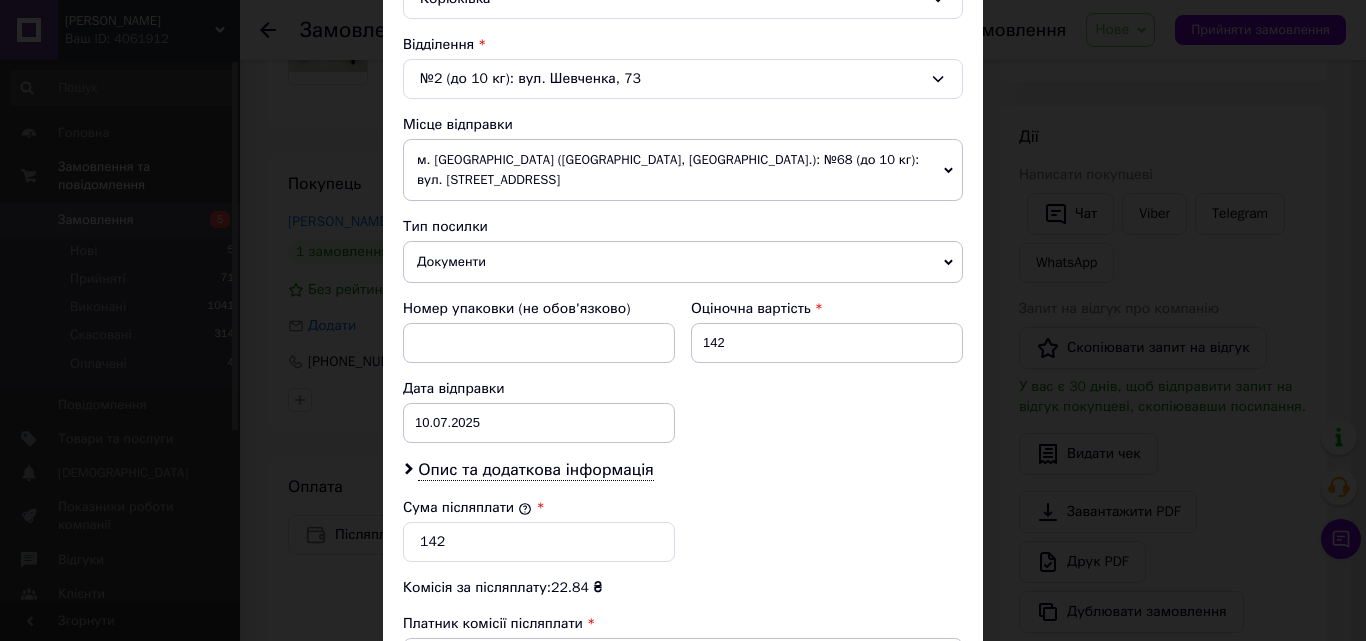 scroll, scrollTop: 925, scrollLeft: 0, axis: vertical 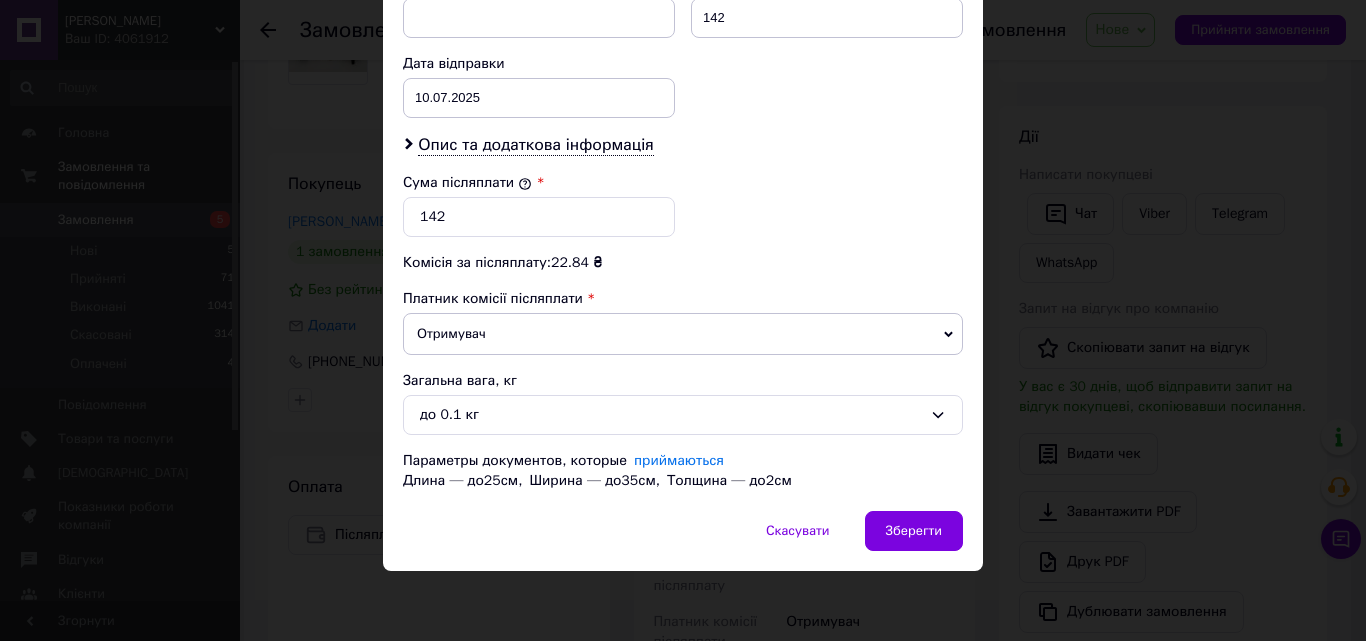 click on "Отримувач" at bounding box center (683, 334) 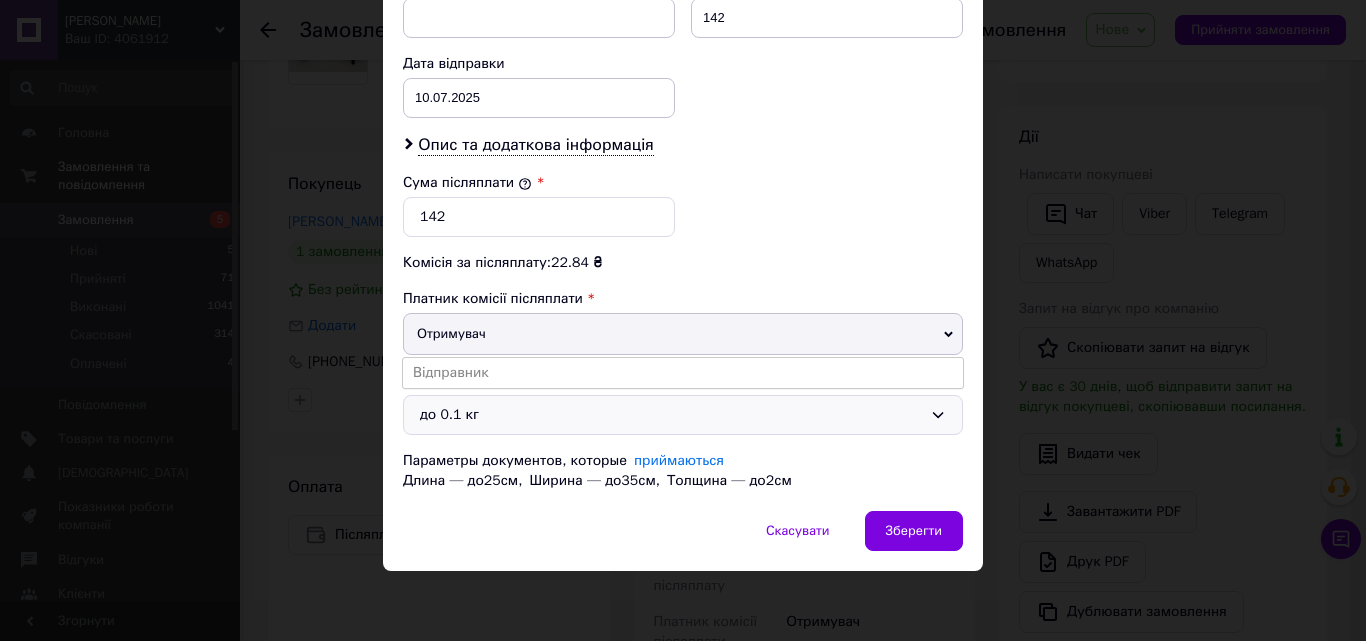 click on "до 0.1 кг" at bounding box center [671, 415] 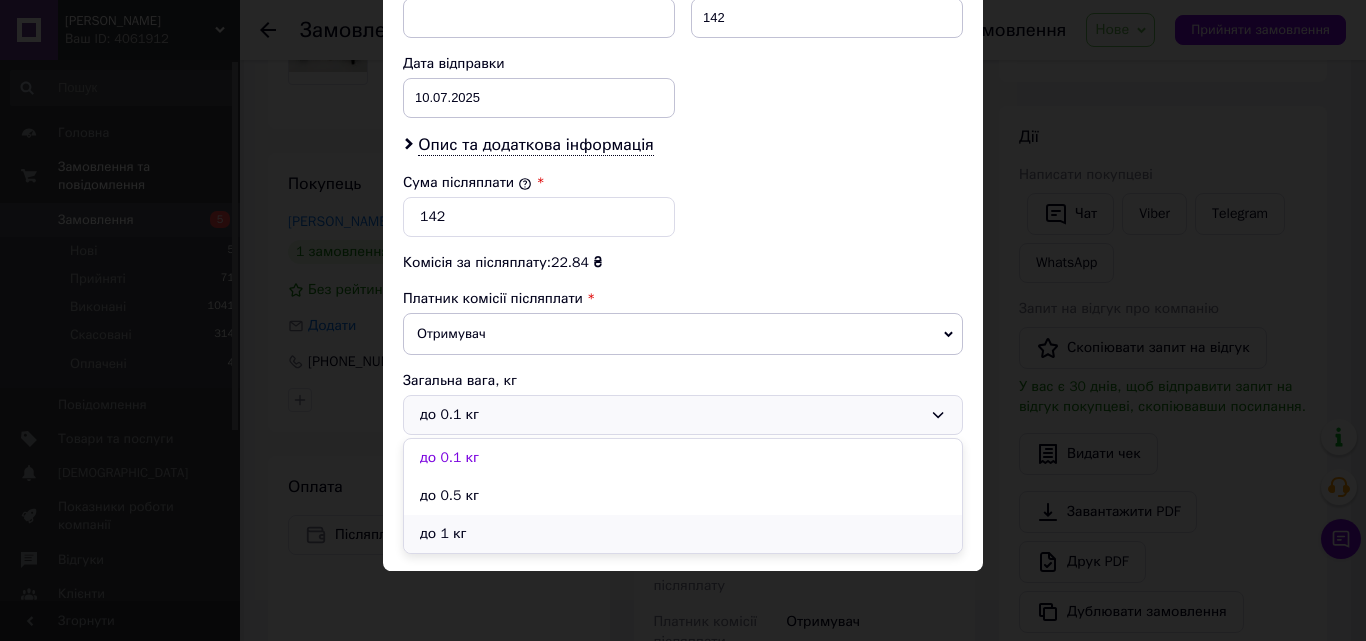 click on "до 1 кг" at bounding box center (683, 534) 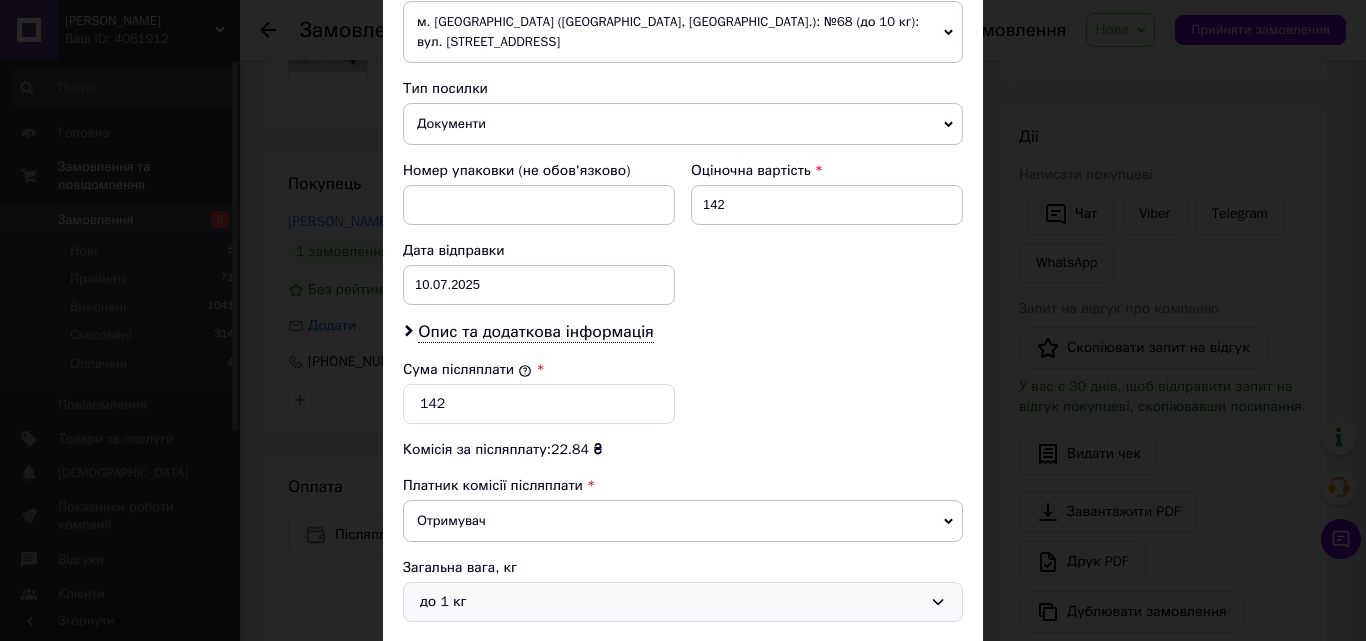 scroll, scrollTop: 725, scrollLeft: 0, axis: vertical 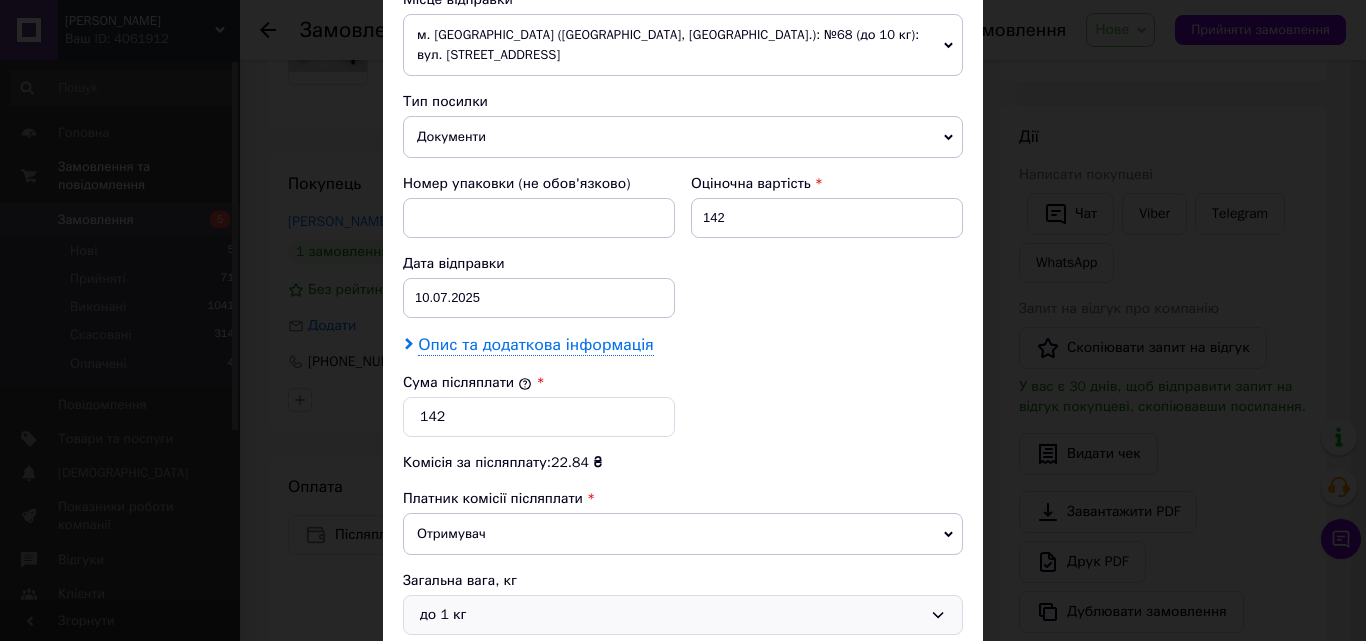 click on "Опис та додаткова інформація" at bounding box center [535, 345] 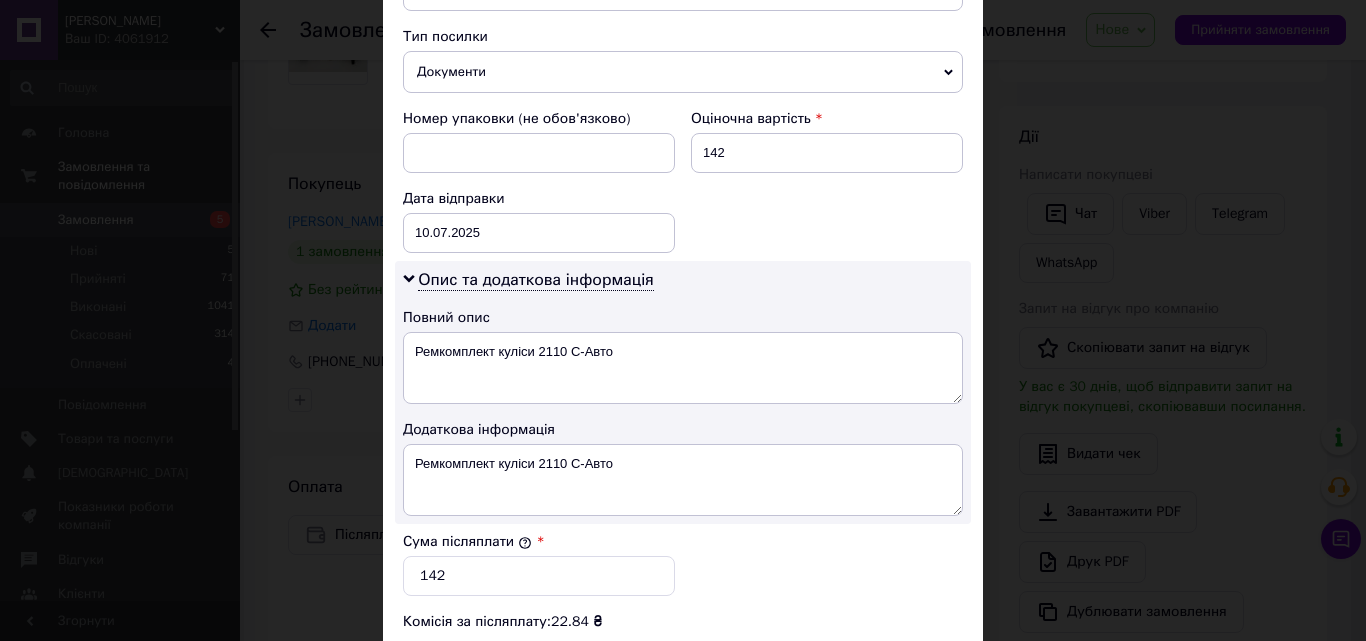 scroll, scrollTop: 825, scrollLeft: 0, axis: vertical 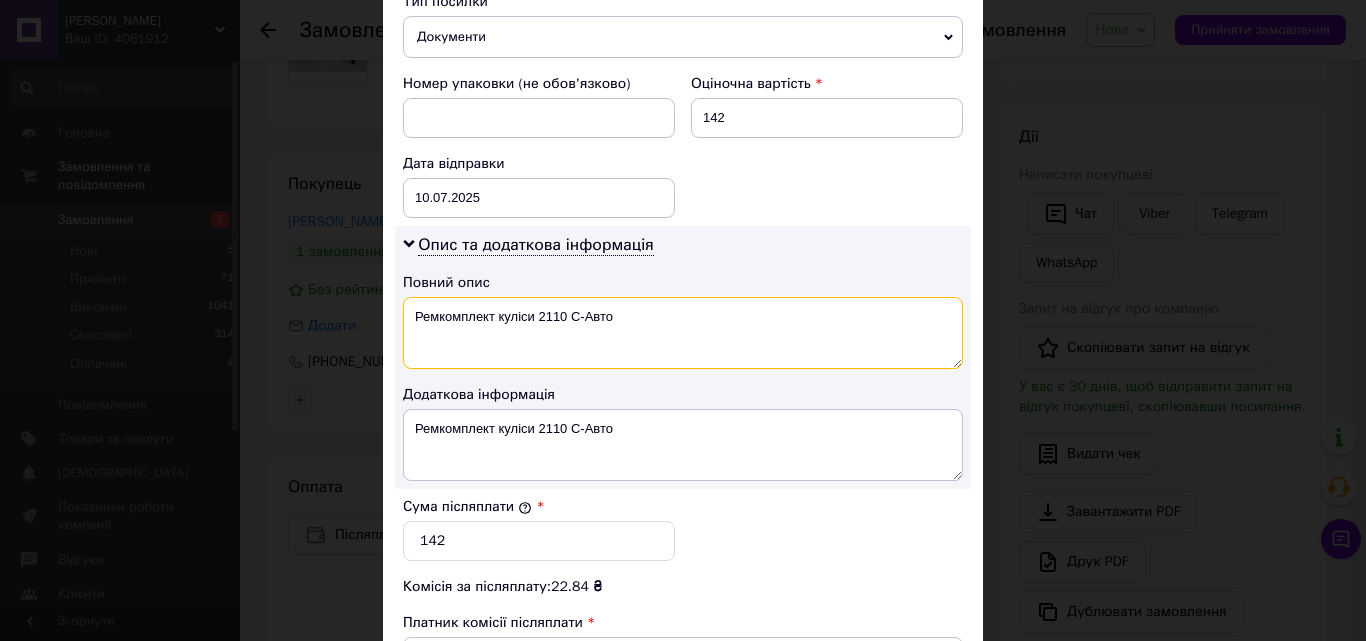 drag, startPoint x: 537, startPoint y: 319, endPoint x: 407, endPoint y: 328, distance: 130.31117 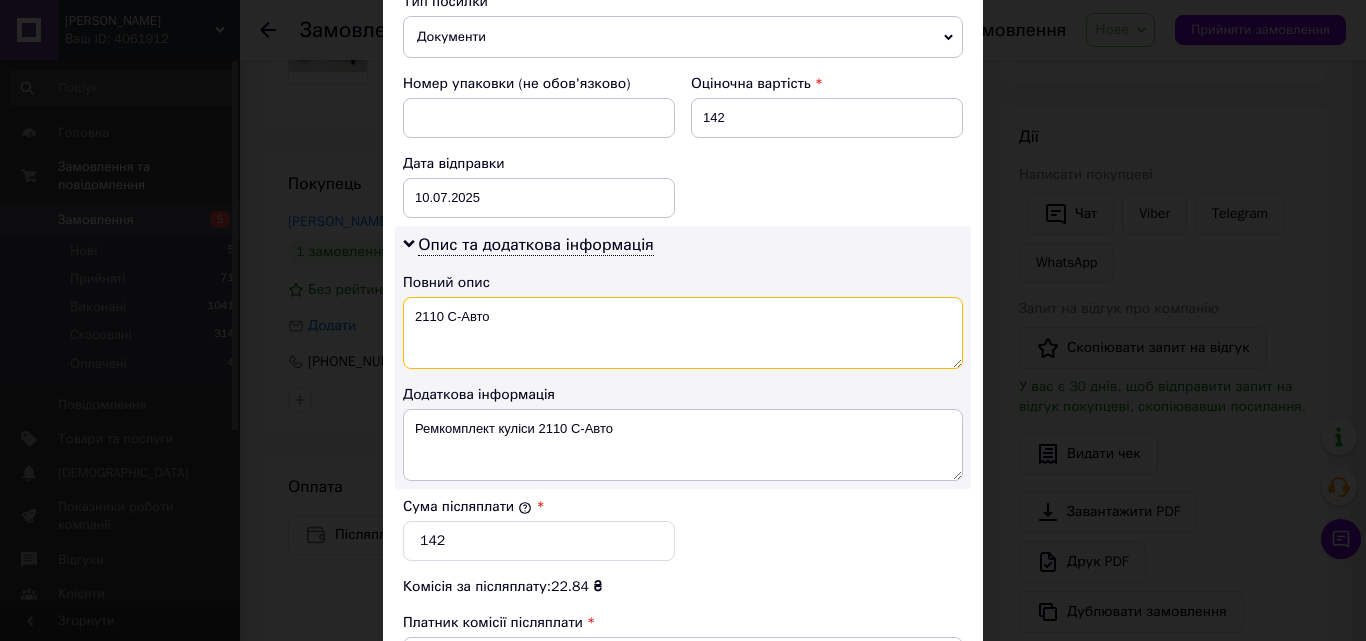 drag, startPoint x: 491, startPoint y: 322, endPoint x: 441, endPoint y: 321, distance: 50.01 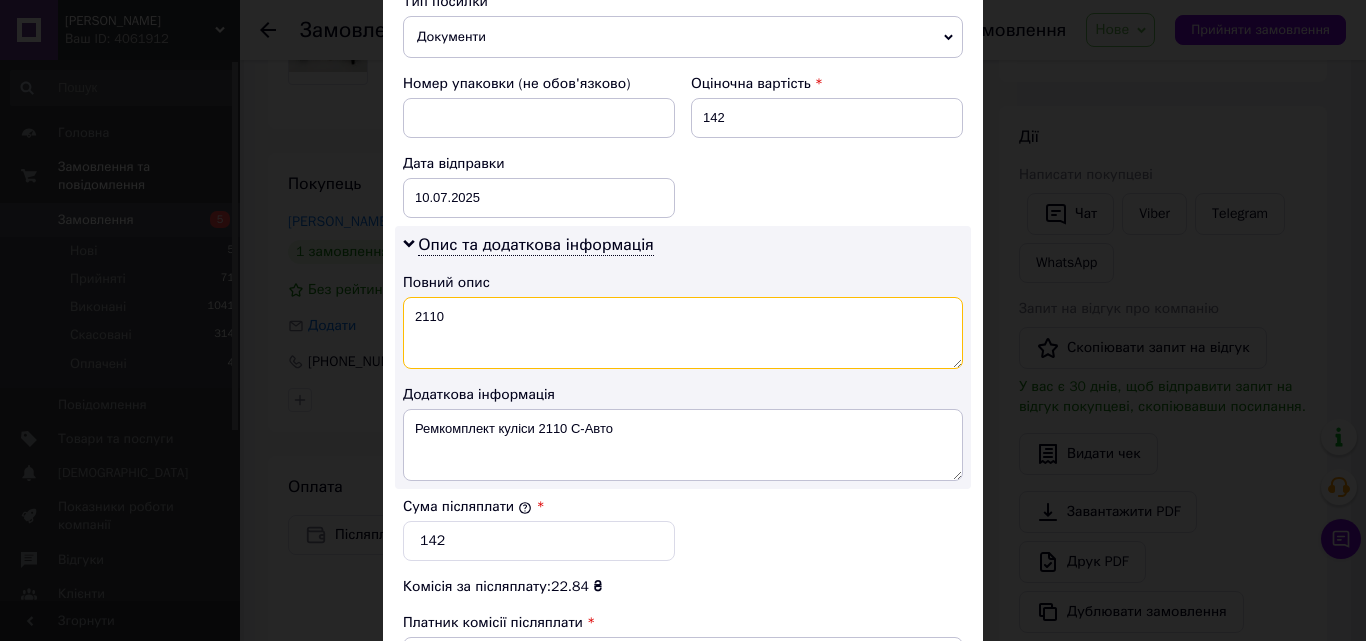 type on "2110" 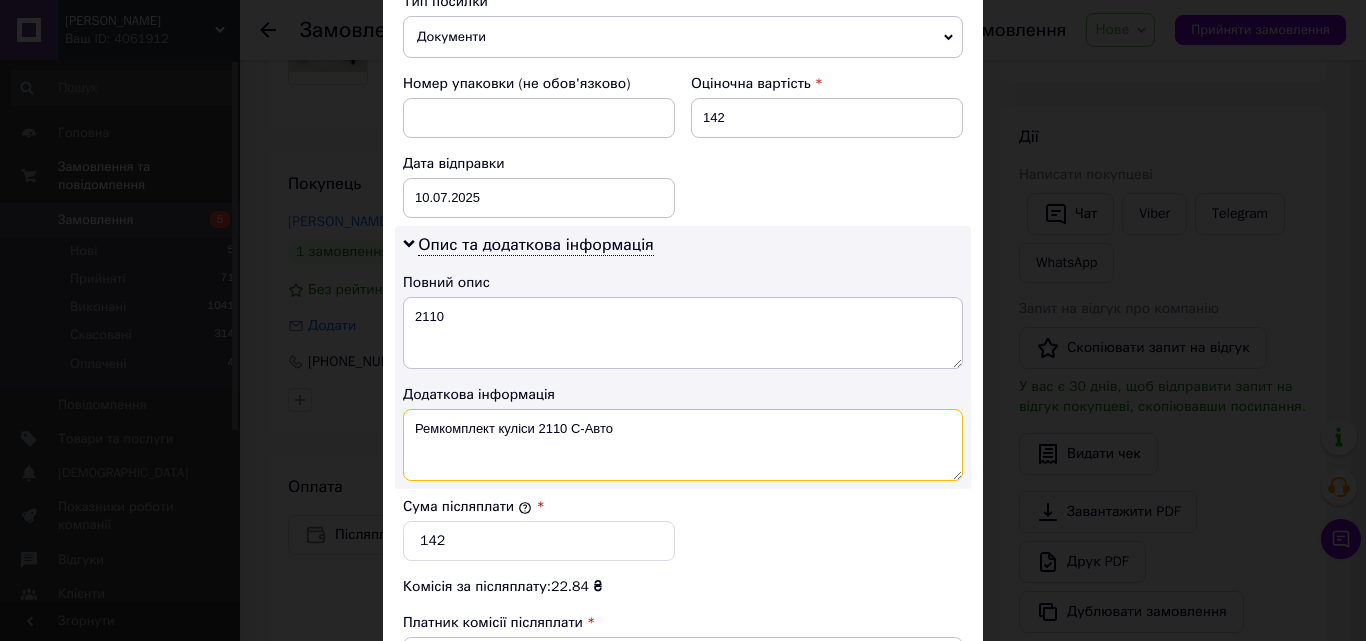 drag, startPoint x: 620, startPoint y: 434, endPoint x: 564, endPoint y: 430, distance: 56.142673 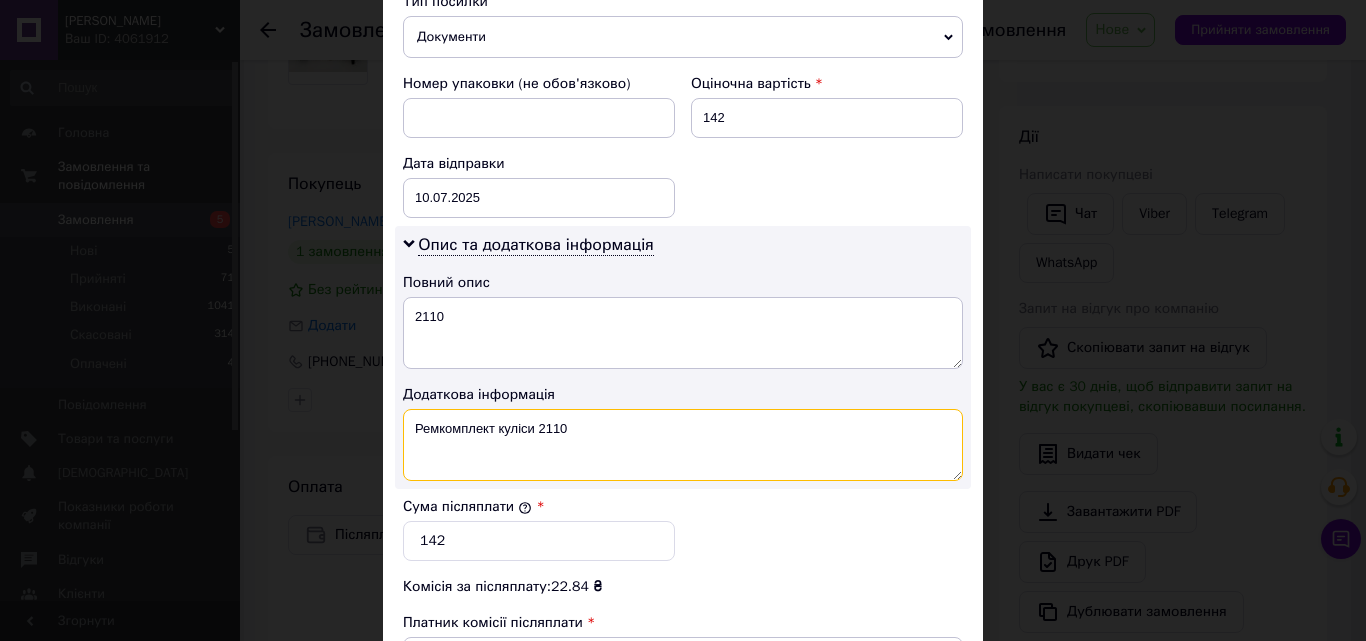 drag, startPoint x: 536, startPoint y: 433, endPoint x: 374, endPoint y: 429, distance: 162.04938 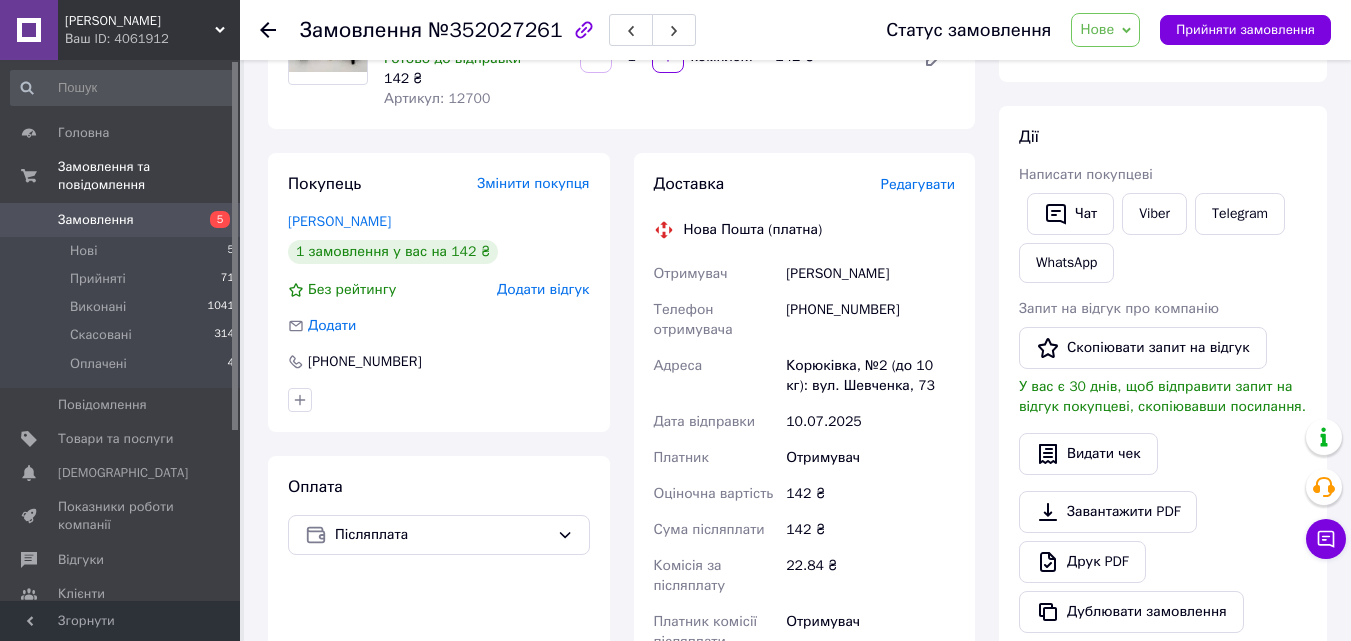 click on "Доставка Редагувати Нова Пошта (платна) Отримувач [PERSON_NAME] Телефон отримувача [PHONE_NUMBER] [GEOGRAPHIC_DATA], №2 (до 10 кг): вул. Шевченка, 73 Дата відправки [DATE] Платник Отримувач Оціночна вартість 142 ₴ Сума післяплати 142 ₴ Комісія за післяплату 22.84 ₴ Платник комісії післяплати Отримувач Передати номер або Згенерувати ЕН" at bounding box center [805, 513] 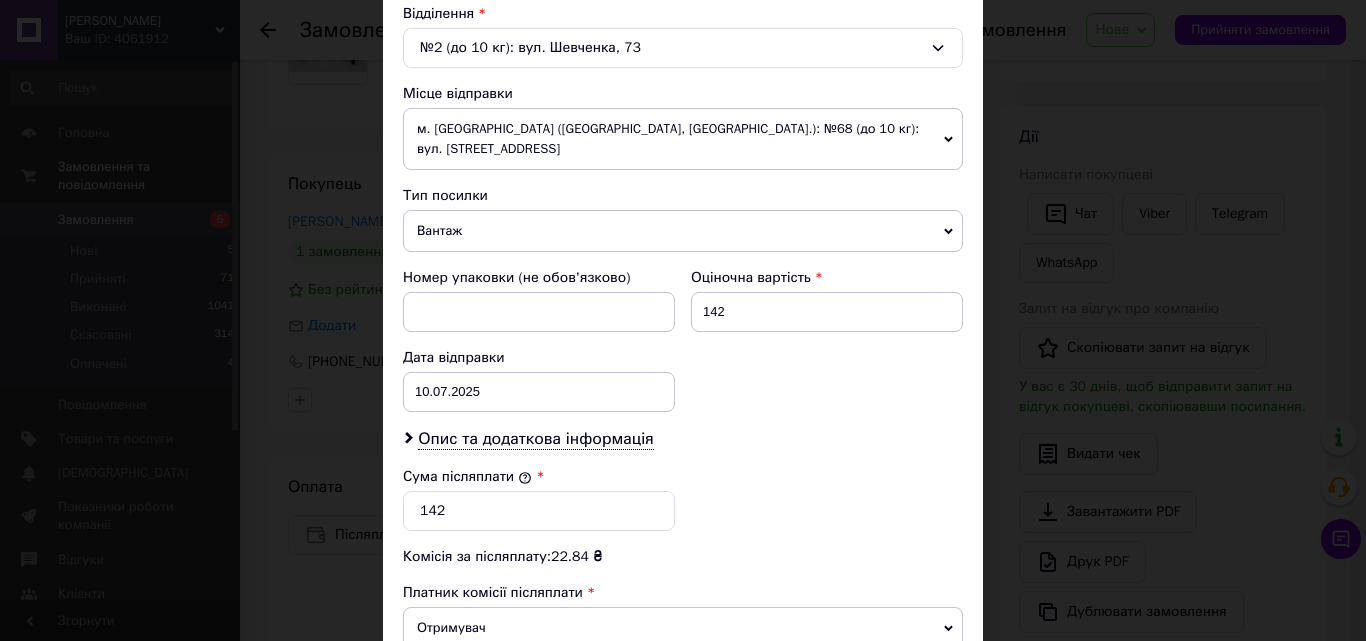 scroll, scrollTop: 700, scrollLeft: 0, axis: vertical 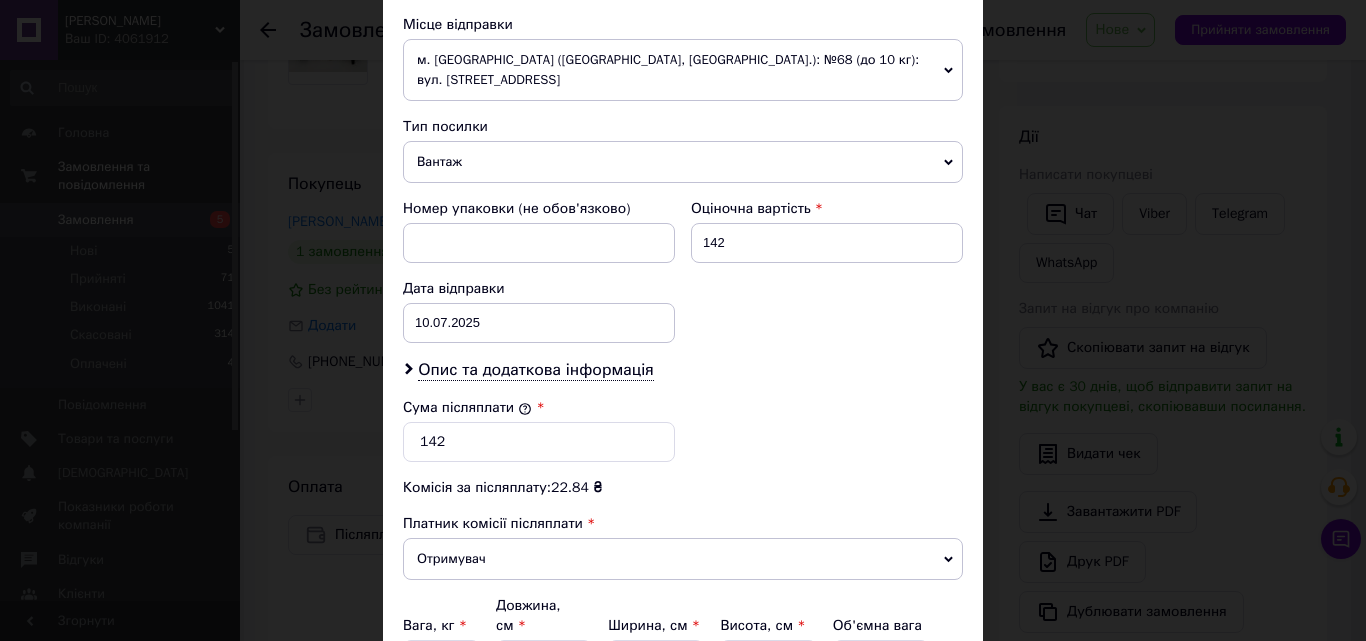 click on "Вантаж" at bounding box center (683, 162) 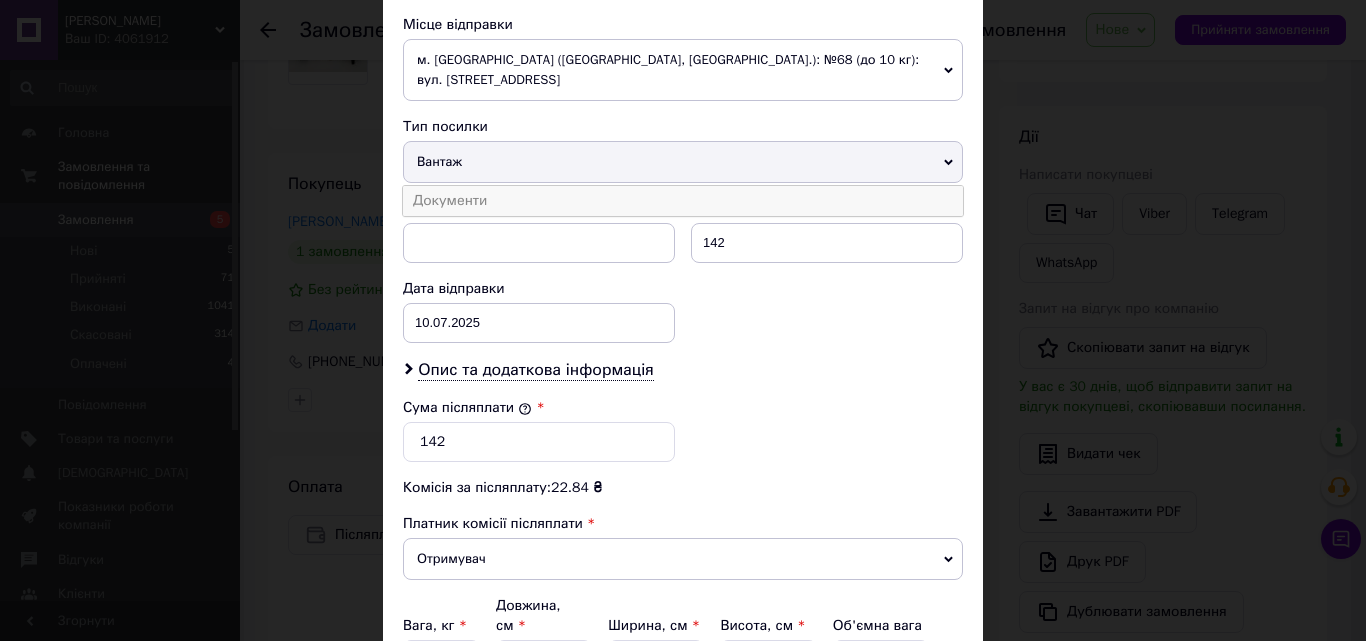 click on "Документи" at bounding box center [683, 201] 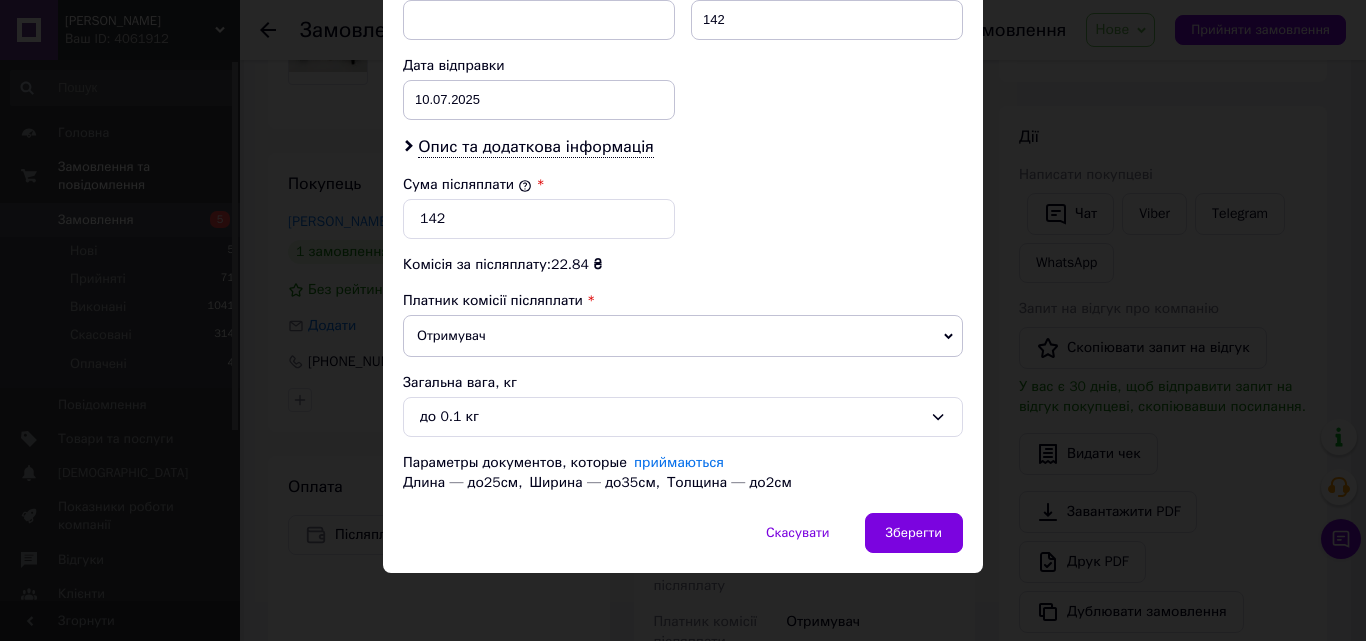 scroll, scrollTop: 925, scrollLeft: 0, axis: vertical 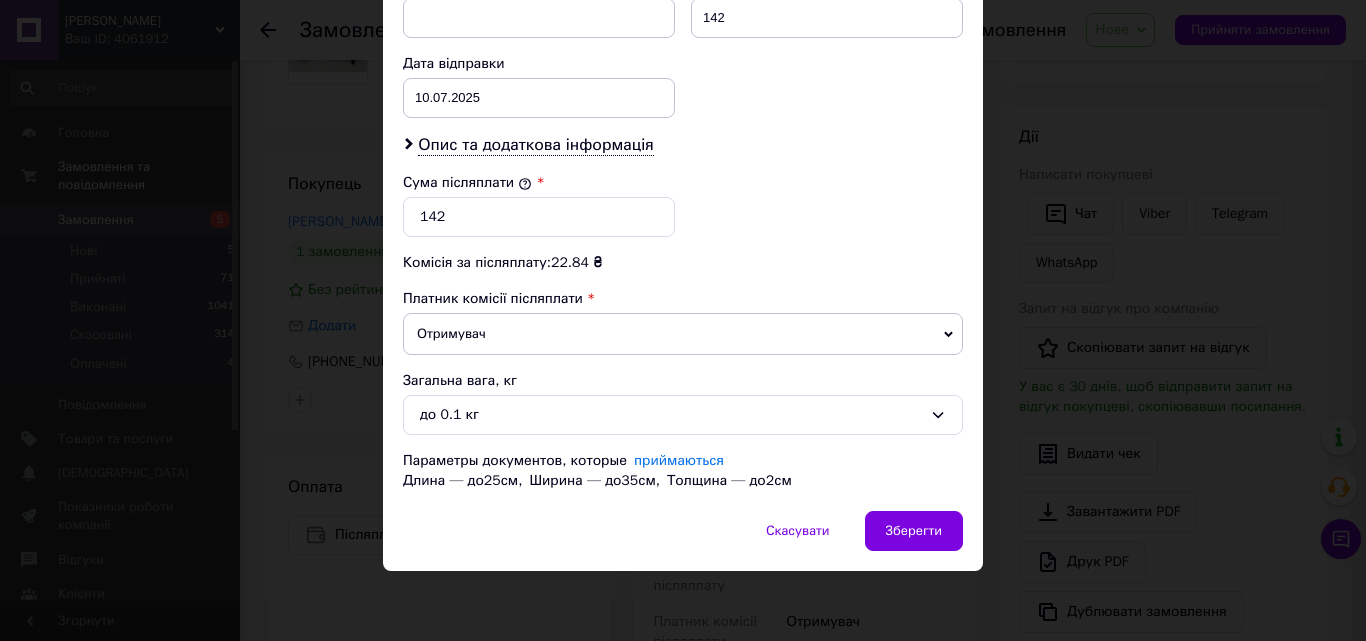 click on "Отримувач" at bounding box center [683, 334] 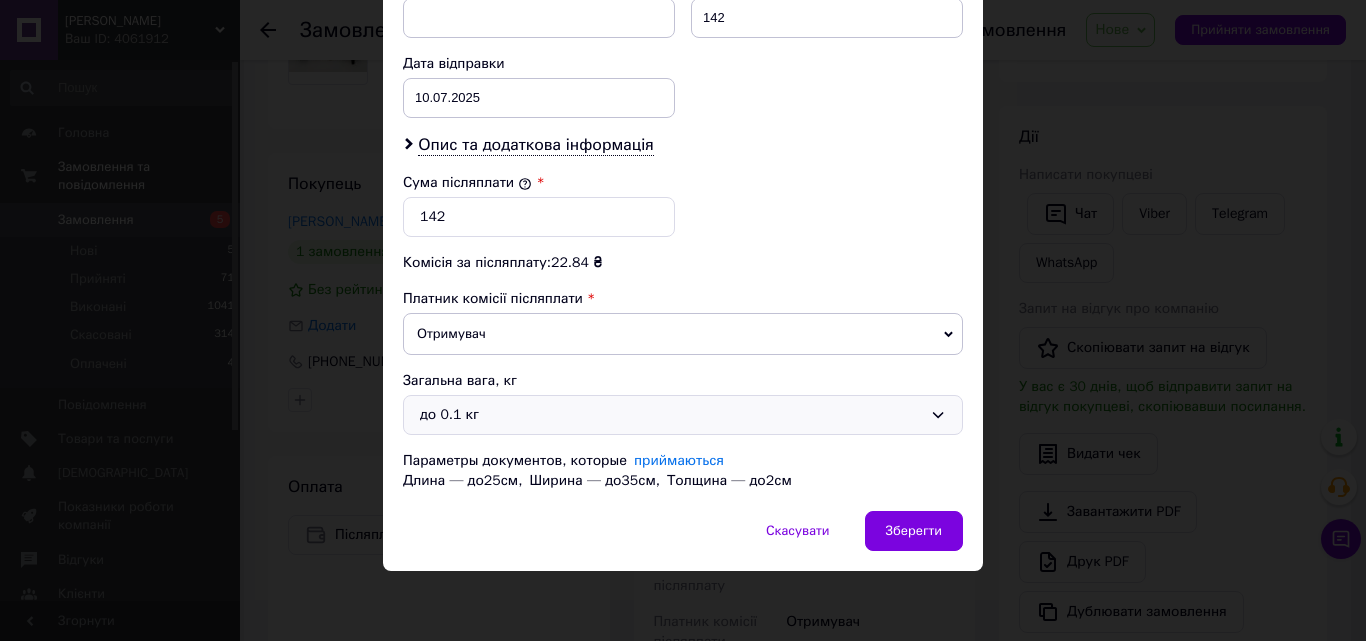 drag, startPoint x: 507, startPoint y: 417, endPoint x: 489, endPoint y: 435, distance: 25.455845 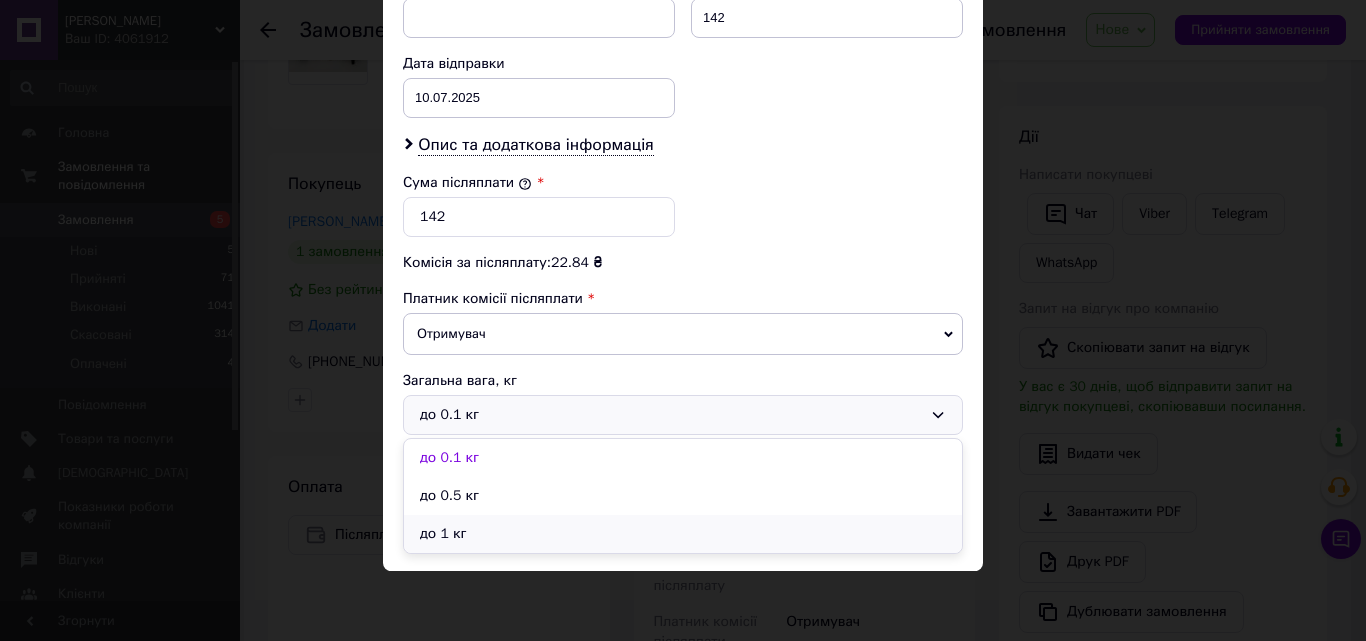 click on "до 1 кг" at bounding box center (683, 534) 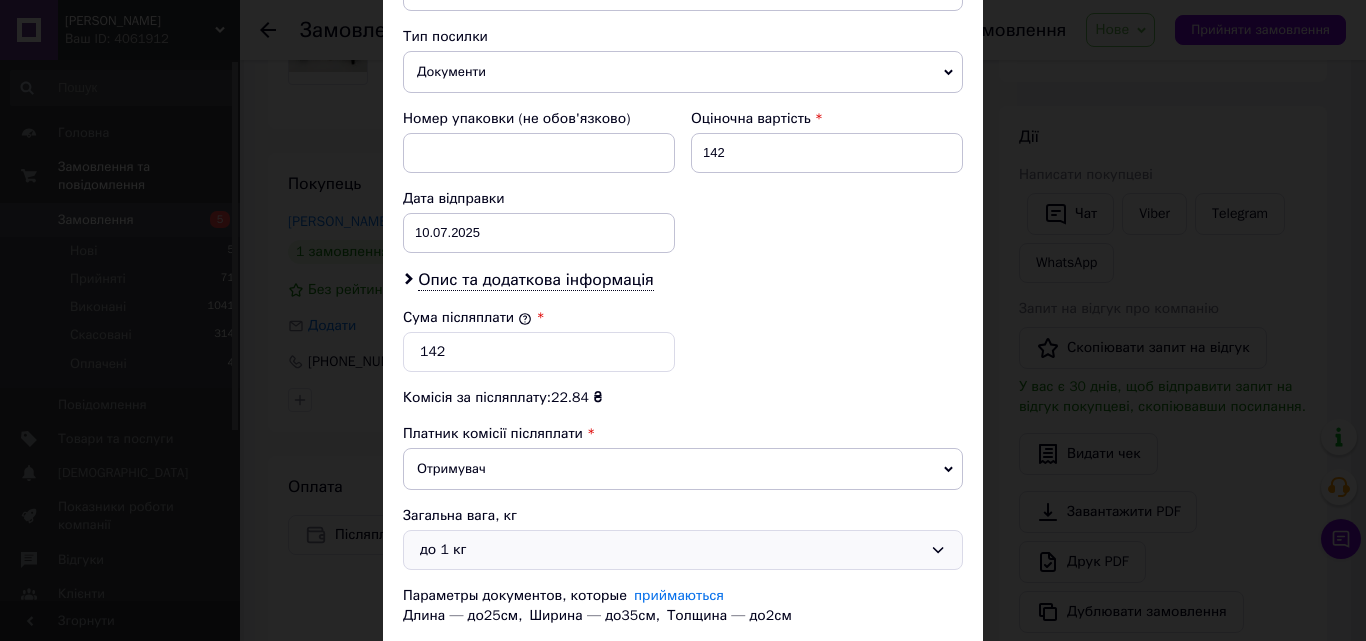 scroll, scrollTop: 825, scrollLeft: 0, axis: vertical 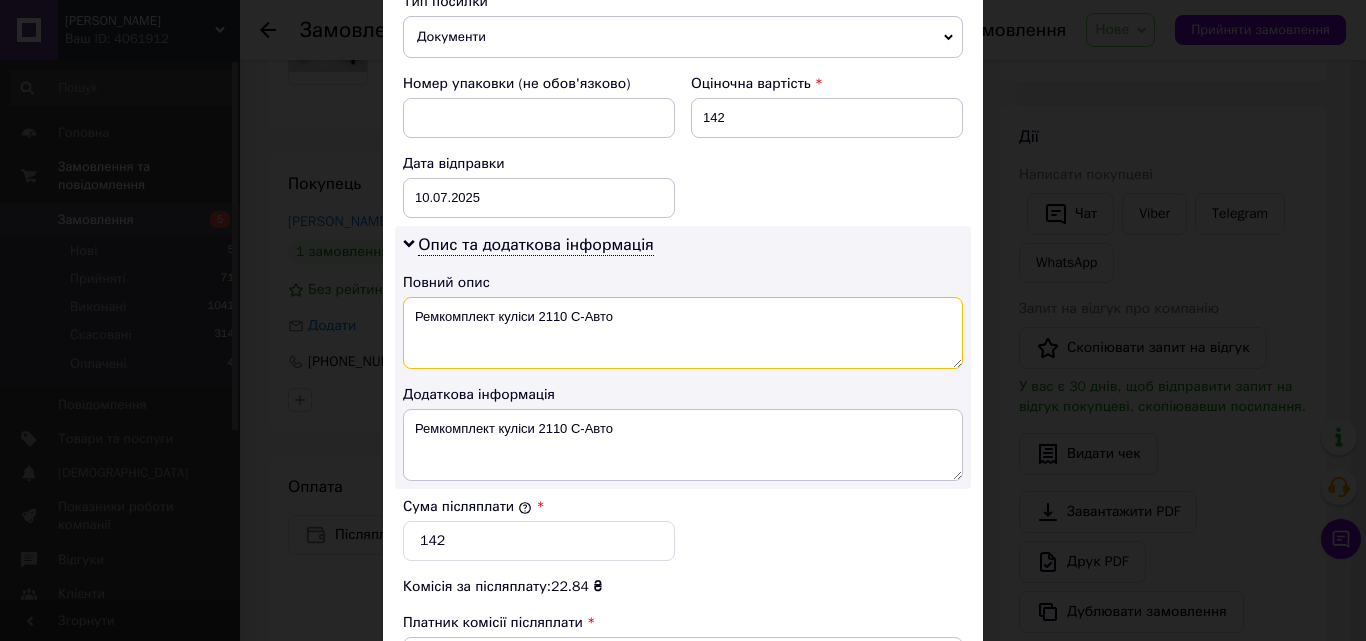 drag, startPoint x: 602, startPoint y: 324, endPoint x: 416, endPoint y: 323, distance: 186.00269 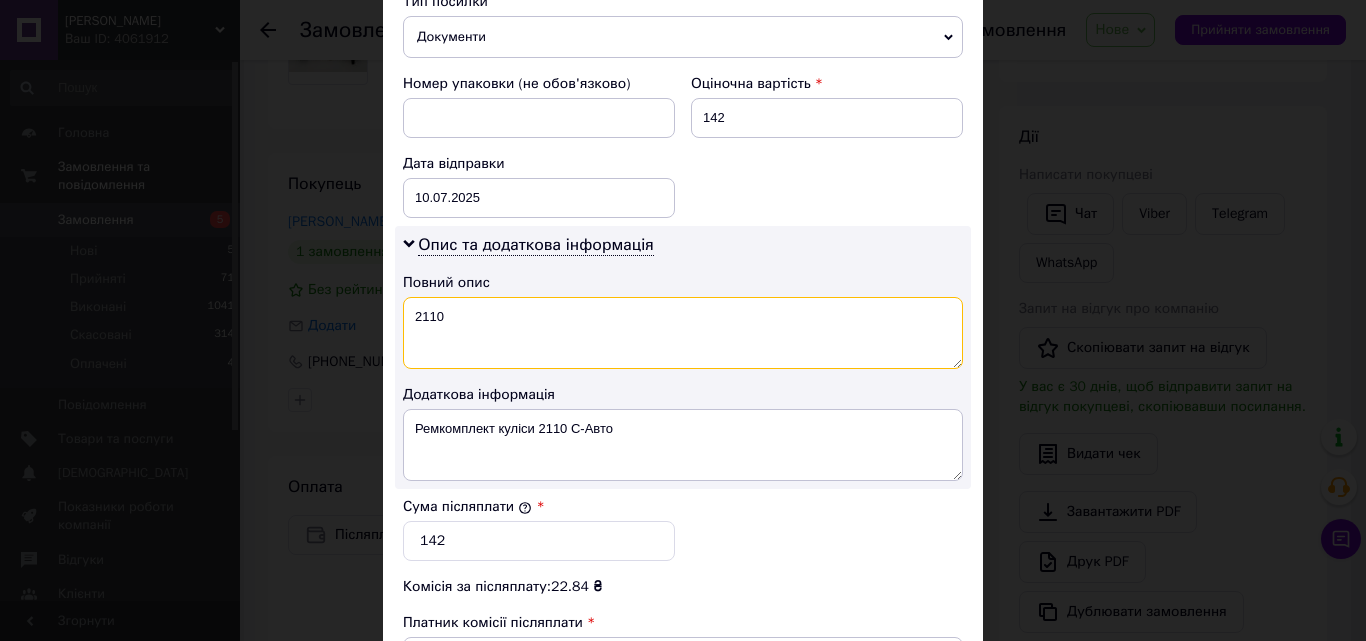 drag, startPoint x: 459, startPoint y: 322, endPoint x: 426, endPoint y: 329, distance: 33.734257 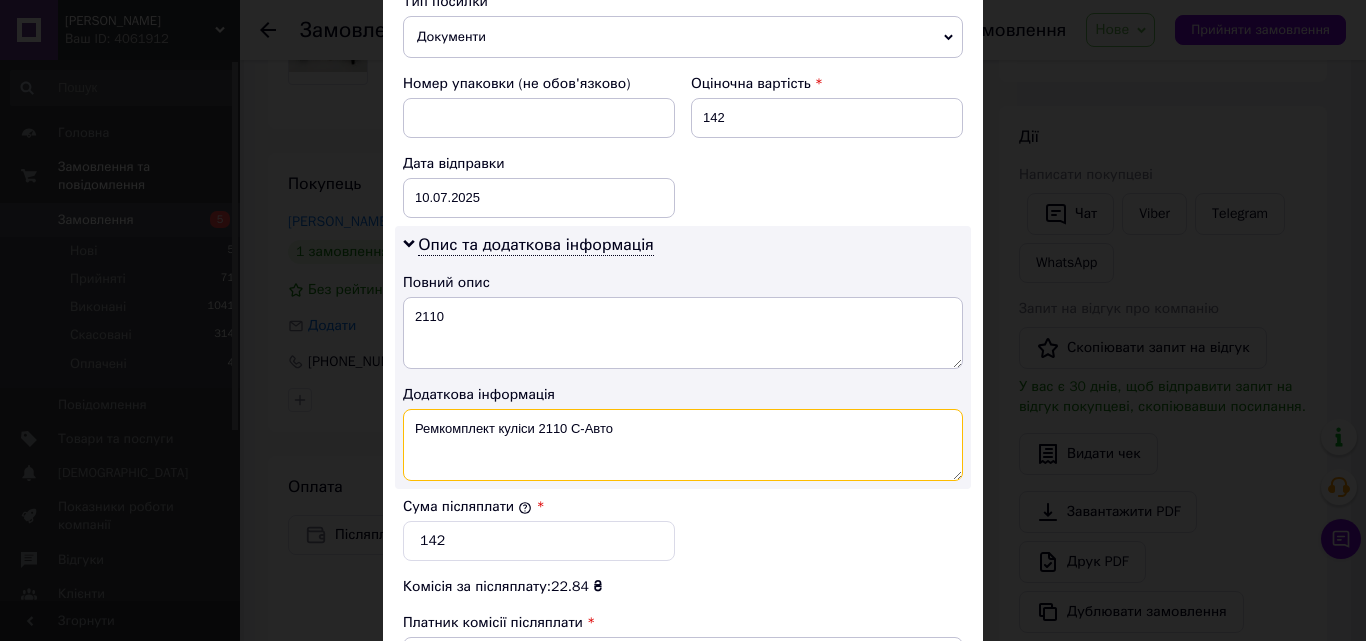 drag, startPoint x: 628, startPoint y: 431, endPoint x: 411, endPoint y: 424, distance: 217.11287 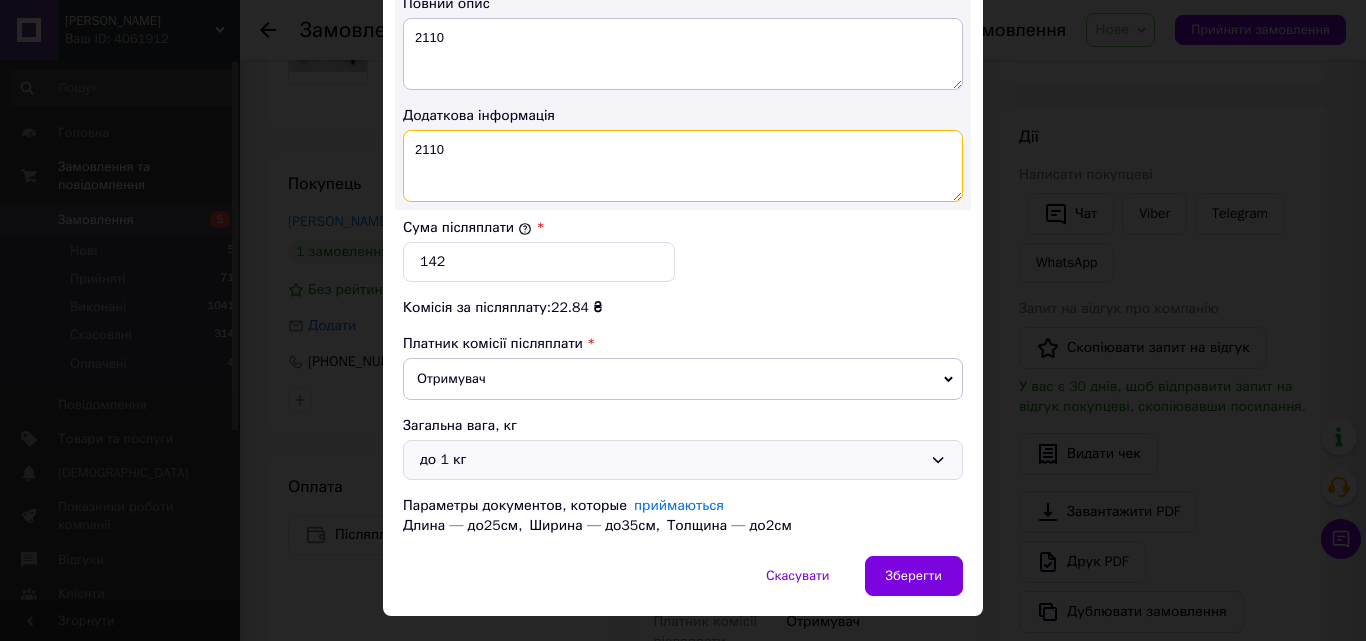 scroll, scrollTop: 1149, scrollLeft: 0, axis: vertical 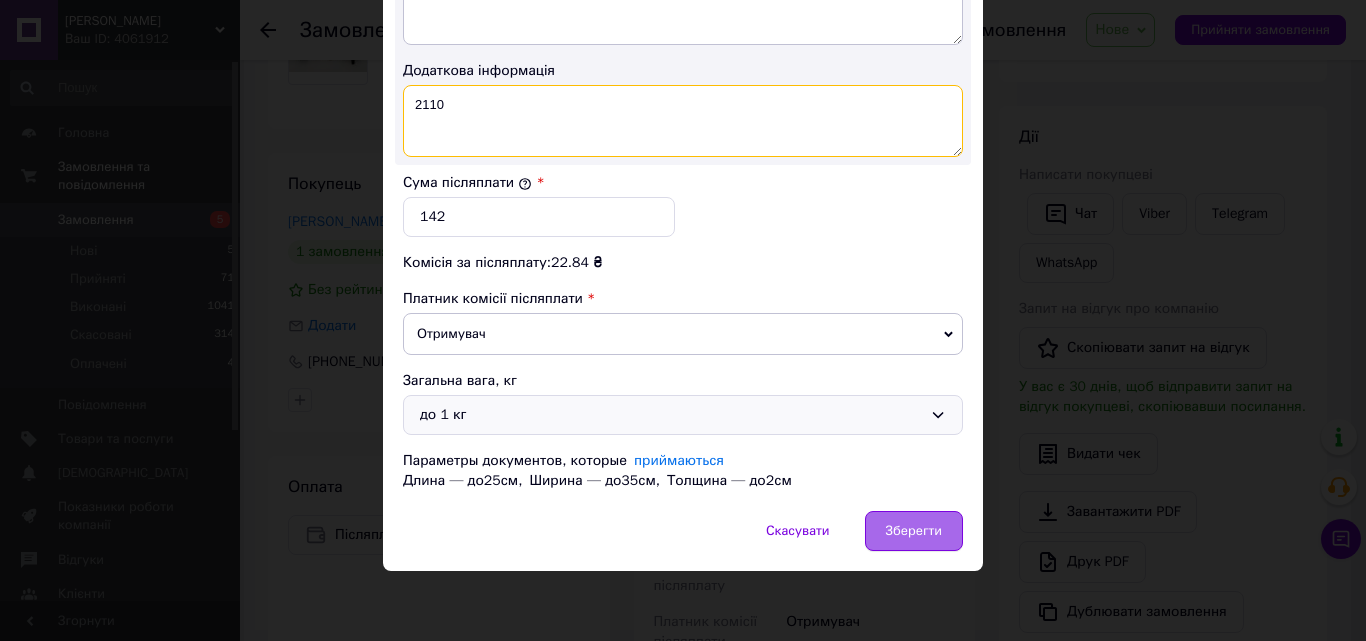 type on "2110" 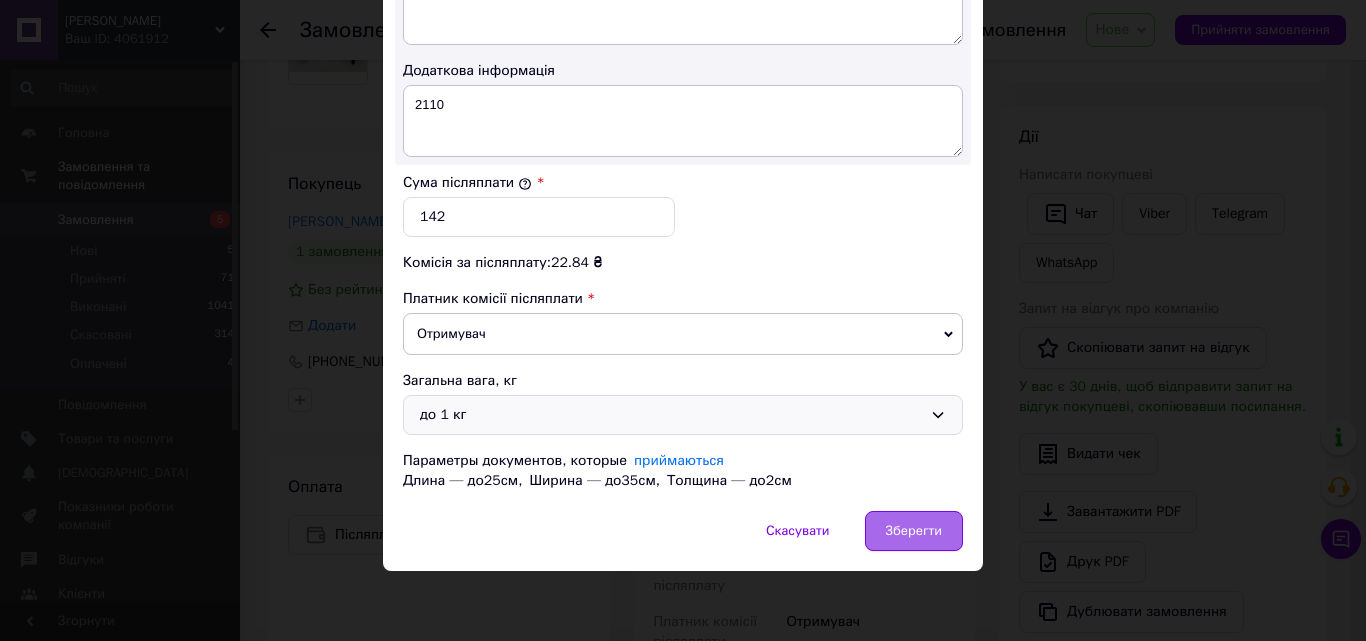 click on "Зберегти" at bounding box center [914, 531] 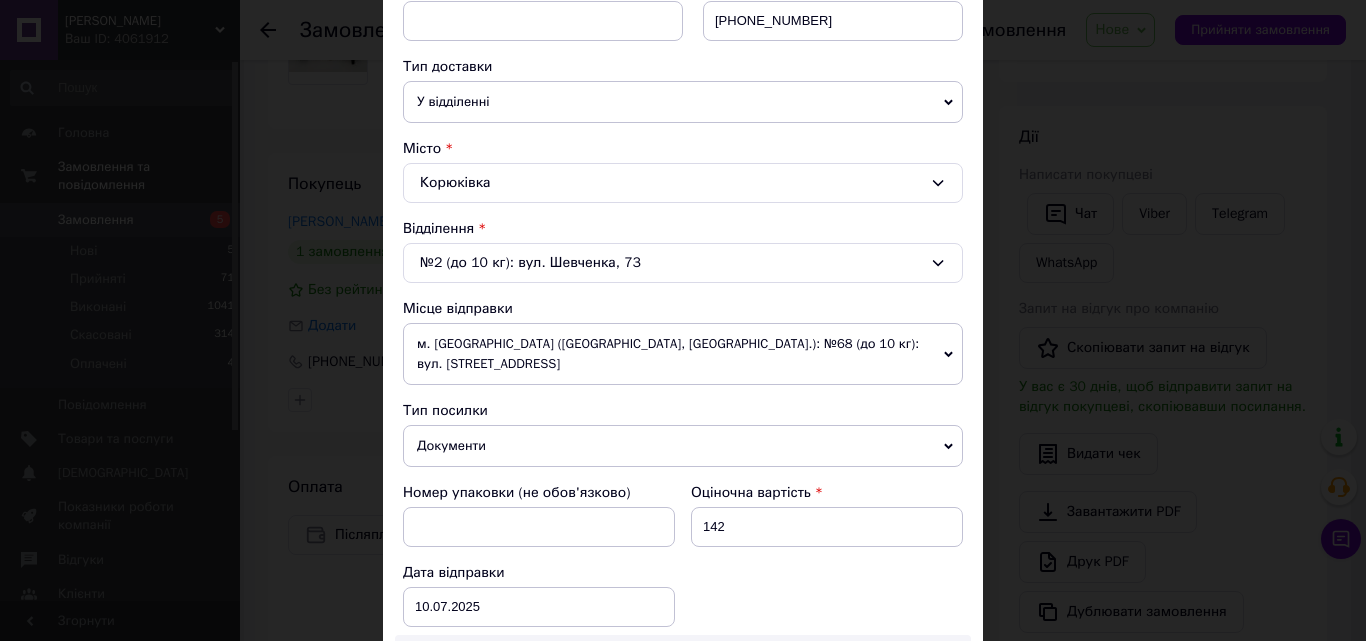 scroll, scrollTop: 149, scrollLeft: 0, axis: vertical 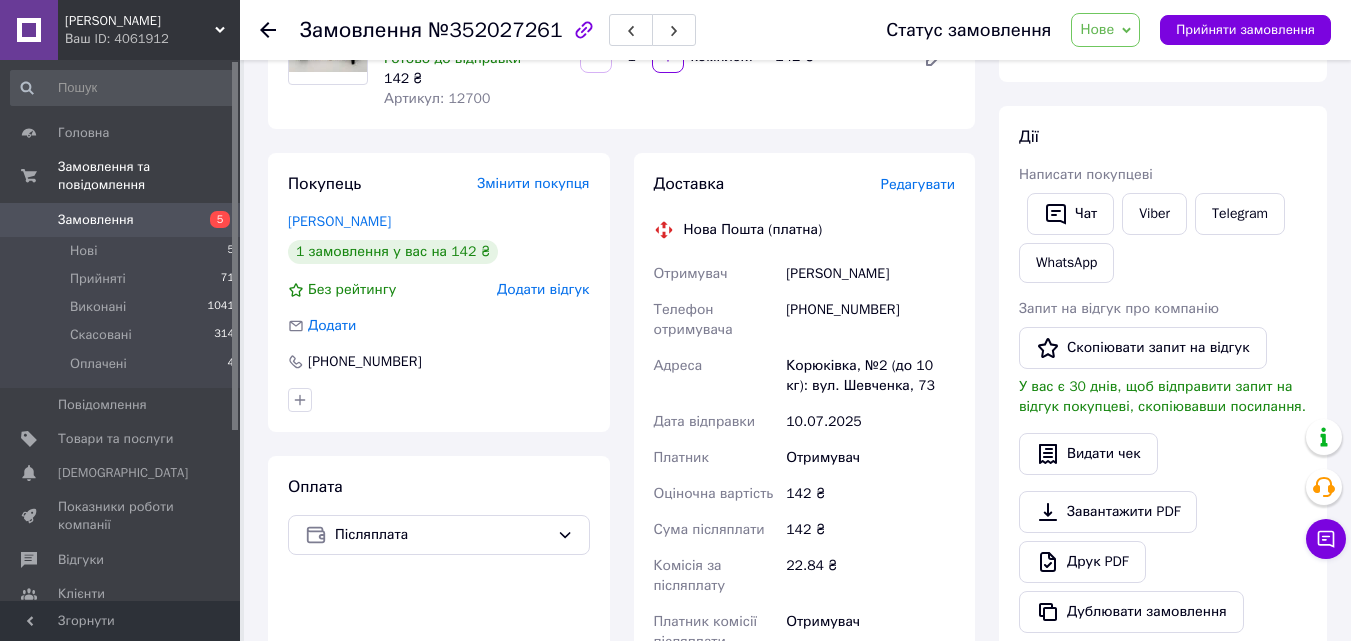 click on "Редагувати" at bounding box center (918, 184) 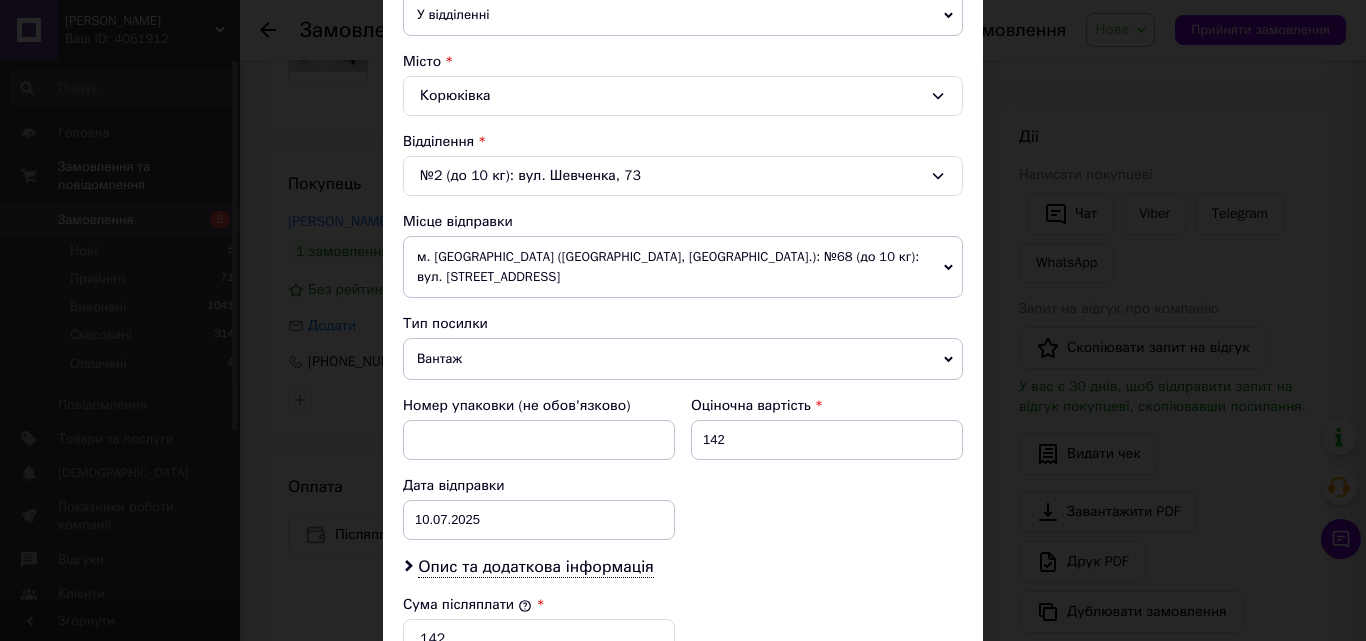 scroll, scrollTop: 600, scrollLeft: 0, axis: vertical 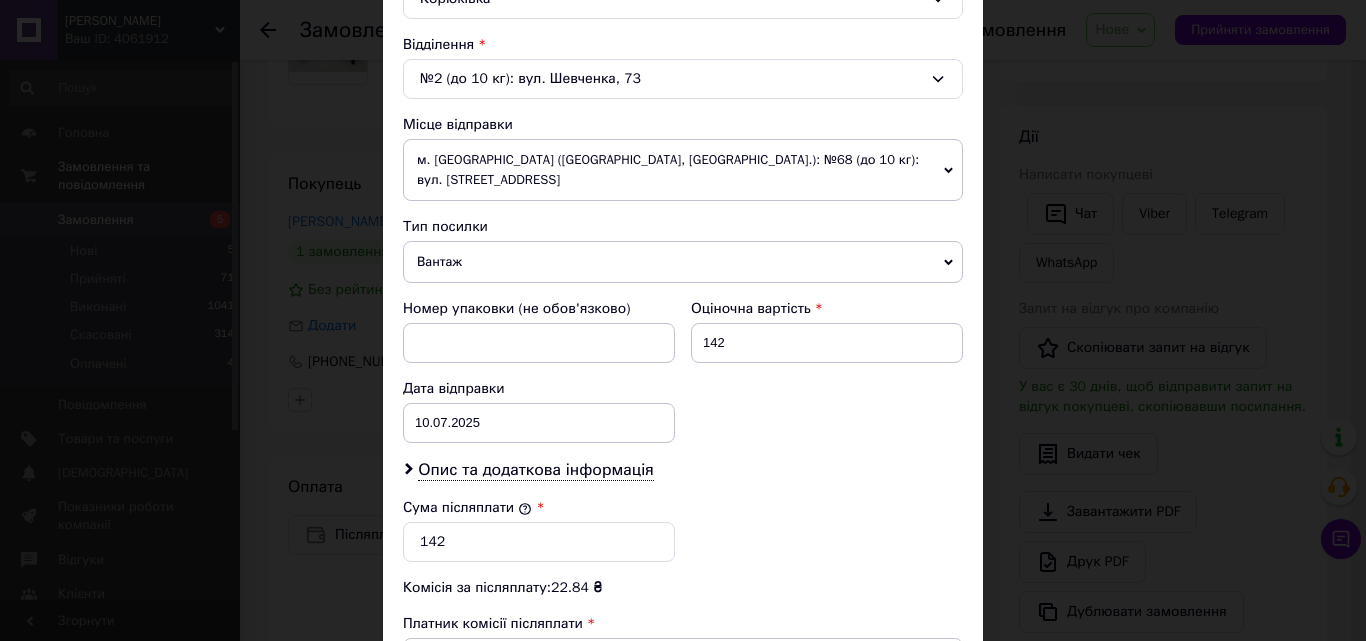 click on "Вантаж" at bounding box center [683, 262] 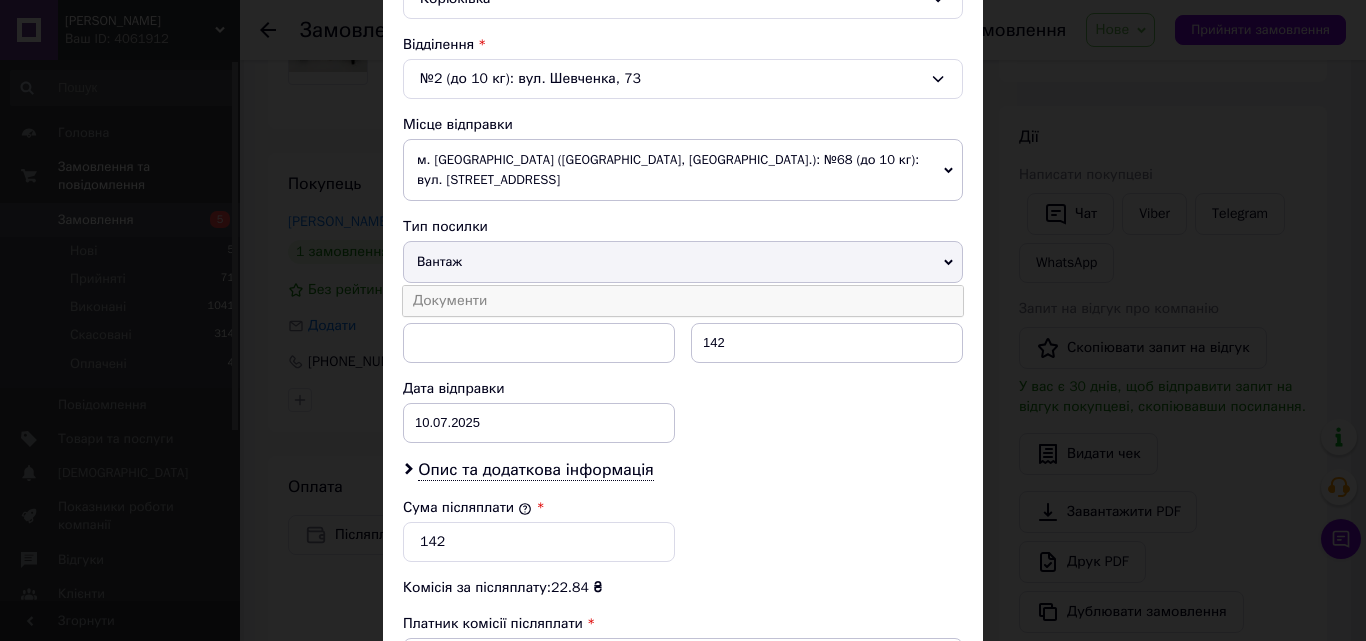 click on "Документи" at bounding box center (683, 301) 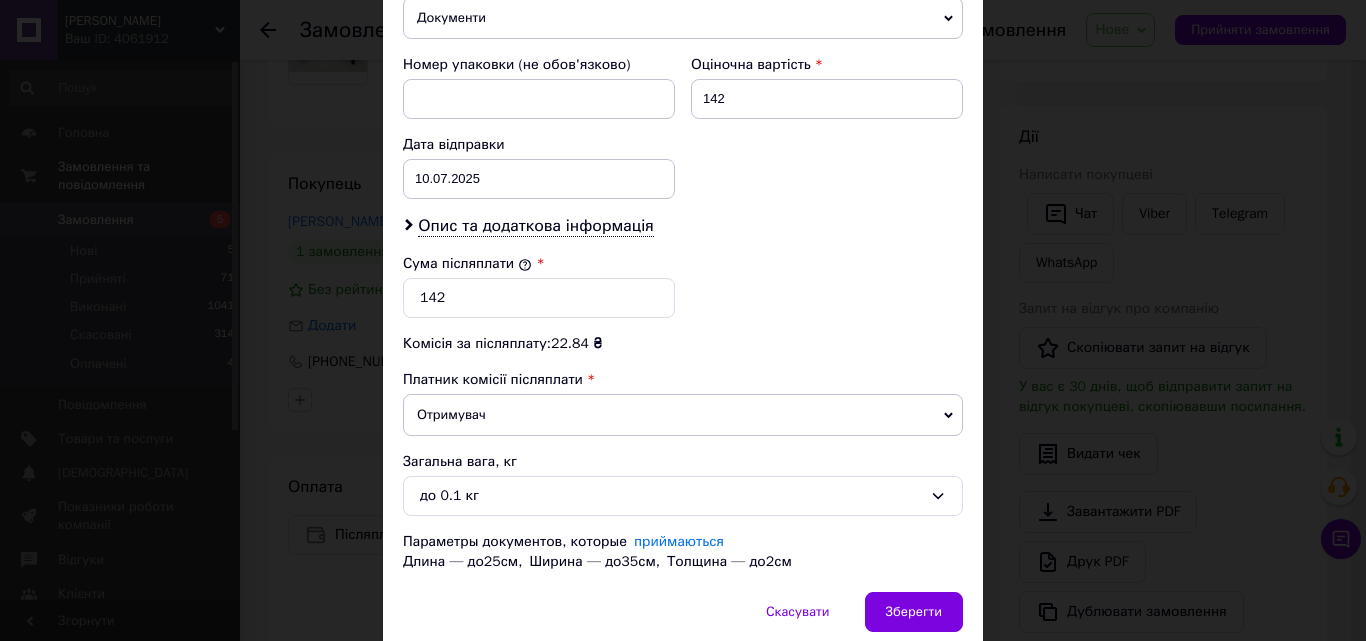 scroll, scrollTop: 900, scrollLeft: 0, axis: vertical 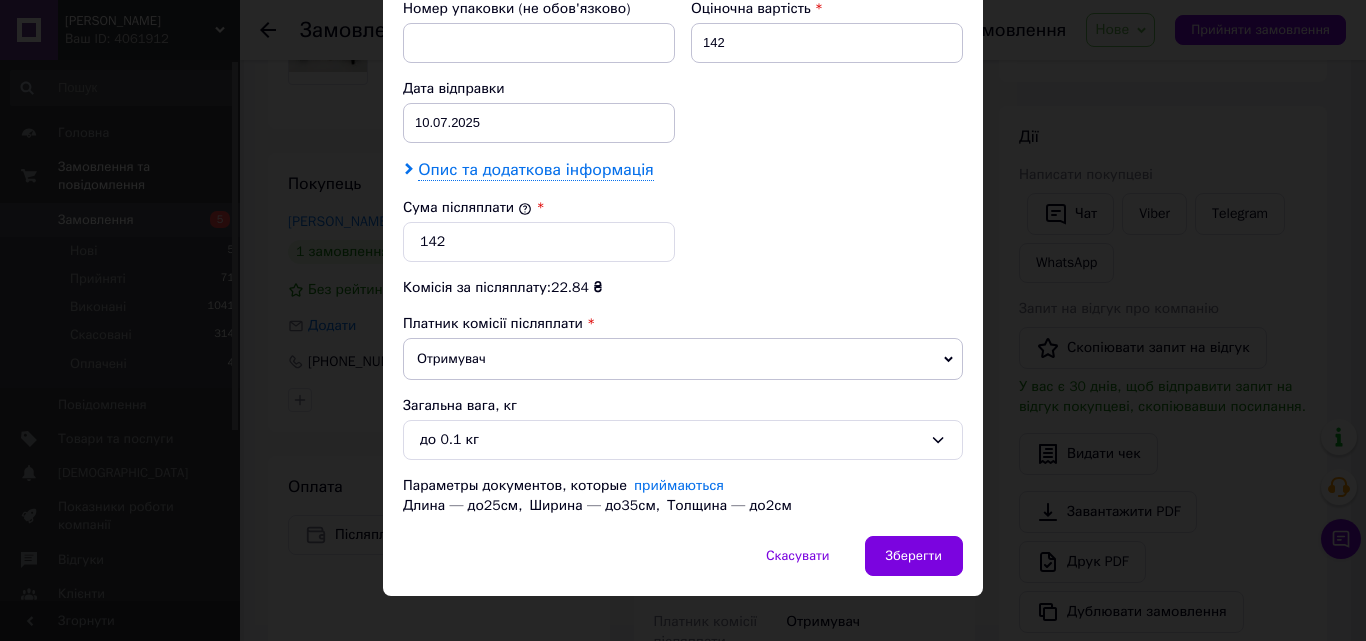 click on "Опис та додаткова інформація" at bounding box center (535, 170) 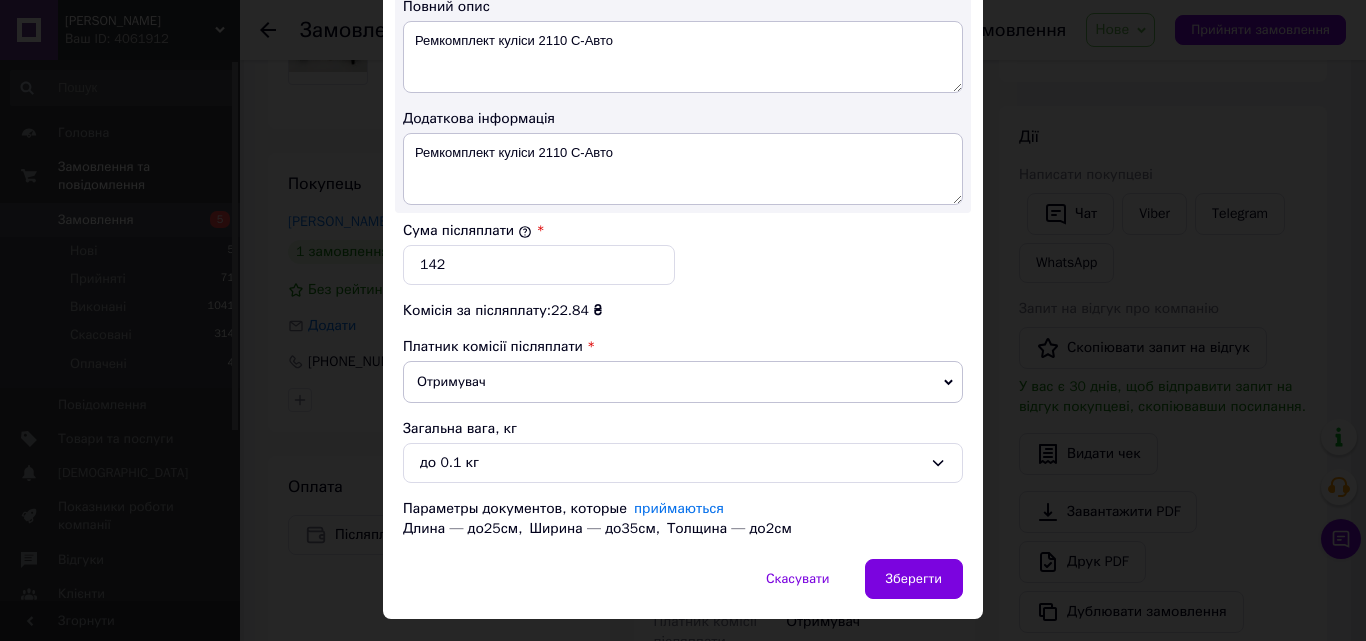 scroll, scrollTop: 1149, scrollLeft: 0, axis: vertical 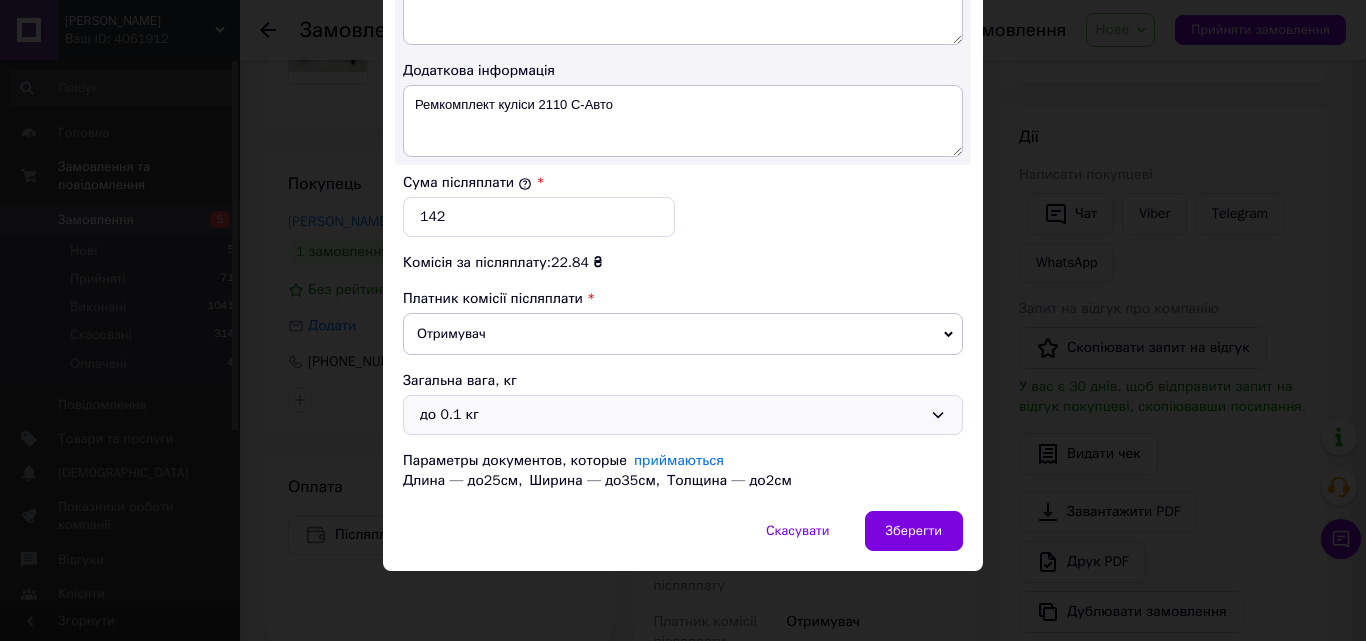 click on "до 0.1 кг" at bounding box center (671, 415) 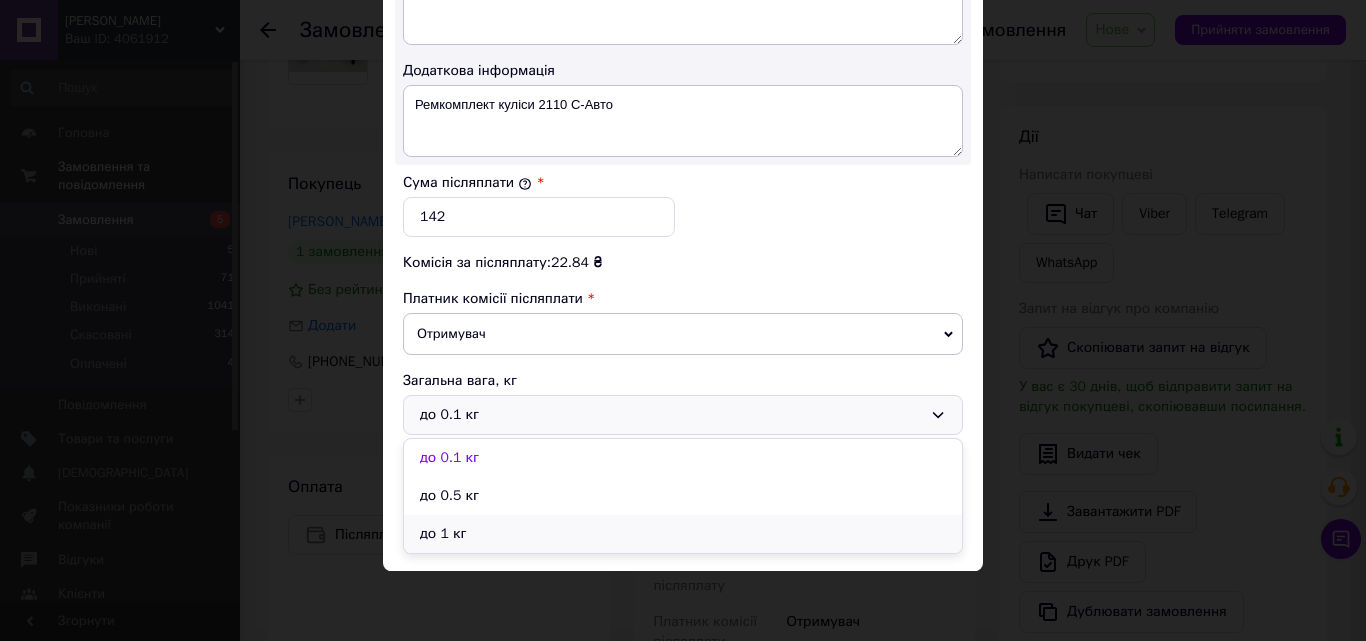 click on "до 1 кг" at bounding box center [683, 534] 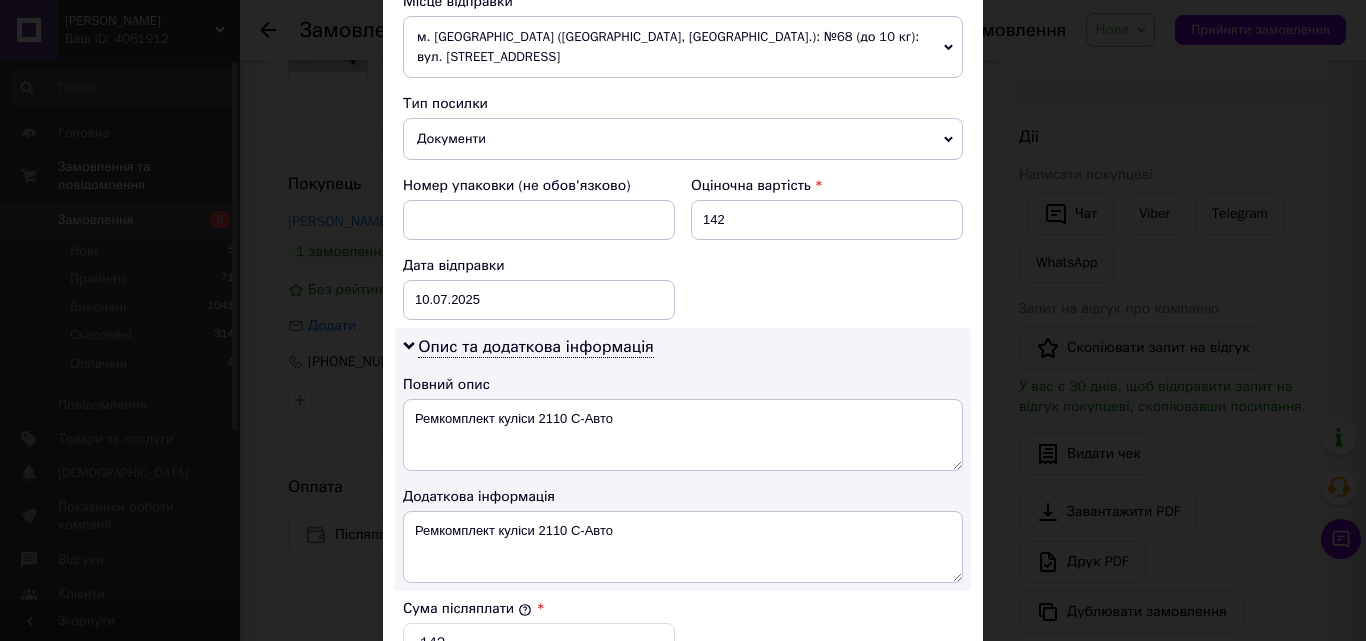 scroll, scrollTop: 749, scrollLeft: 0, axis: vertical 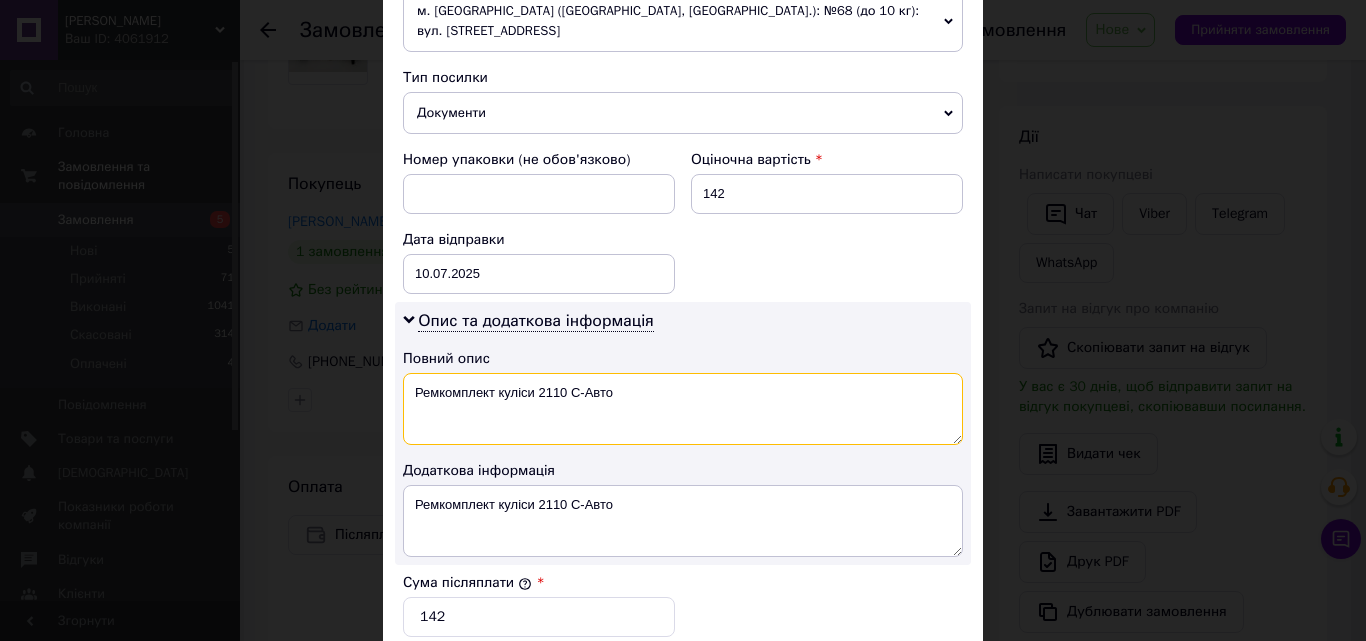 drag, startPoint x: 650, startPoint y: 395, endPoint x: 420, endPoint y: 400, distance: 230.05434 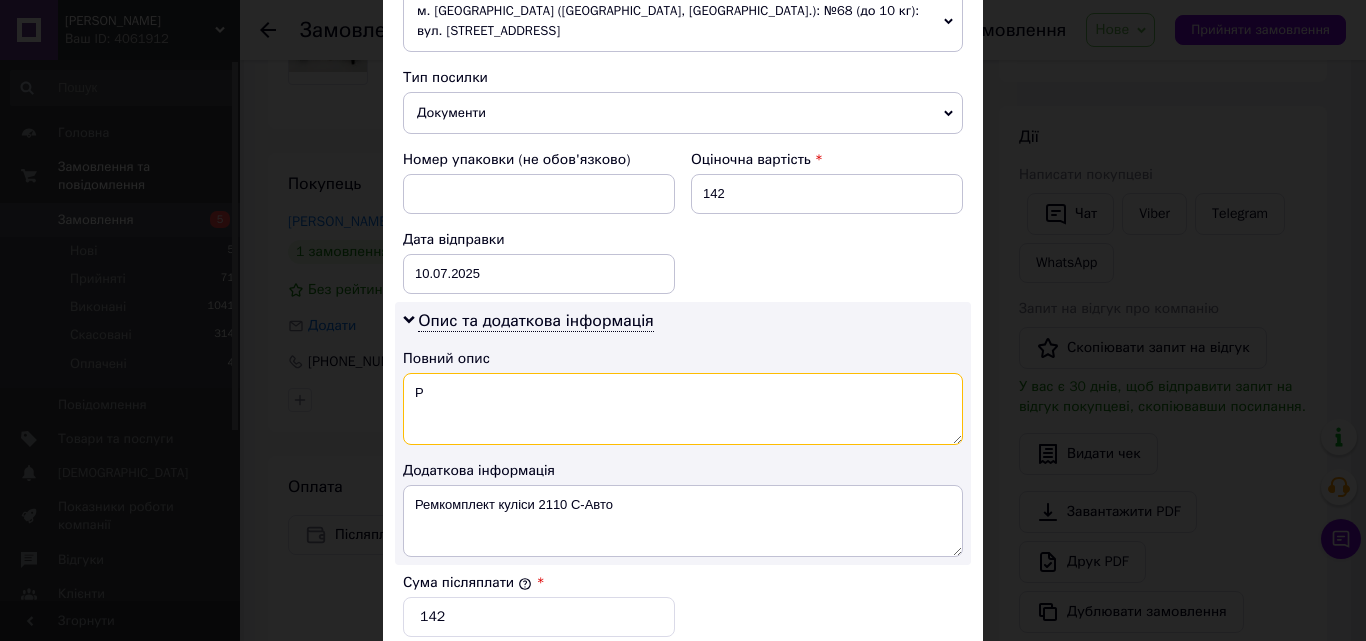 type on "Р" 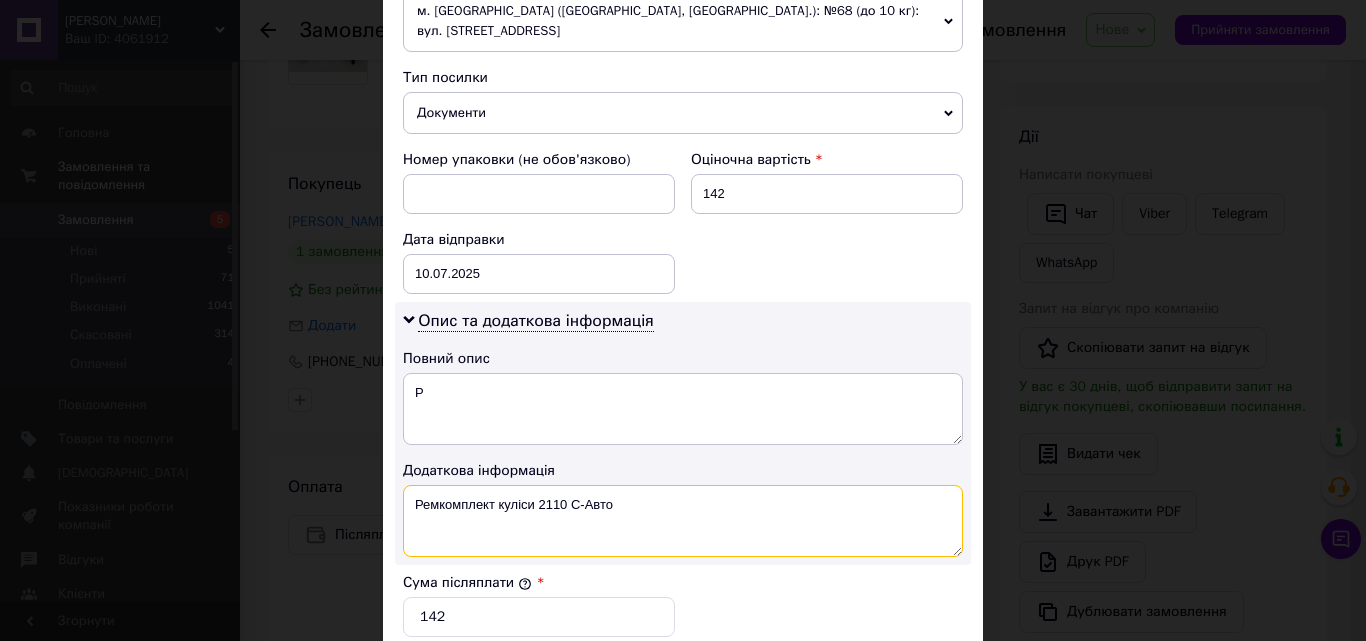 drag, startPoint x: 624, startPoint y: 508, endPoint x: 418, endPoint y: 504, distance: 206.03883 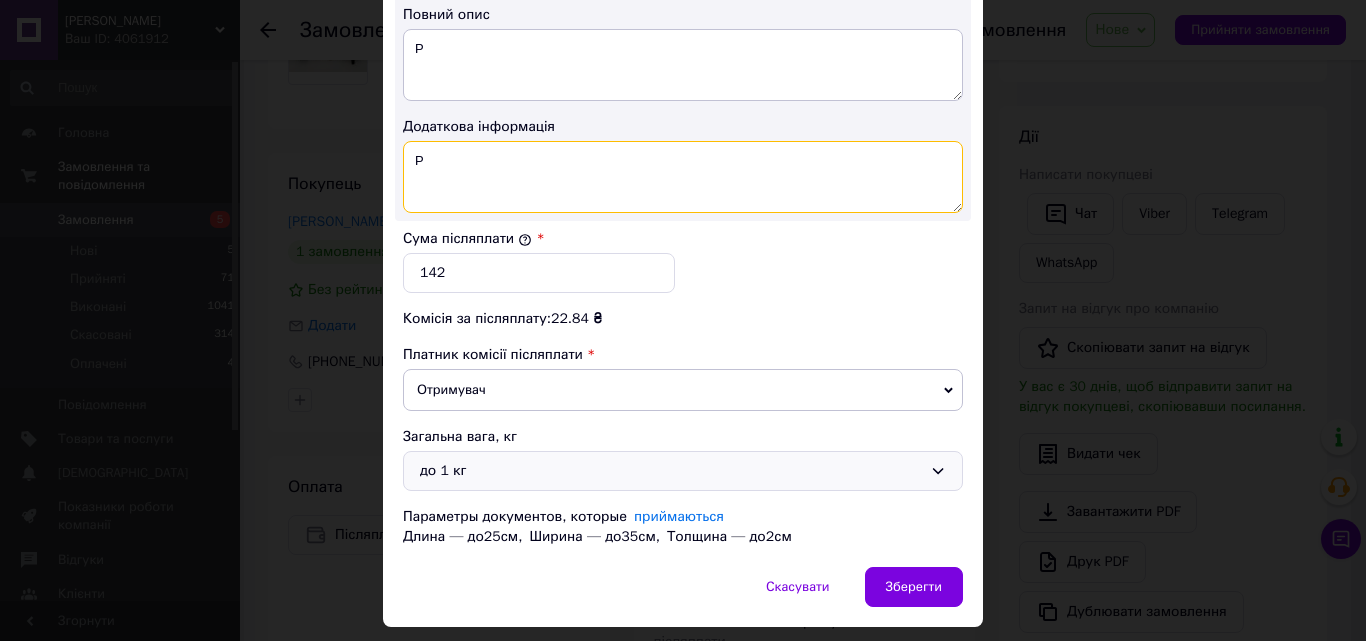 scroll, scrollTop: 1149, scrollLeft: 0, axis: vertical 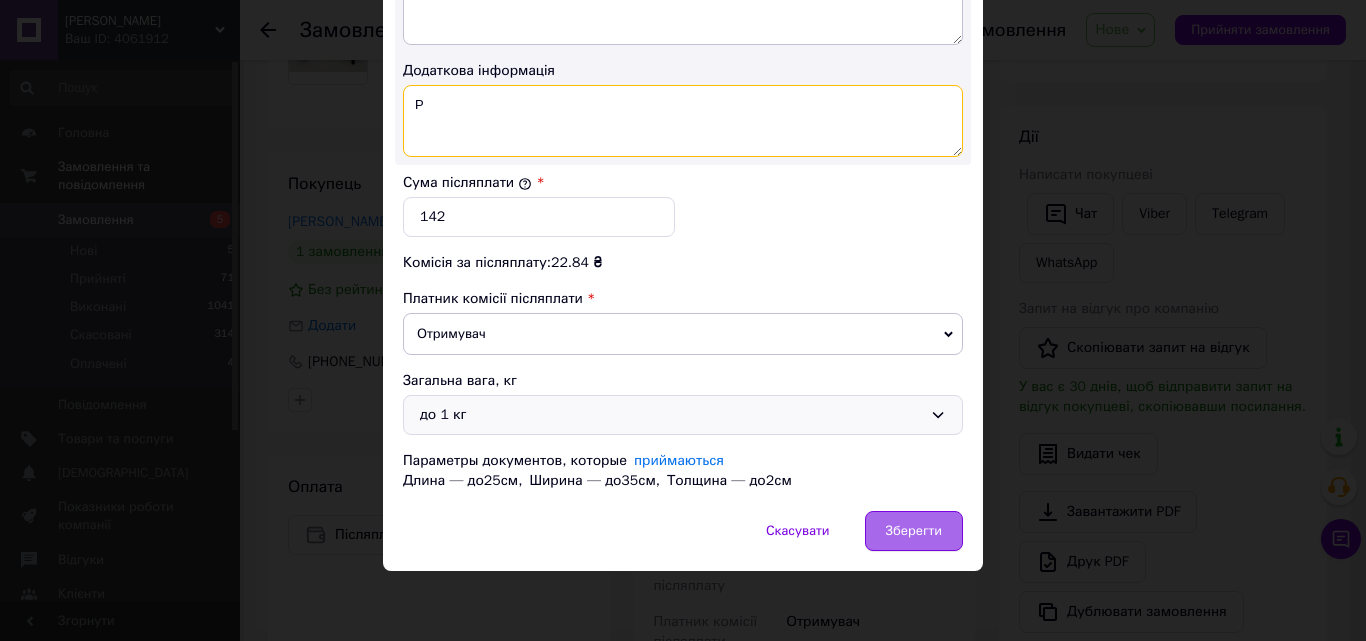 type on "Р" 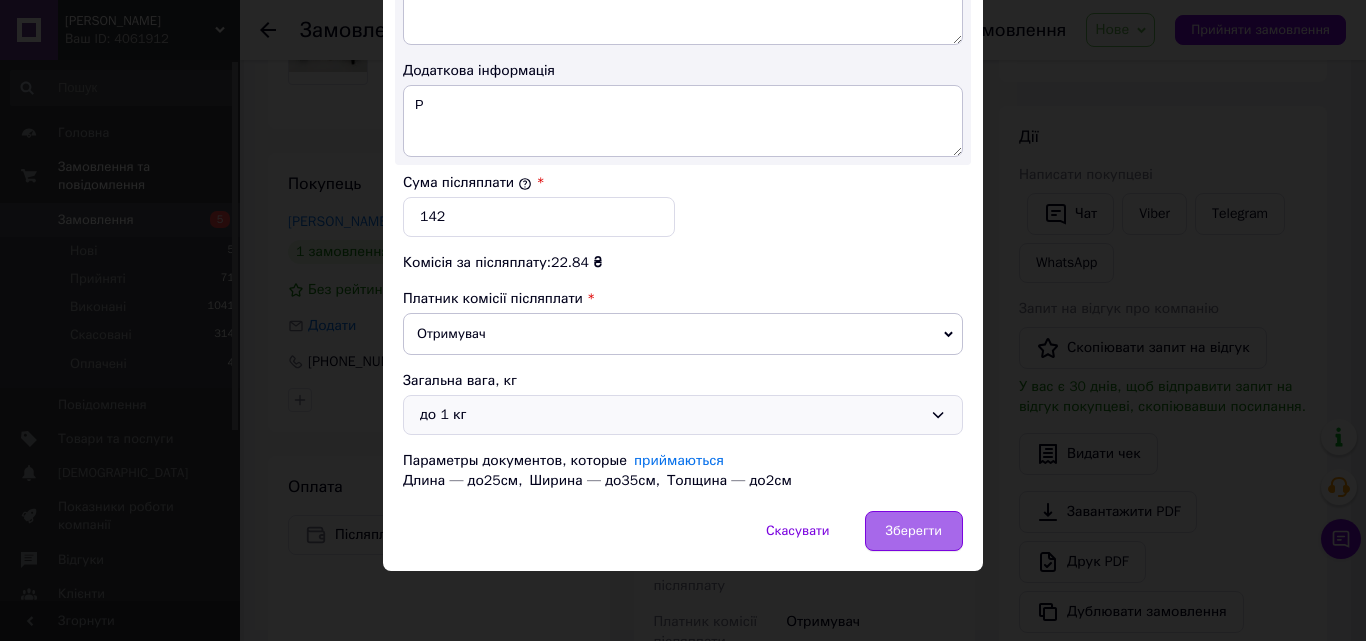 click on "Зберегти" at bounding box center (914, 531) 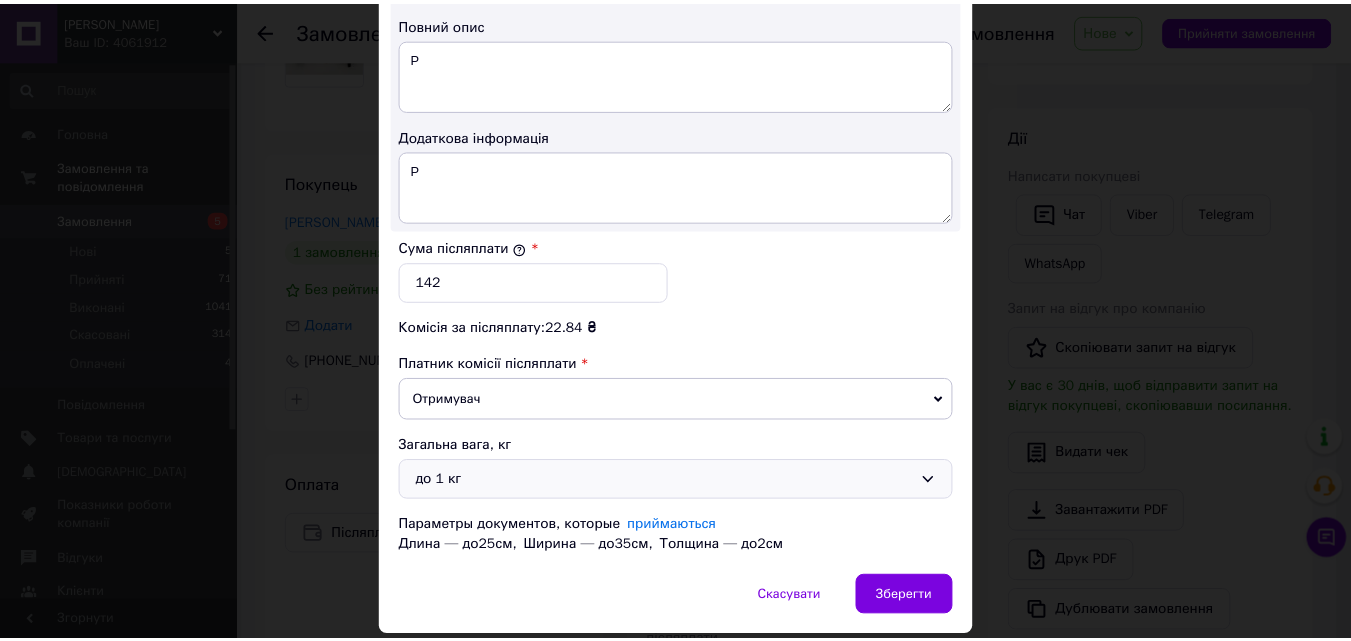 scroll, scrollTop: 1100, scrollLeft: 0, axis: vertical 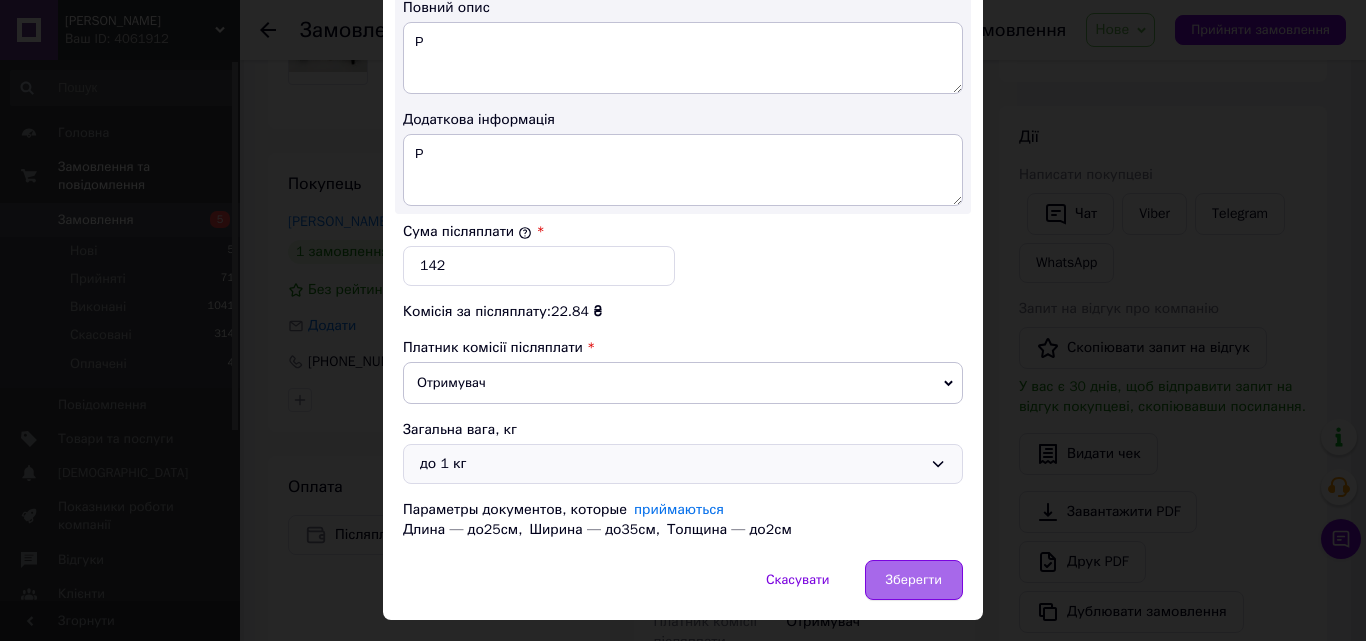 click on "Зберегти" at bounding box center [914, 580] 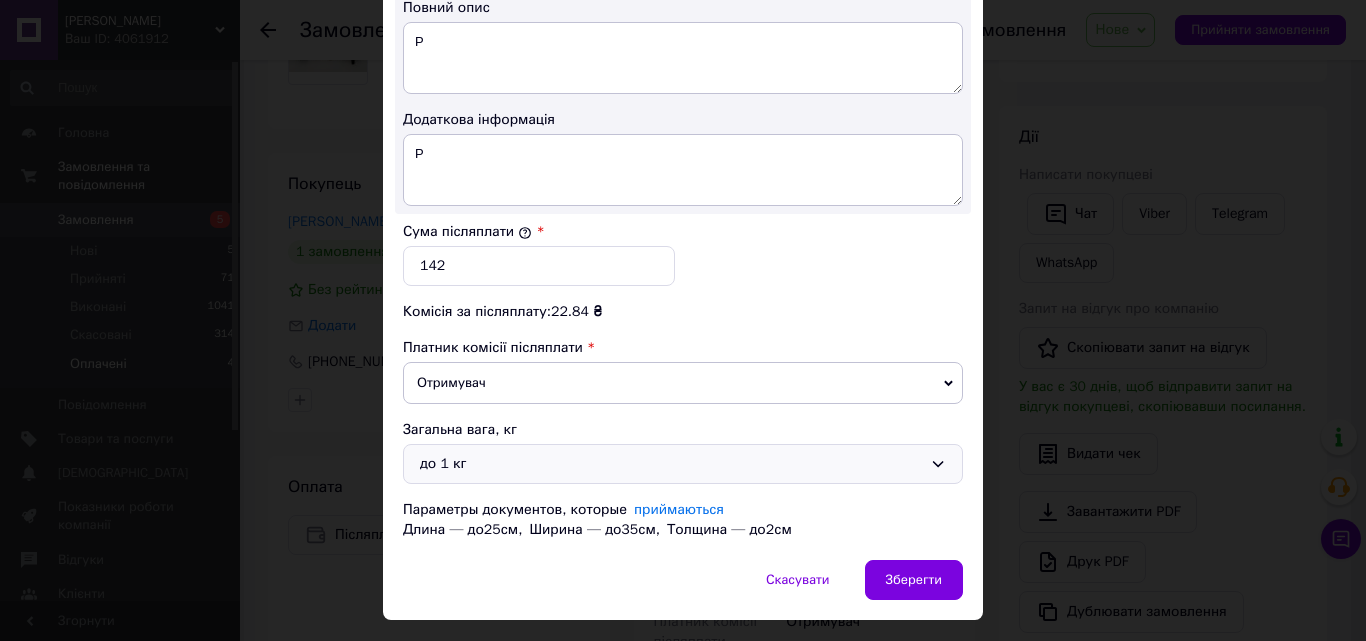click on "× Редагування доставки Спосіб доставки Нова Пошта (платна) Платник Отримувач Відправник Прізвище отримувача [PERSON_NAME] Ім'я отримувача [PERSON_NAME] батькові отримувача Телефон отримувача [PHONE_NUMBER] Тип доставки У відділенні Кур'єром В поштоматі Місто [GEOGRAPHIC_DATA] Відділення №2 (до 10 кг): вул. Шевченка, 73 Місце відправки м. [GEOGRAPHIC_DATA] ([GEOGRAPHIC_DATA], [GEOGRAPHIC_DATA].): №68 (до 10 кг): вул. [GEOGRAPHIC_DATA], 20 м. [GEOGRAPHIC_DATA] ([GEOGRAPHIC_DATA], [GEOGRAPHIC_DATA].): №10 (до 30 кг на одне місце): вул. [STREET_ADDRESS] Додати ще місце відправки Тип посилки Документи Вантаж Оціночна вартість" at bounding box center (683, 320) 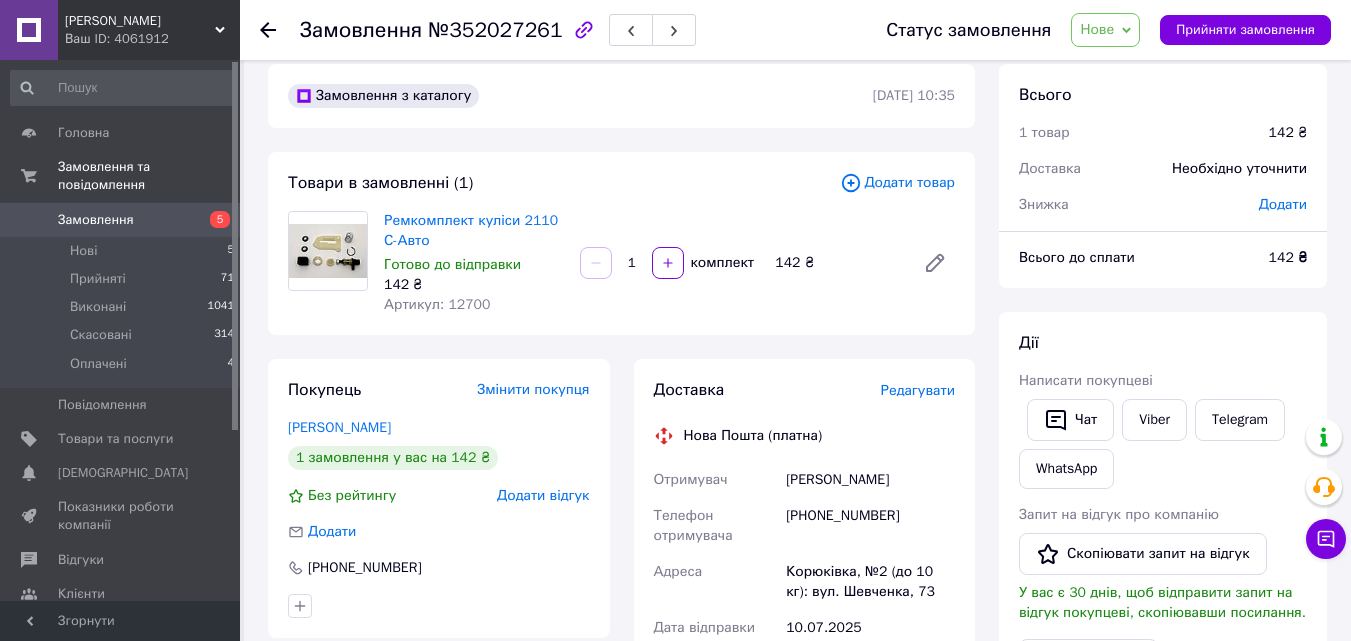 scroll, scrollTop: 0, scrollLeft: 0, axis: both 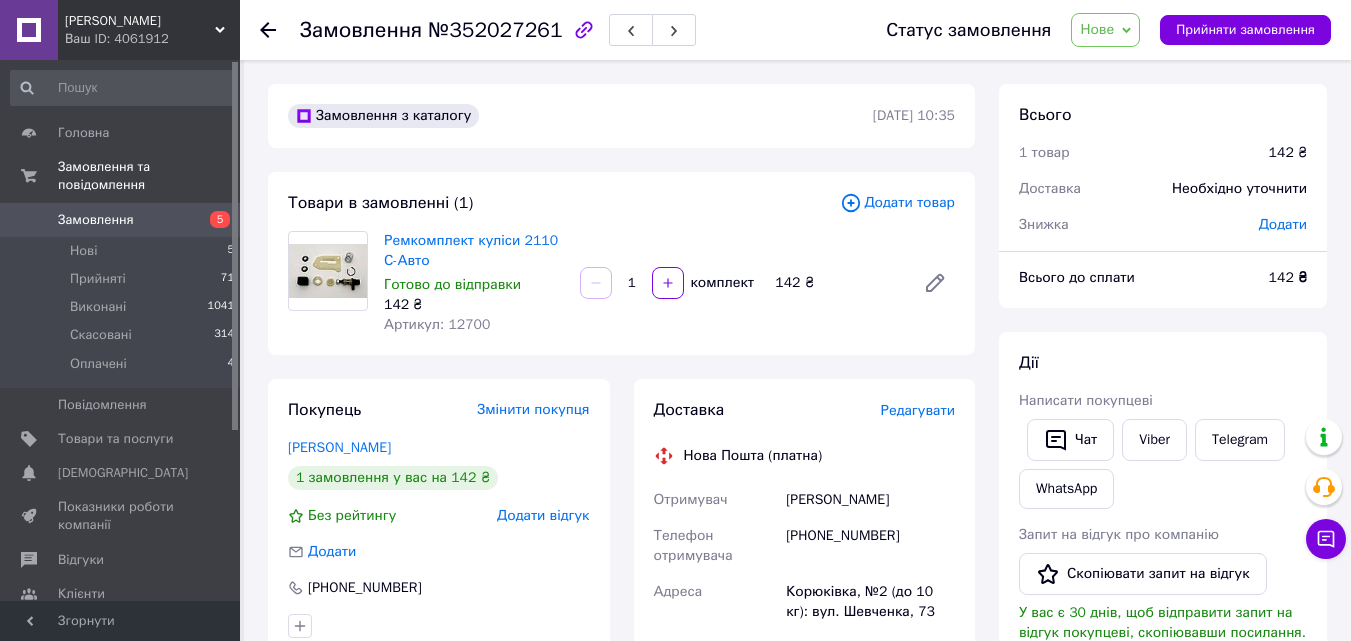 click 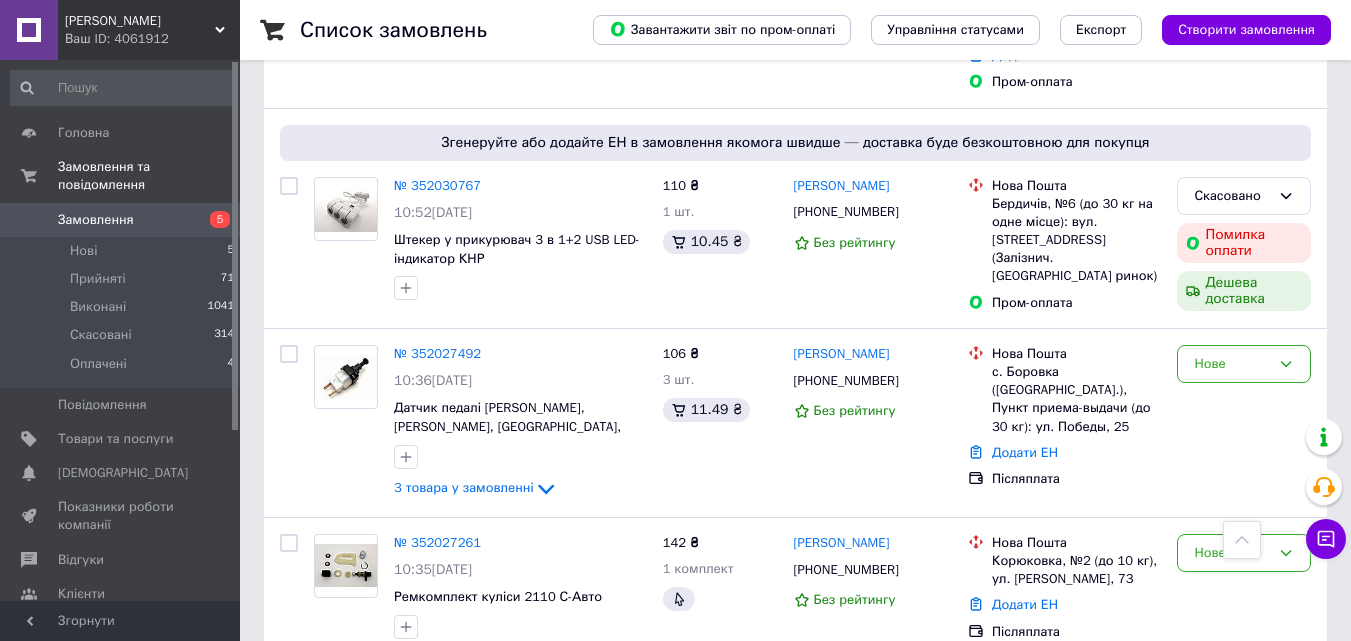 scroll, scrollTop: 800, scrollLeft: 0, axis: vertical 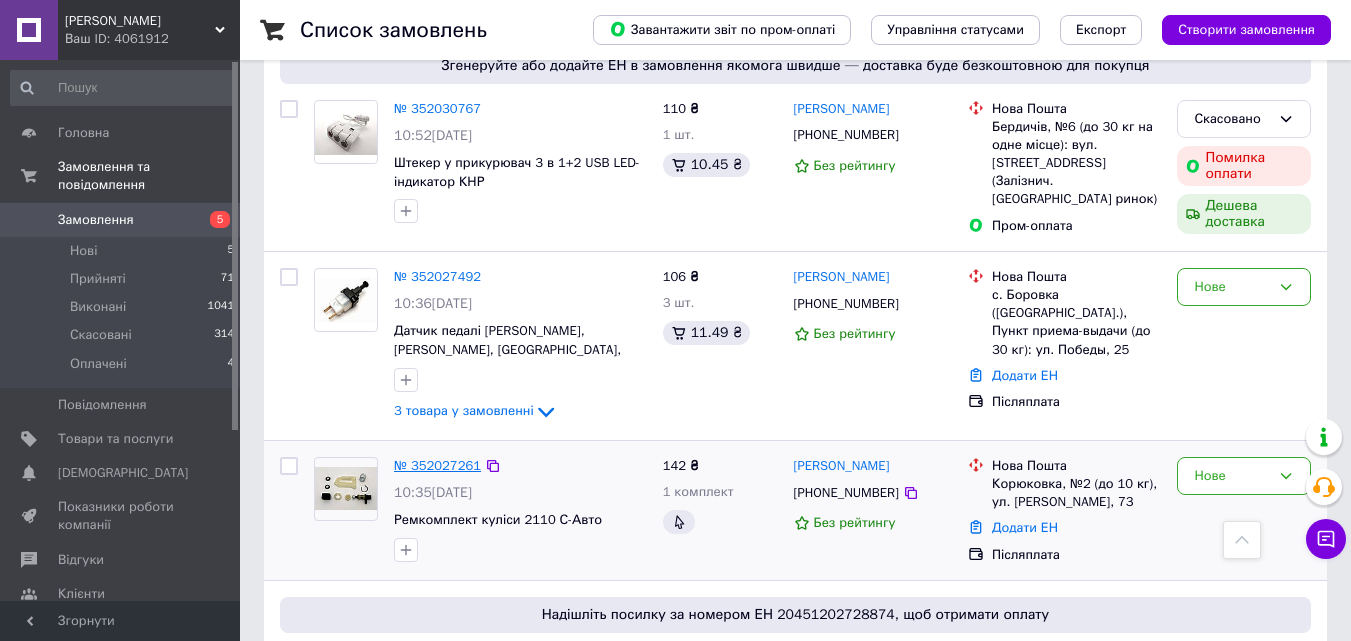 click on "№ 352027261" at bounding box center (437, 465) 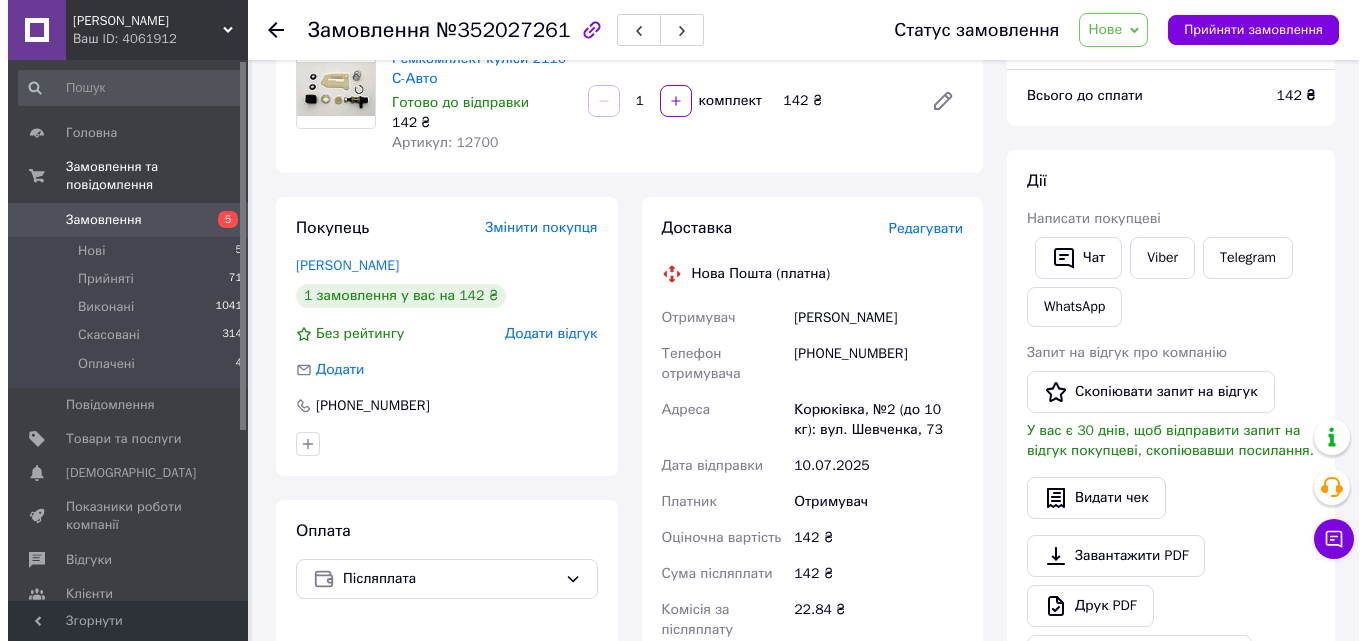 scroll, scrollTop: 212, scrollLeft: 0, axis: vertical 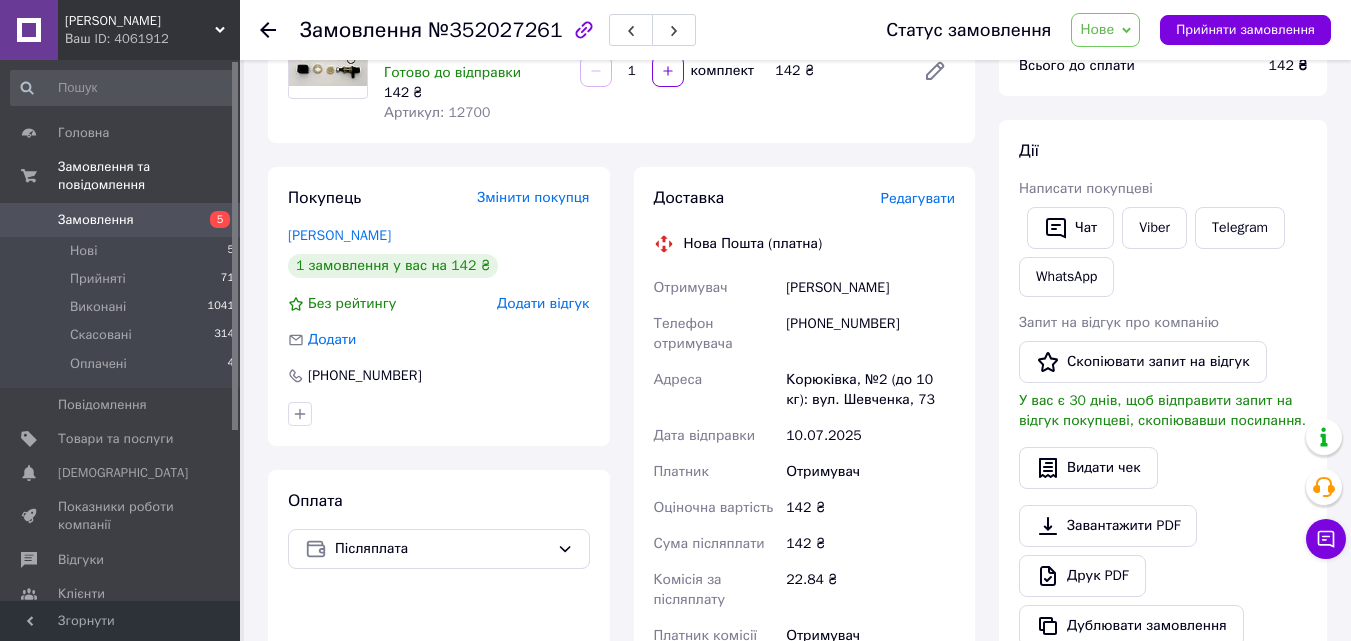 click on "Редагувати" at bounding box center (918, 198) 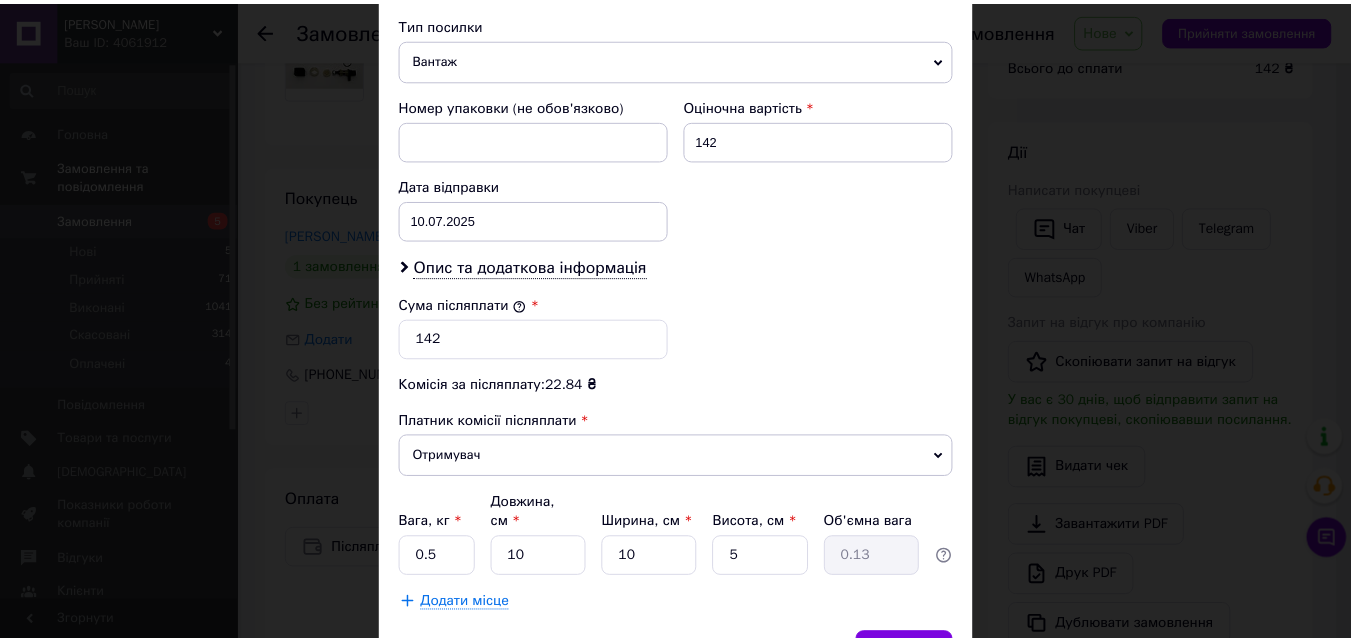 scroll, scrollTop: 905, scrollLeft: 0, axis: vertical 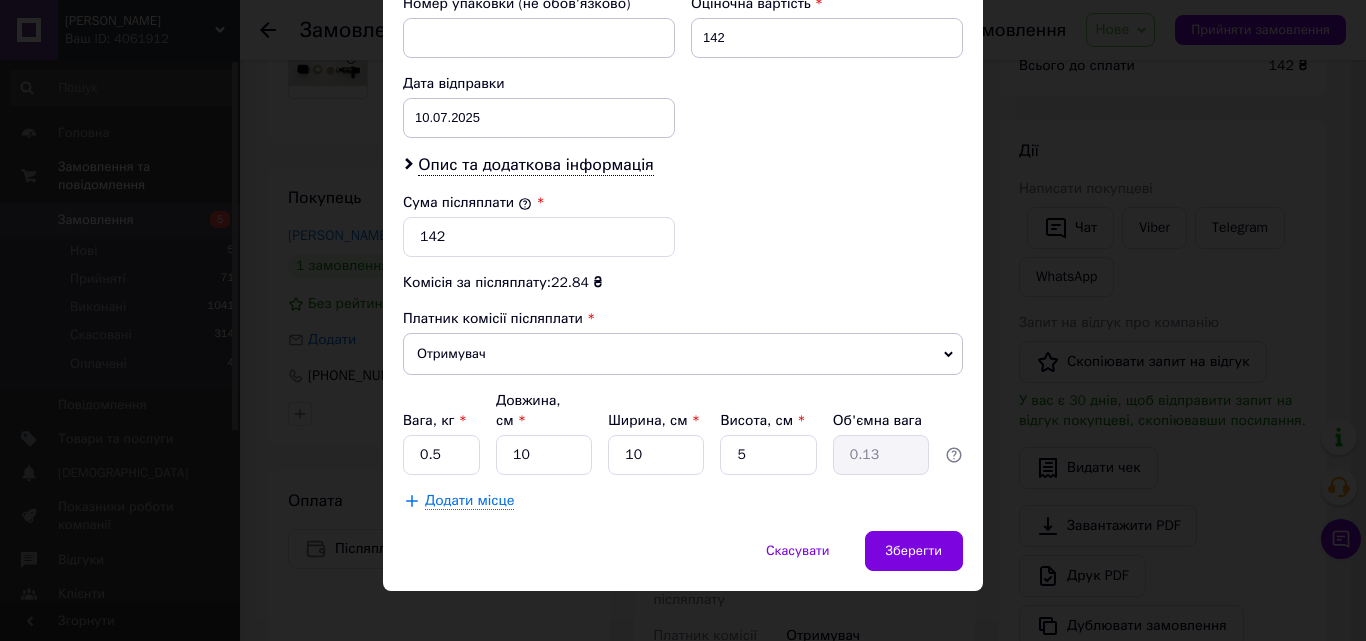click on "× Редагування доставки Спосіб доставки Нова Пошта (платна) Платник Отримувач Відправник Прізвище отримувача Кабрель Ім'я отримувача Ростислав По батькові отримувача Телефон отримувача +380957554330 Тип доставки У відділенні Кур'єром В поштоматі Місто Корюківка Відділення №2 (до 10 кг): вул. Шевченка, 73 Місце відправки м. Запоріжжя (Запорізька обл., Запорізький р-н.): №68 (до 10 кг): вул. Новокузнецька, 20 м. Запоріжжя (Запорізька обл., Запорізький р-н.): №10 (до 30 кг на одне місце): вул. Водограйна, 7А Додати ще місце відправки Тип посилки Вантаж Документи Оціночна вартість" at bounding box center [683, 320] 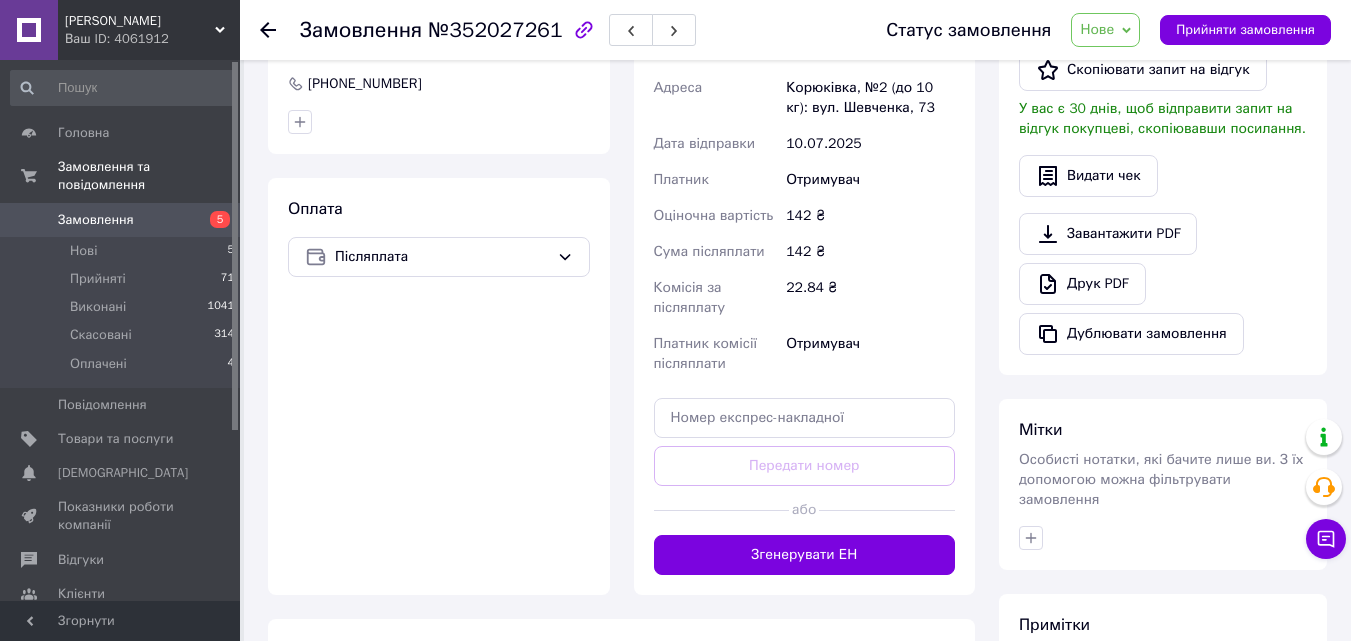scroll, scrollTop: 812, scrollLeft: 0, axis: vertical 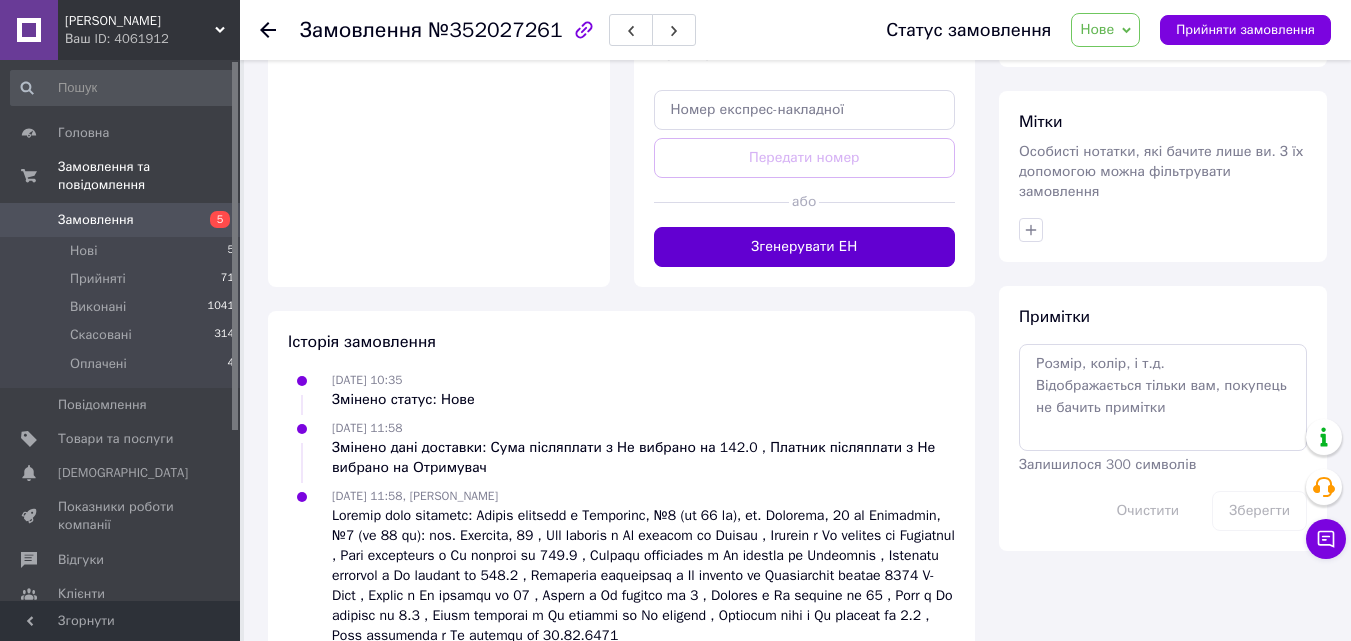click on "Згенерувати ЕН" at bounding box center [805, 247] 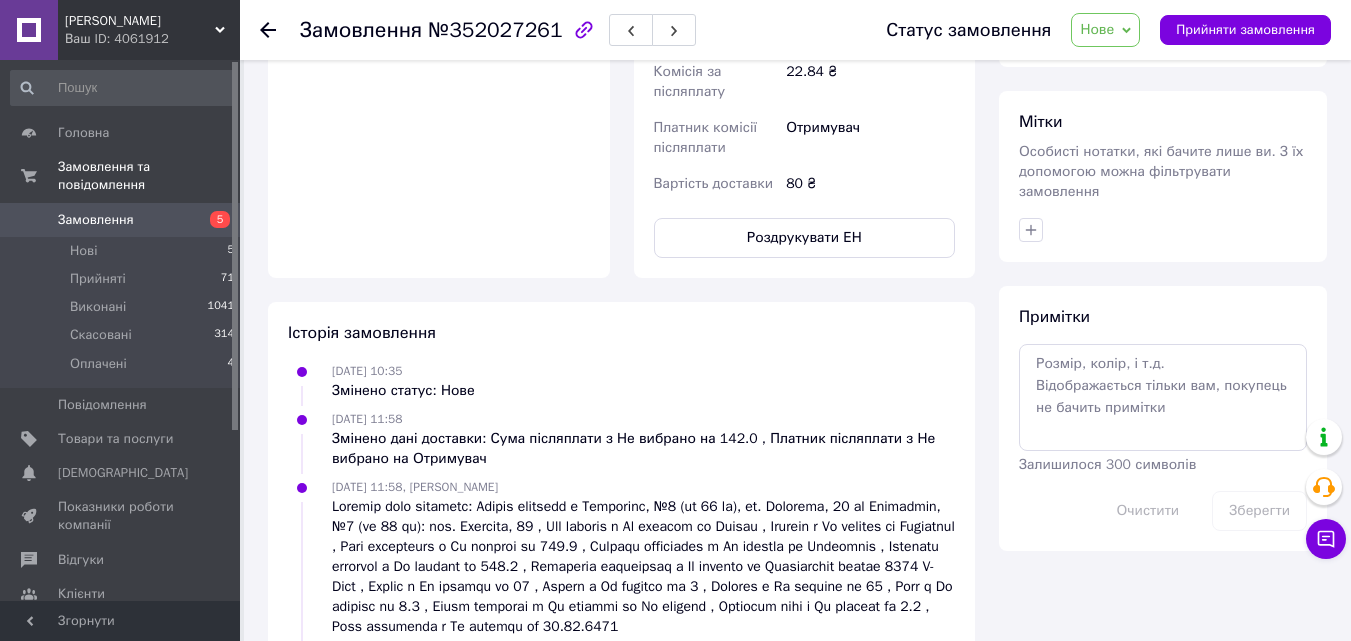 click on "Нове" at bounding box center (1097, 29) 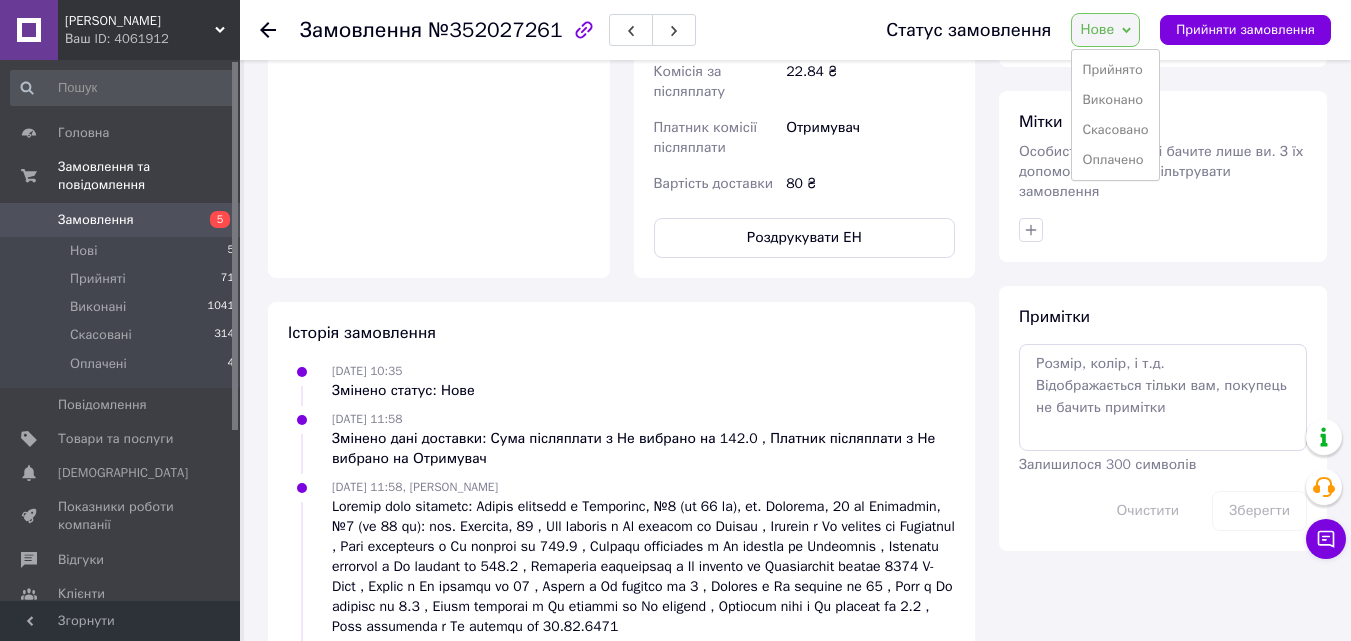 click on "Прийнято" at bounding box center [1115, 70] 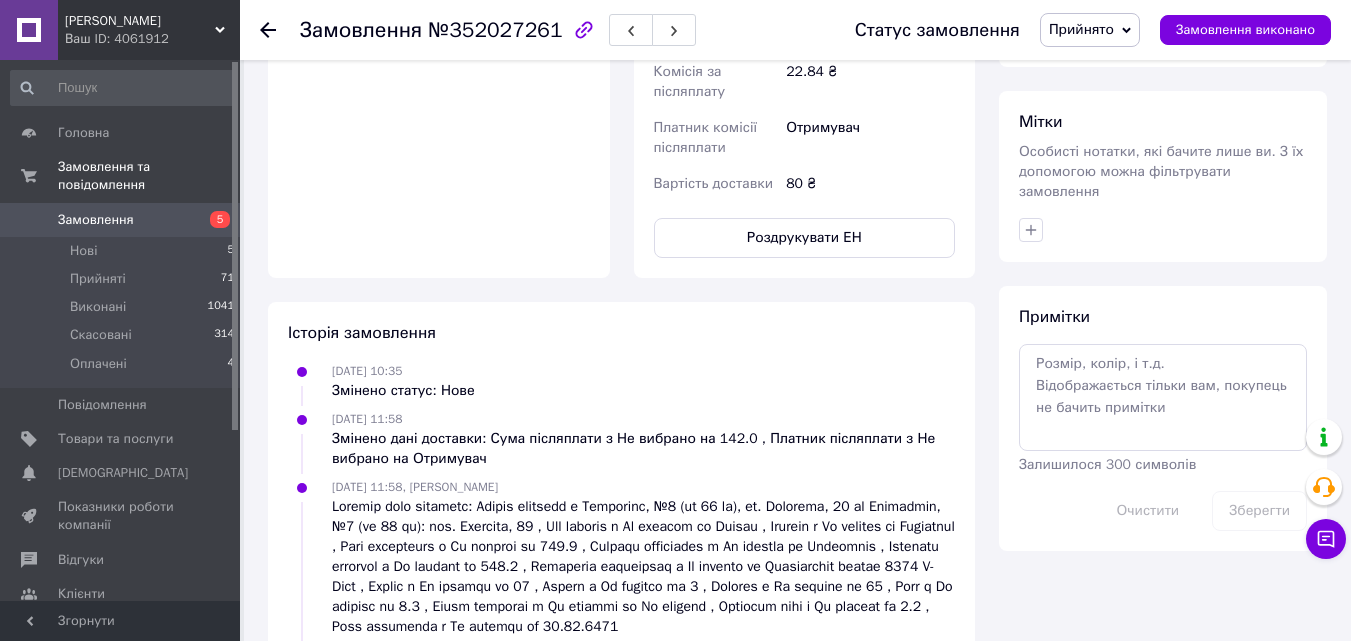 click 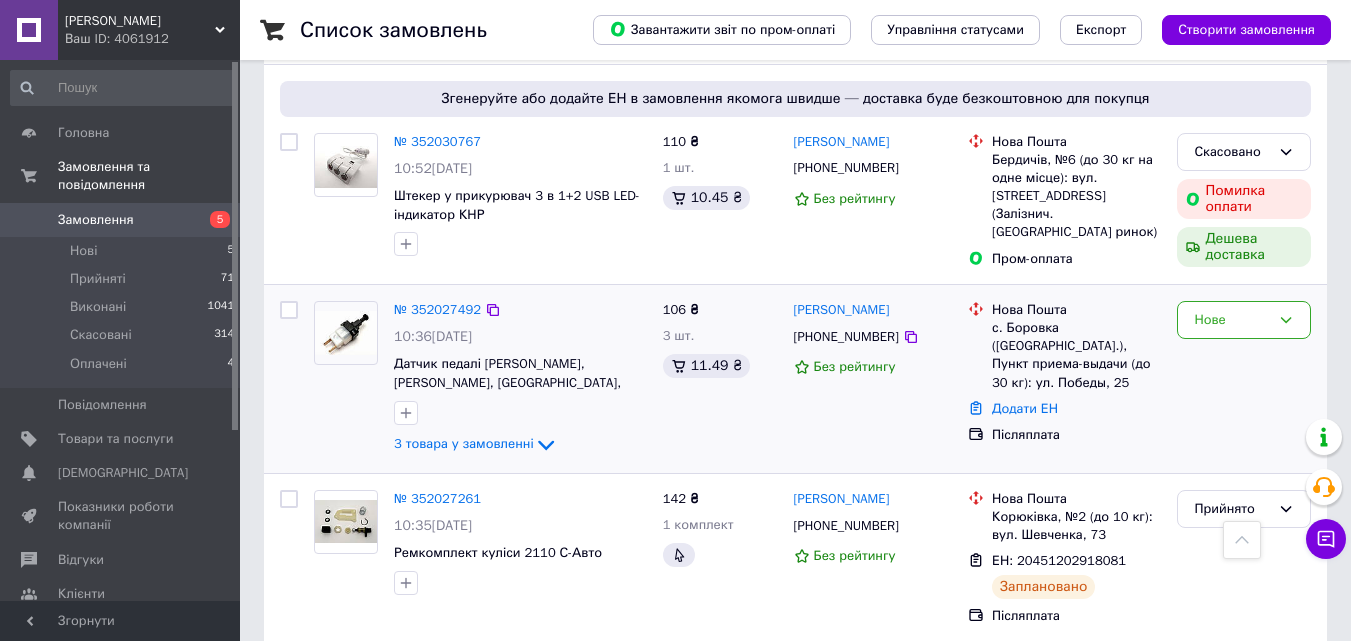 scroll, scrollTop: 800, scrollLeft: 0, axis: vertical 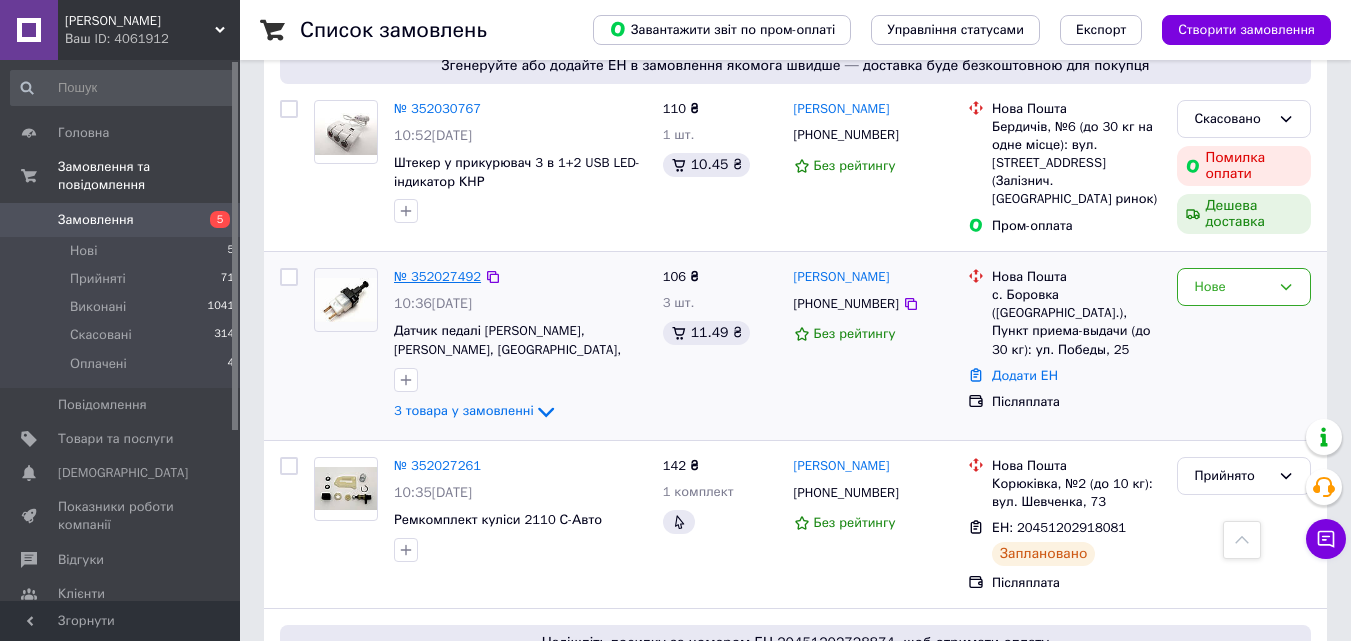 click on "№ 352027492" at bounding box center [437, 276] 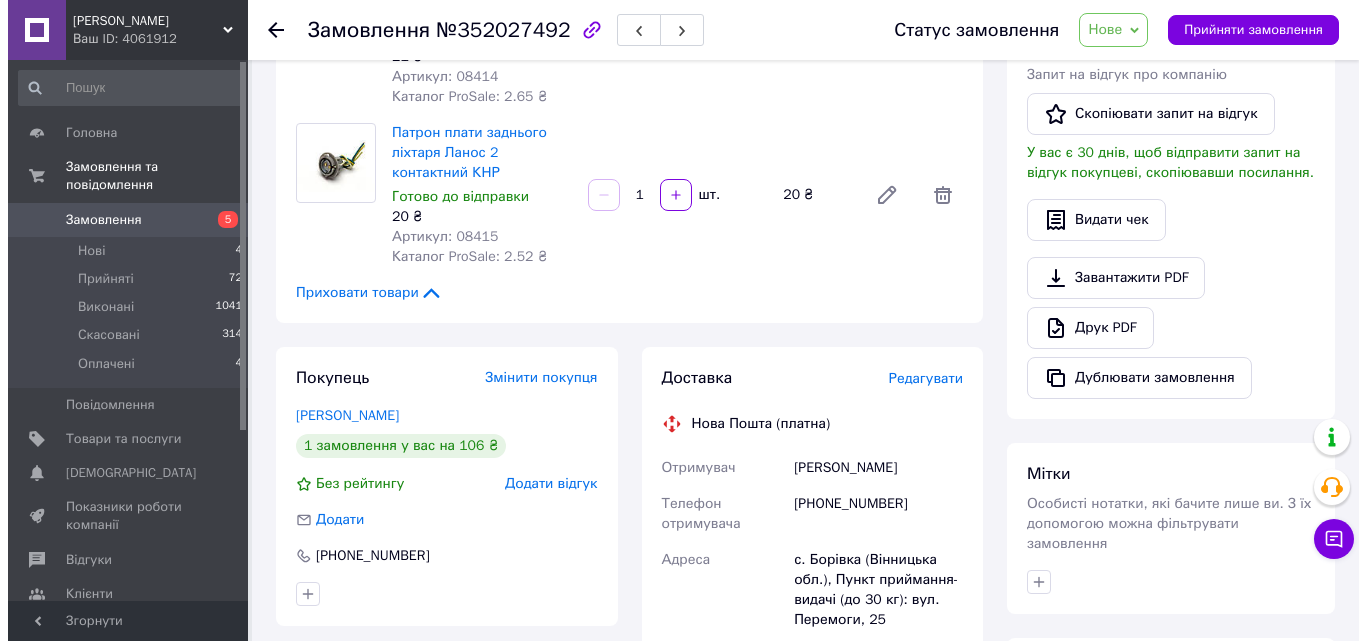 scroll, scrollTop: 500, scrollLeft: 0, axis: vertical 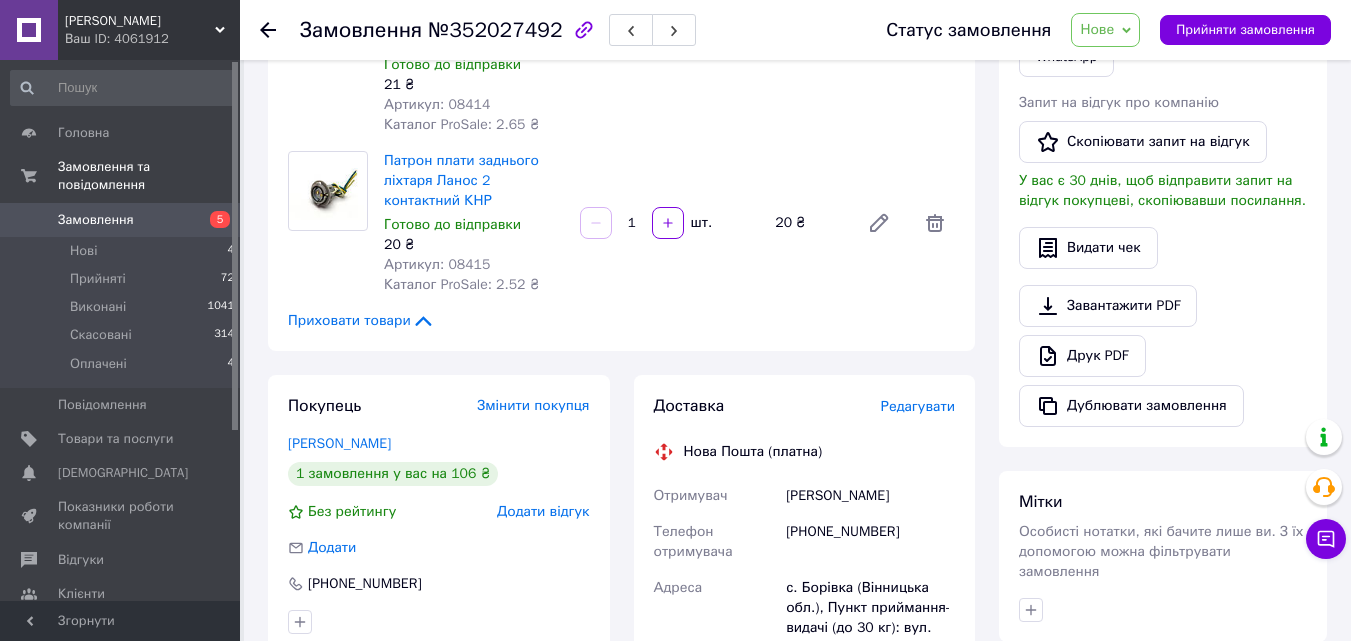 click on "Редагувати" at bounding box center [918, 406] 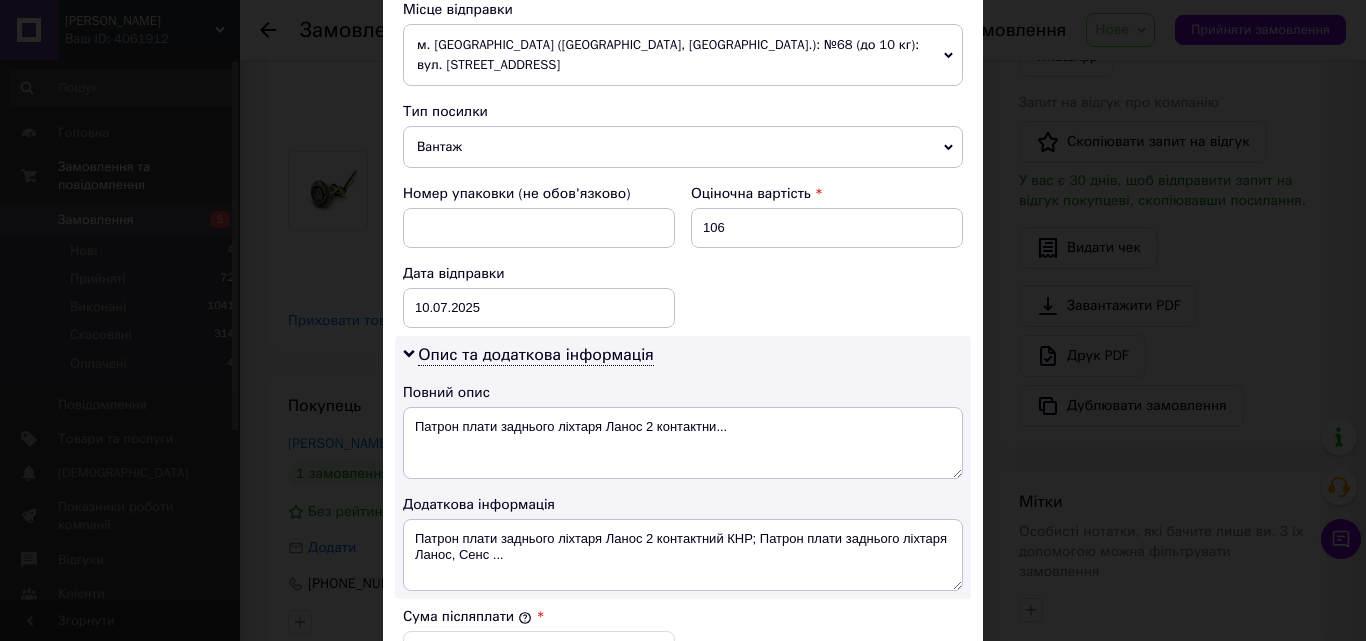 scroll, scrollTop: 600, scrollLeft: 0, axis: vertical 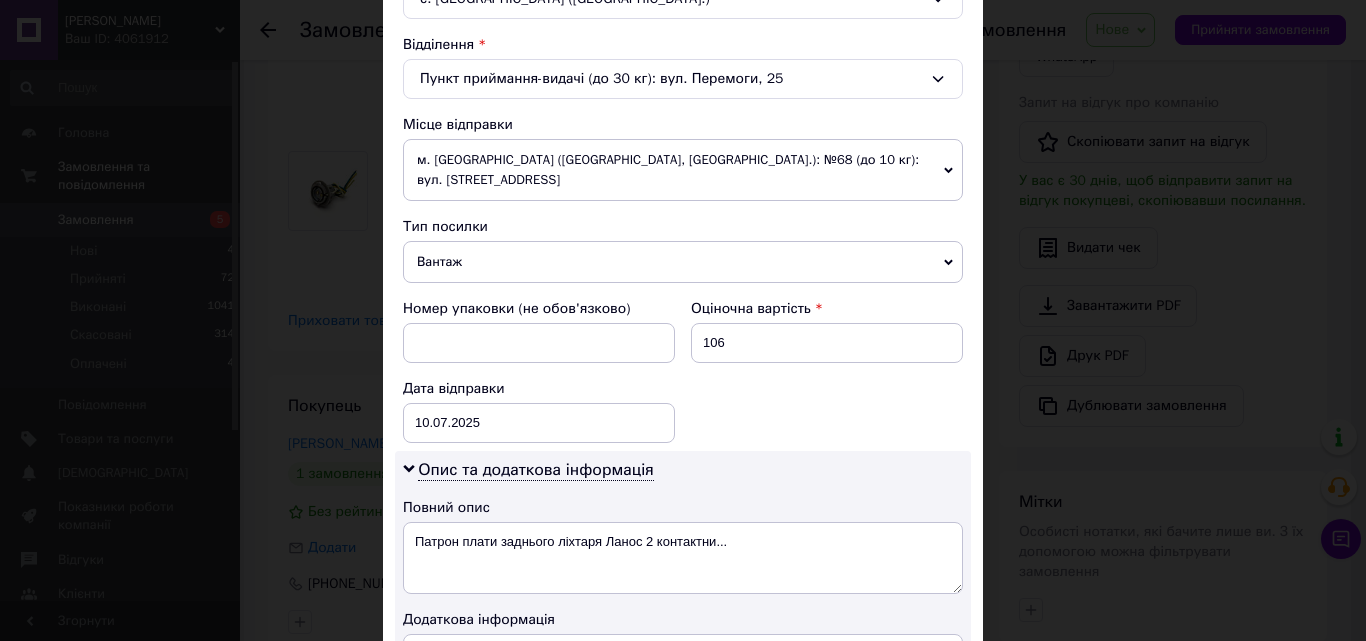 click on "Вантаж" at bounding box center [683, 262] 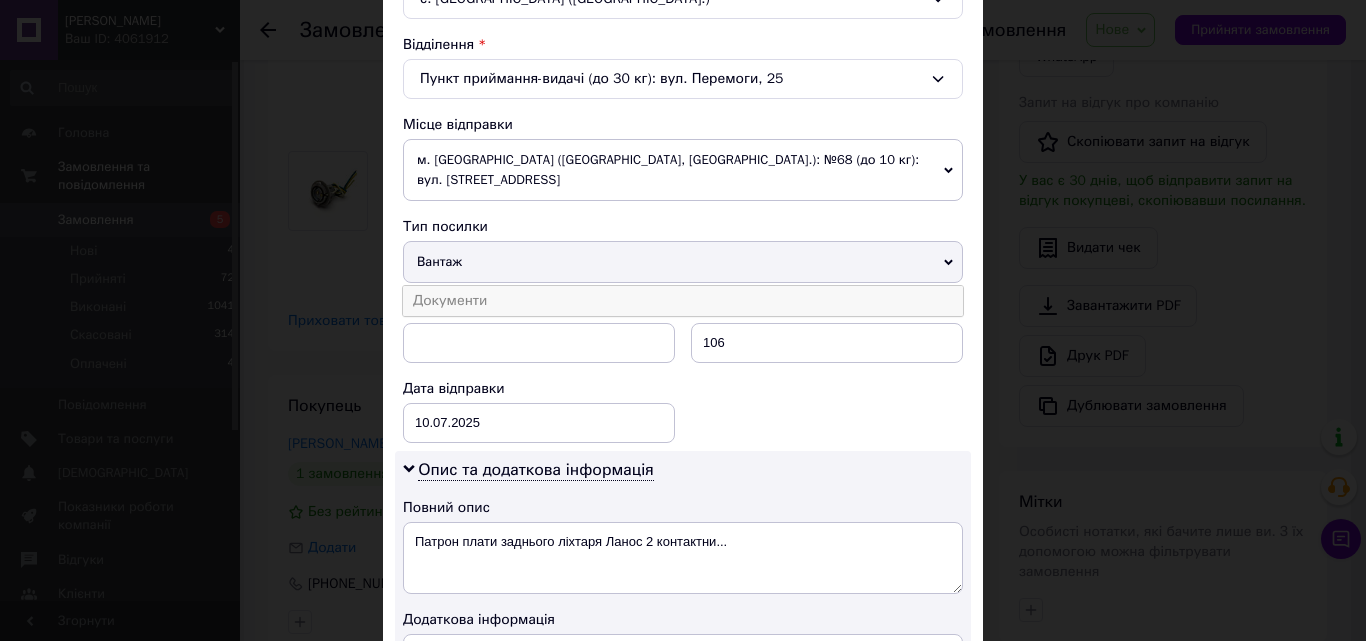 click on "Документи" at bounding box center (683, 301) 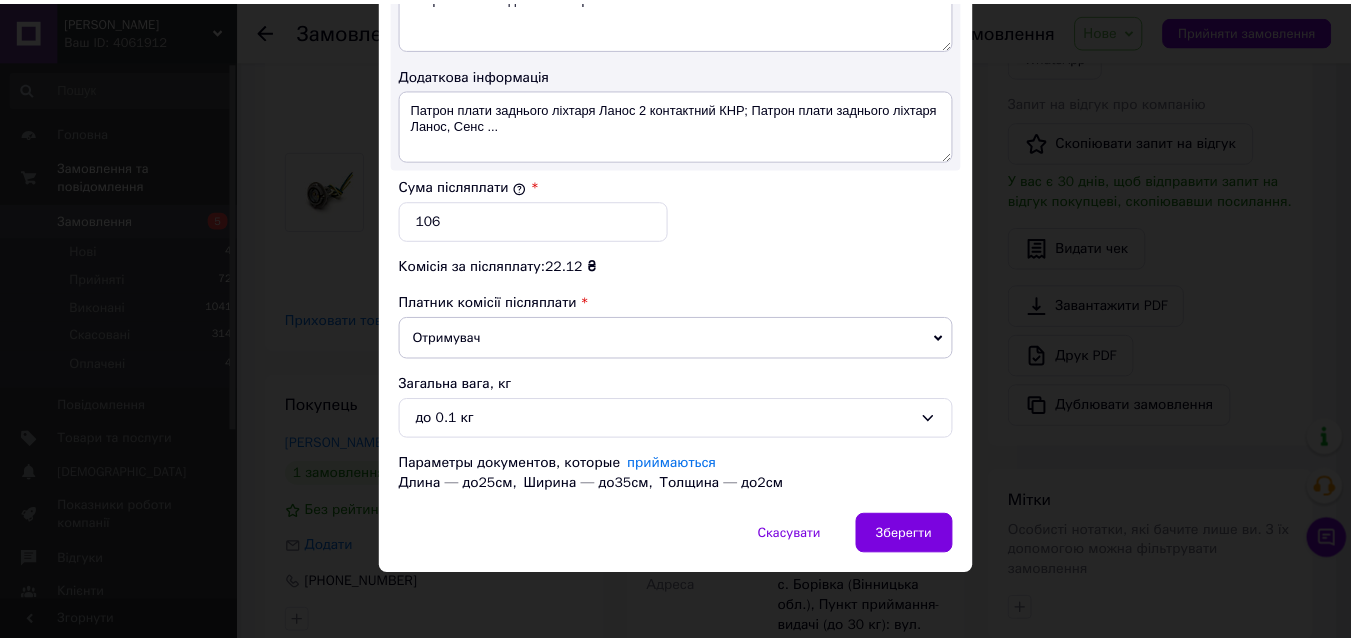 scroll, scrollTop: 1149, scrollLeft: 0, axis: vertical 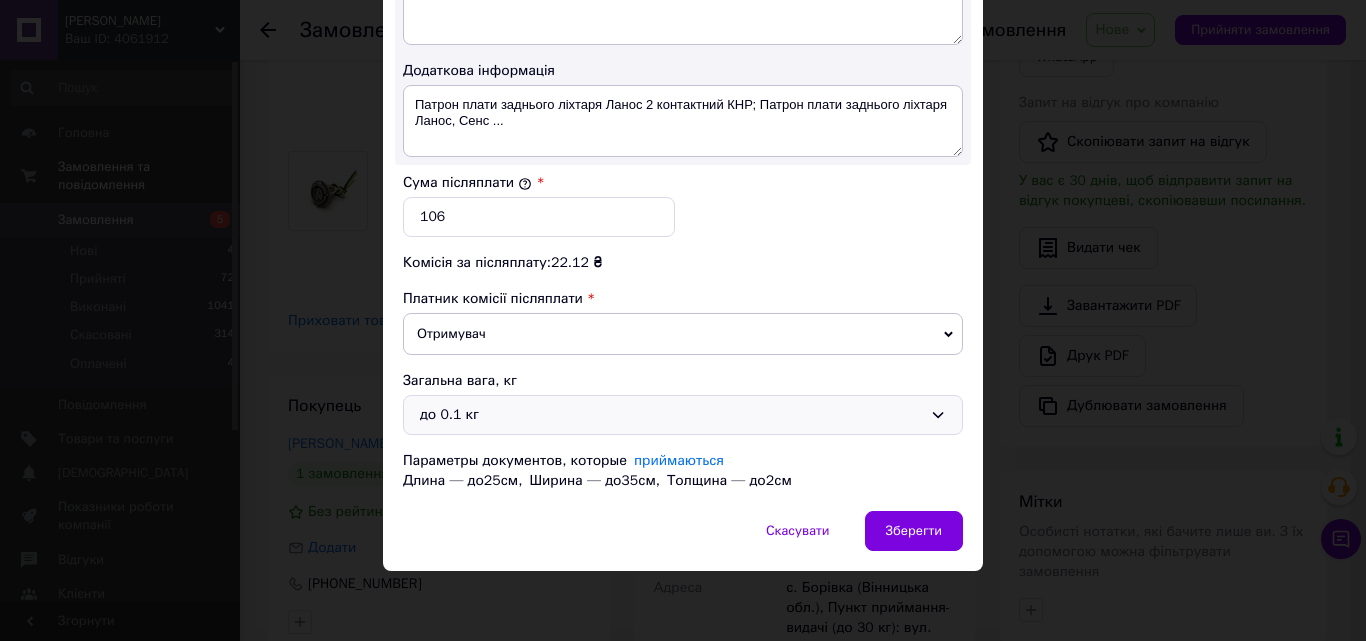 click on "до 0.1 кг" at bounding box center [671, 415] 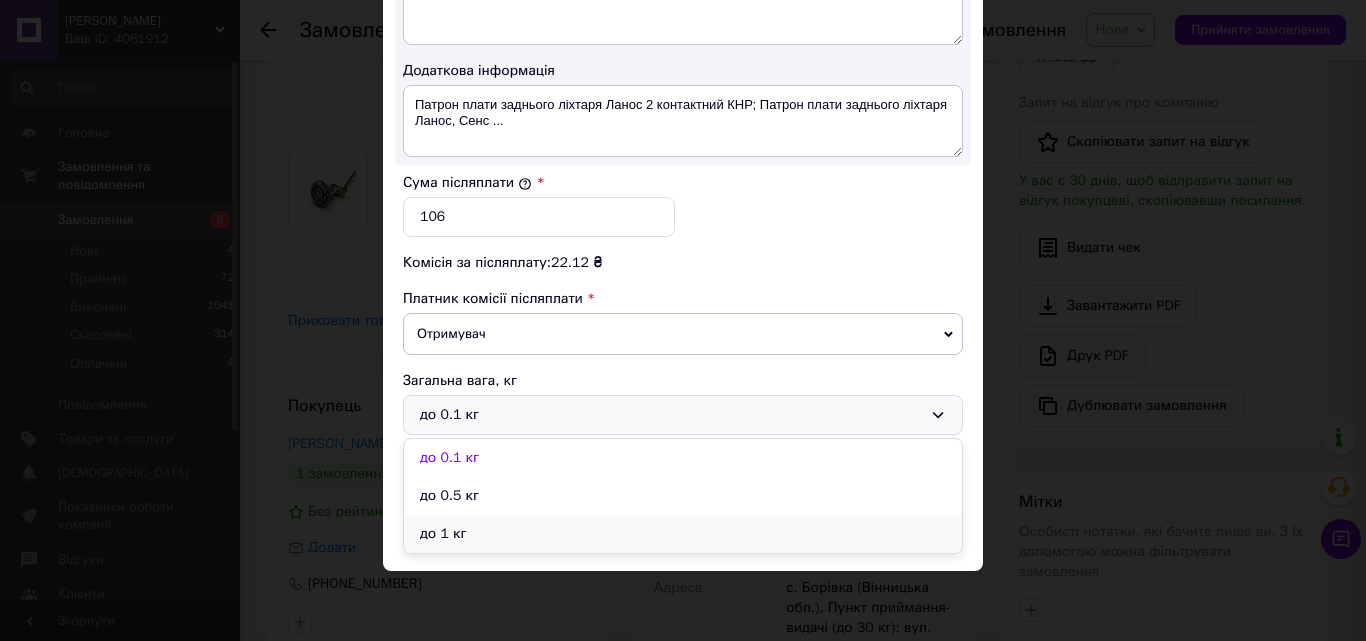 click on "до 1 кг" at bounding box center (683, 534) 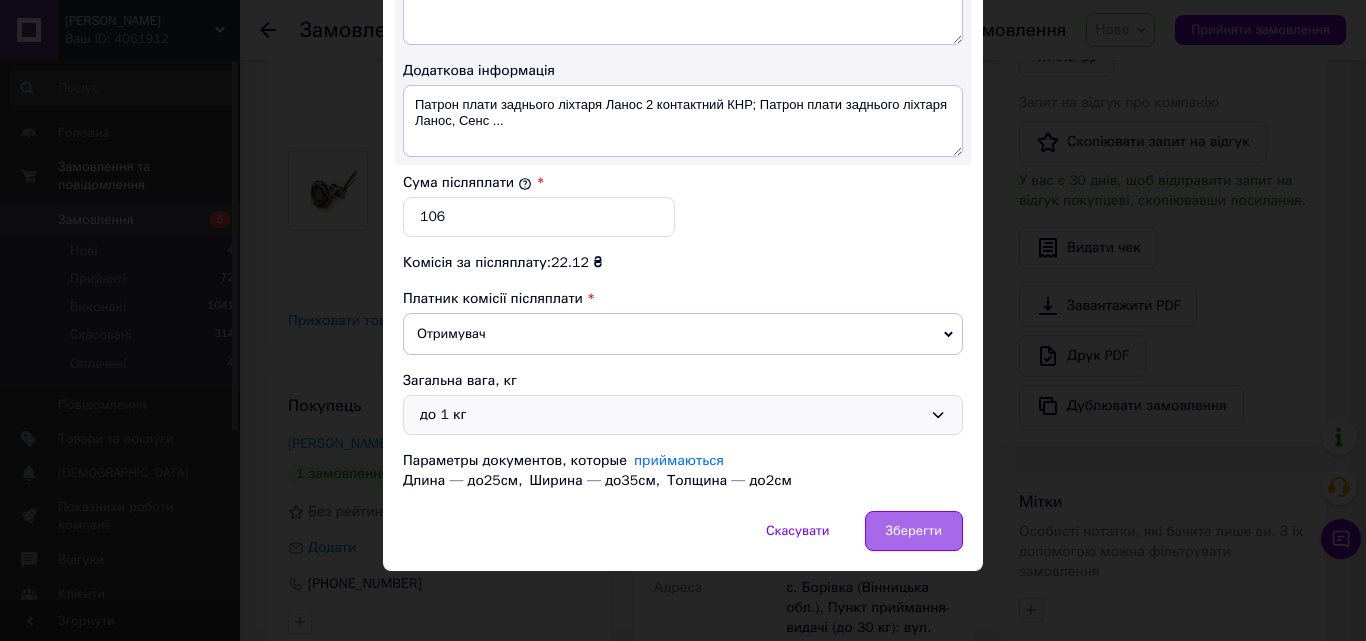 click on "Зберегти" at bounding box center (914, 531) 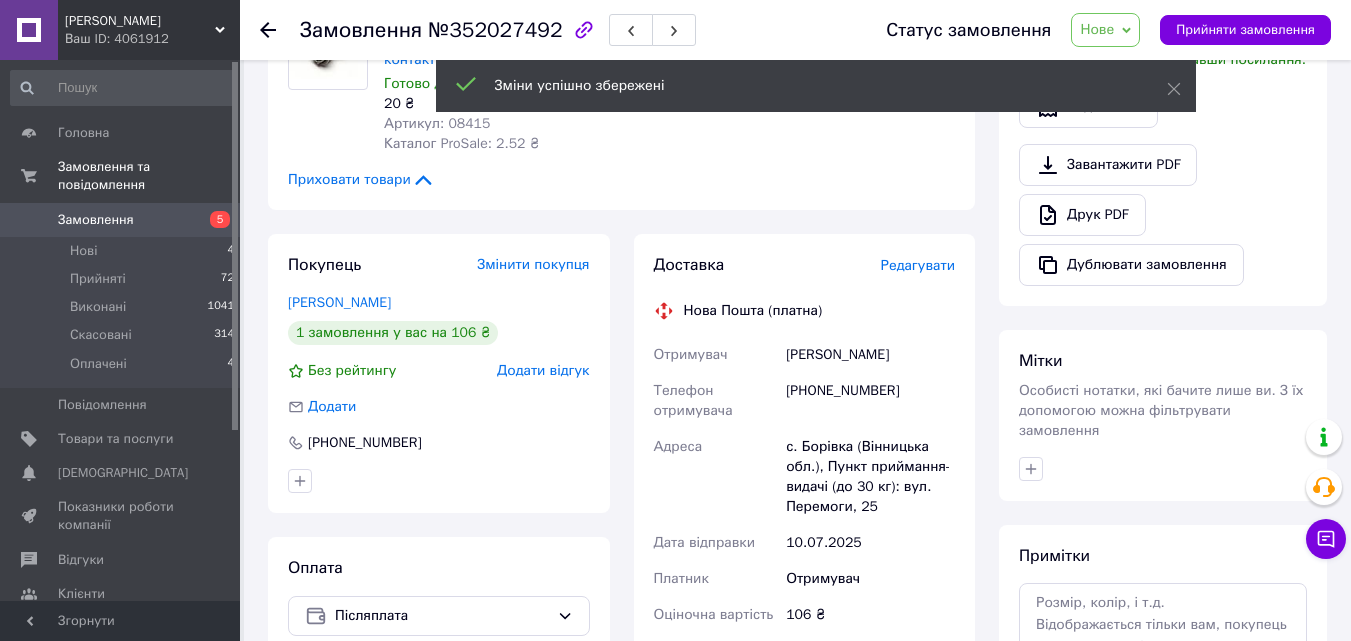 scroll, scrollTop: 900, scrollLeft: 0, axis: vertical 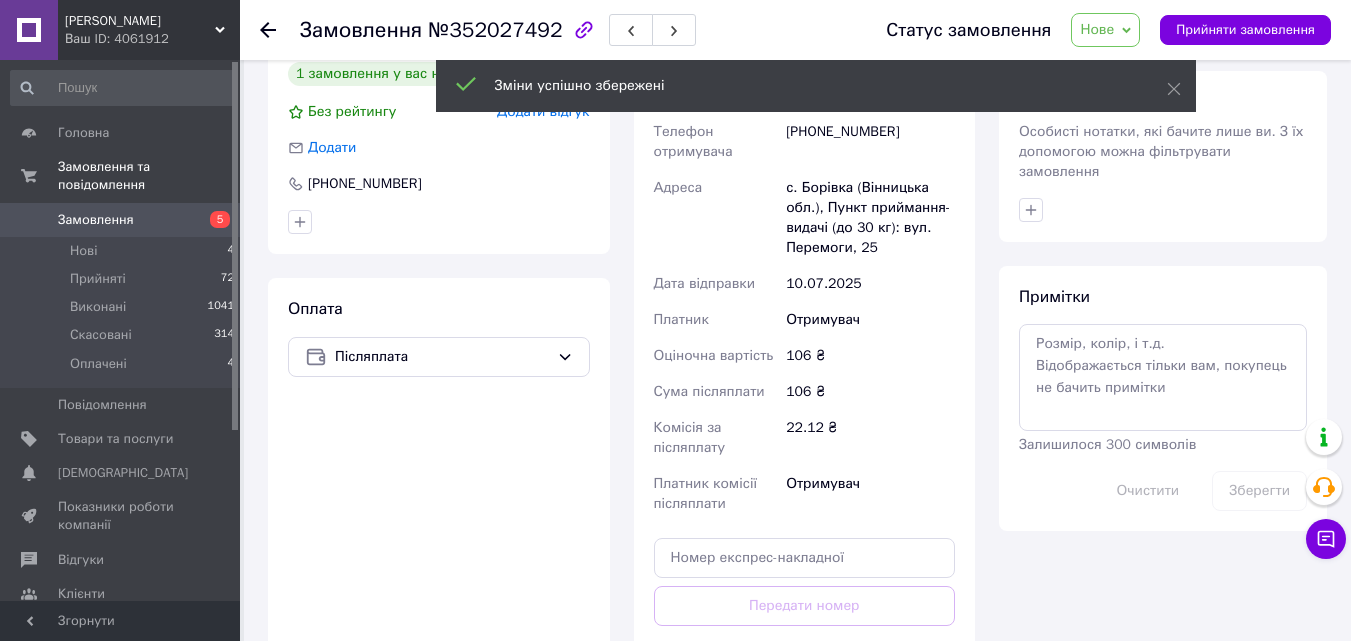 click on "Згенерувати ЕН" at bounding box center (805, 695) 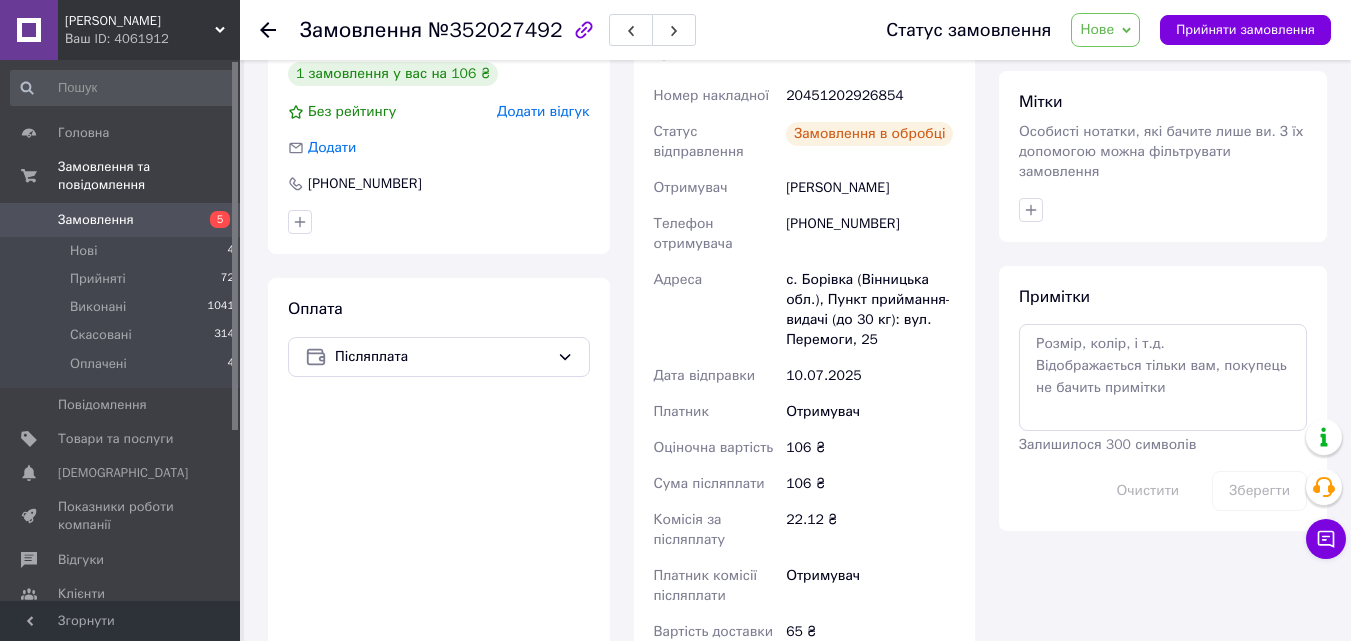 click on "Нове" at bounding box center (1097, 29) 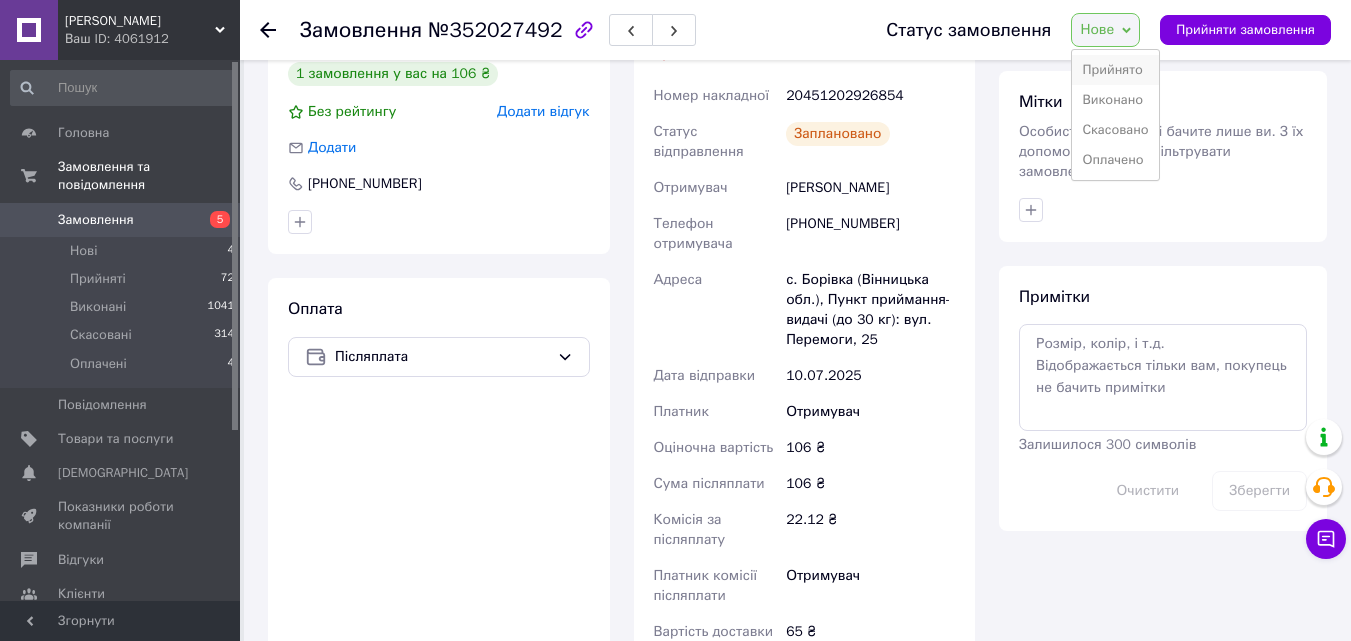 click on "Прийнято" at bounding box center (1115, 70) 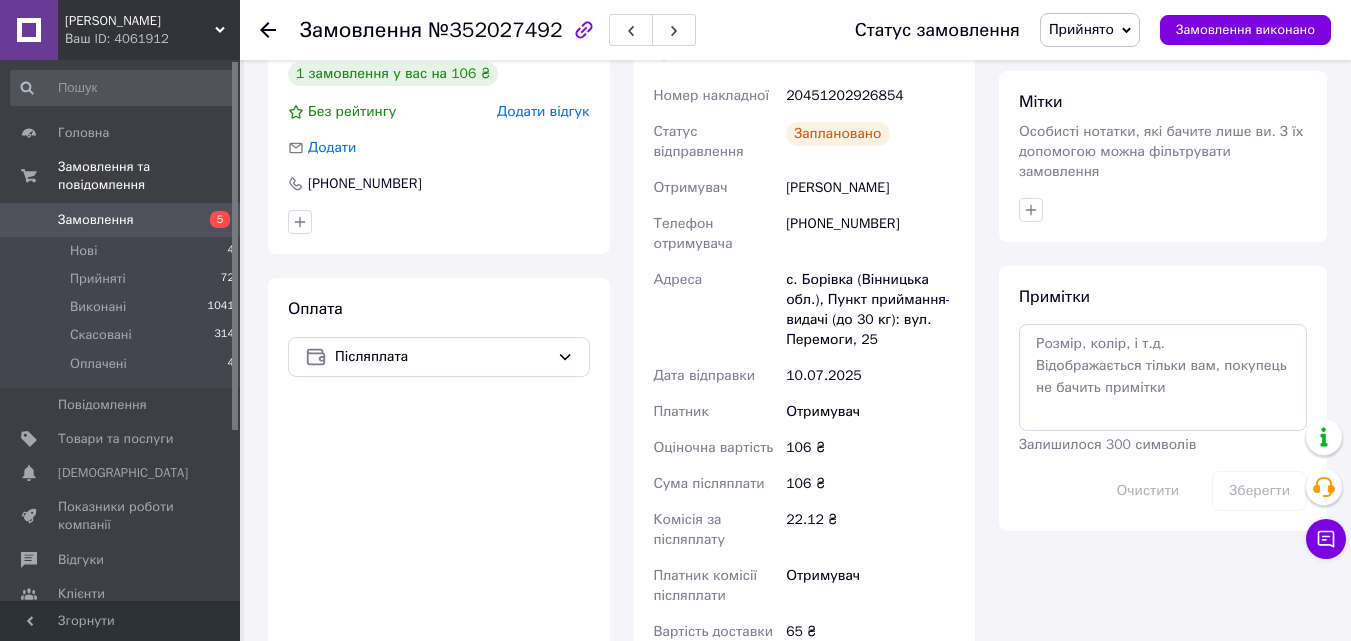 click 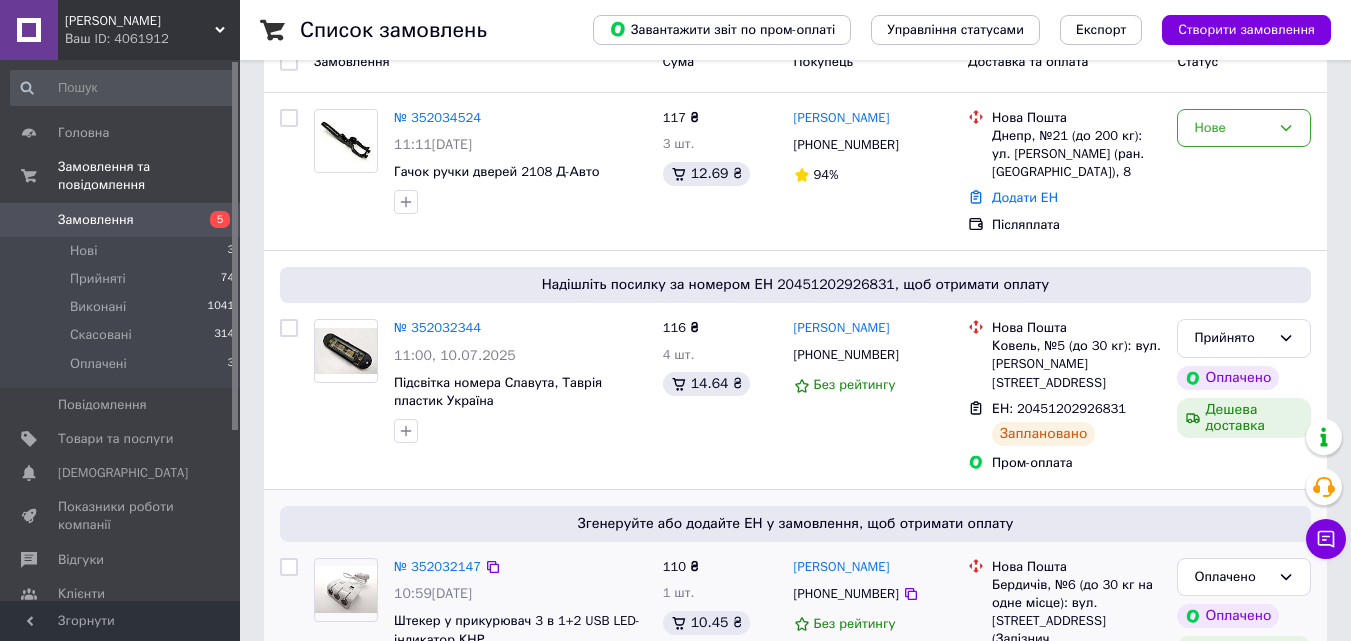 scroll, scrollTop: 400, scrollLeft: 0, axis: vertical 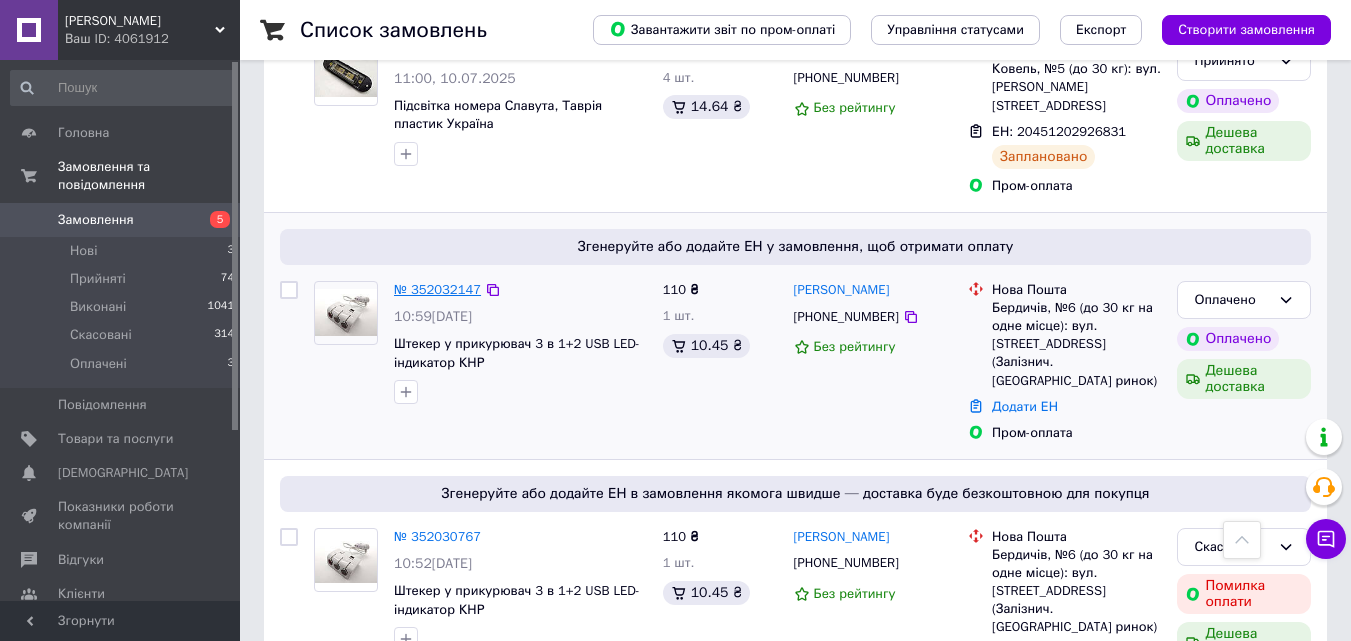 click on "№ 352032147" at bounding box center [437, 289] 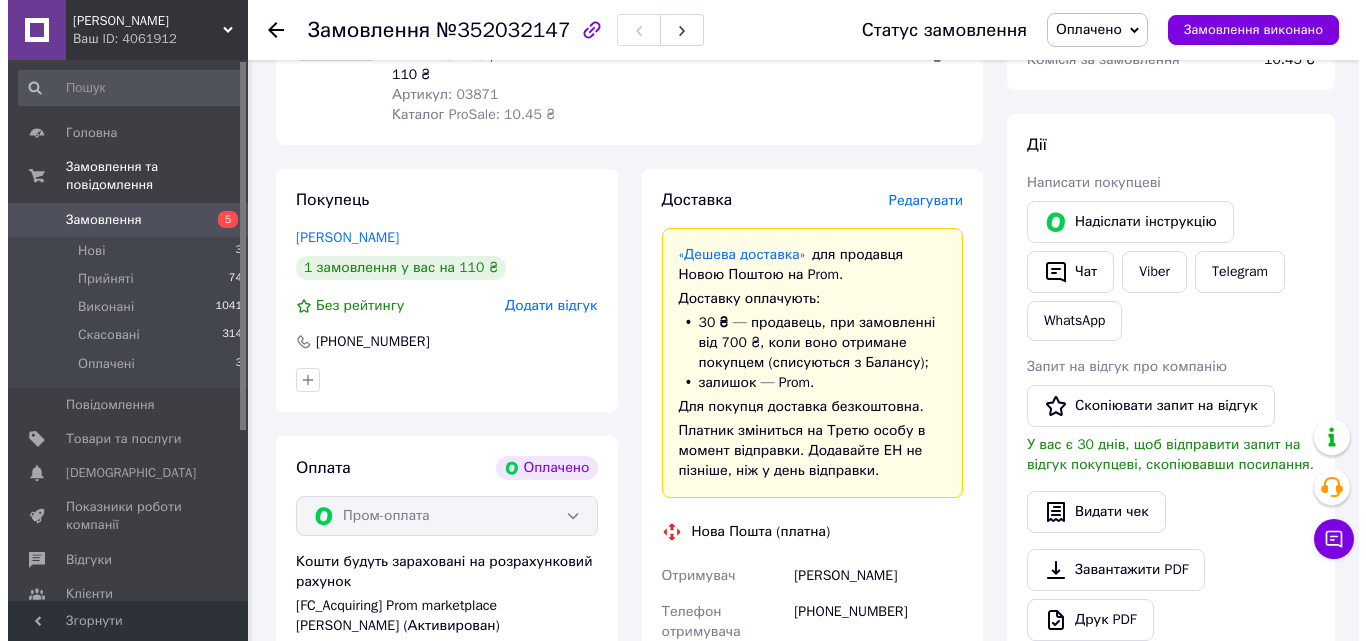 scroll, scrollTop: 300, scrollLeft: 0, axis: vertical 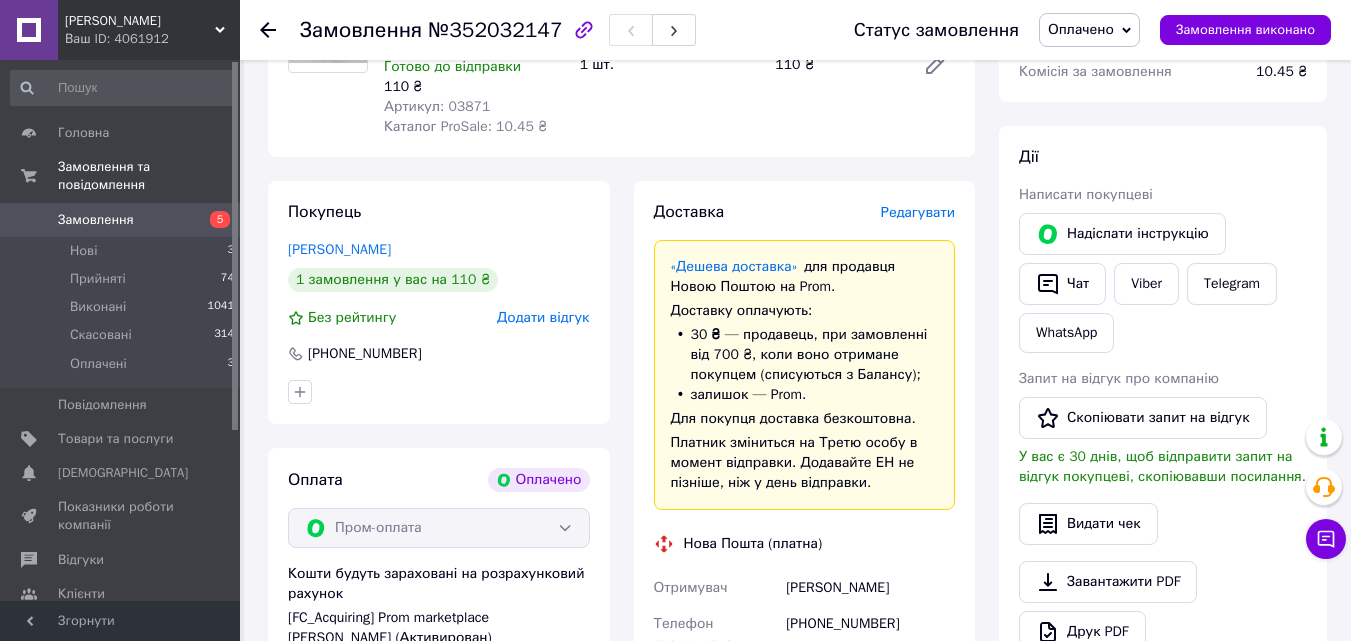 click on "Редагувати" at bounding box center [918, 212] 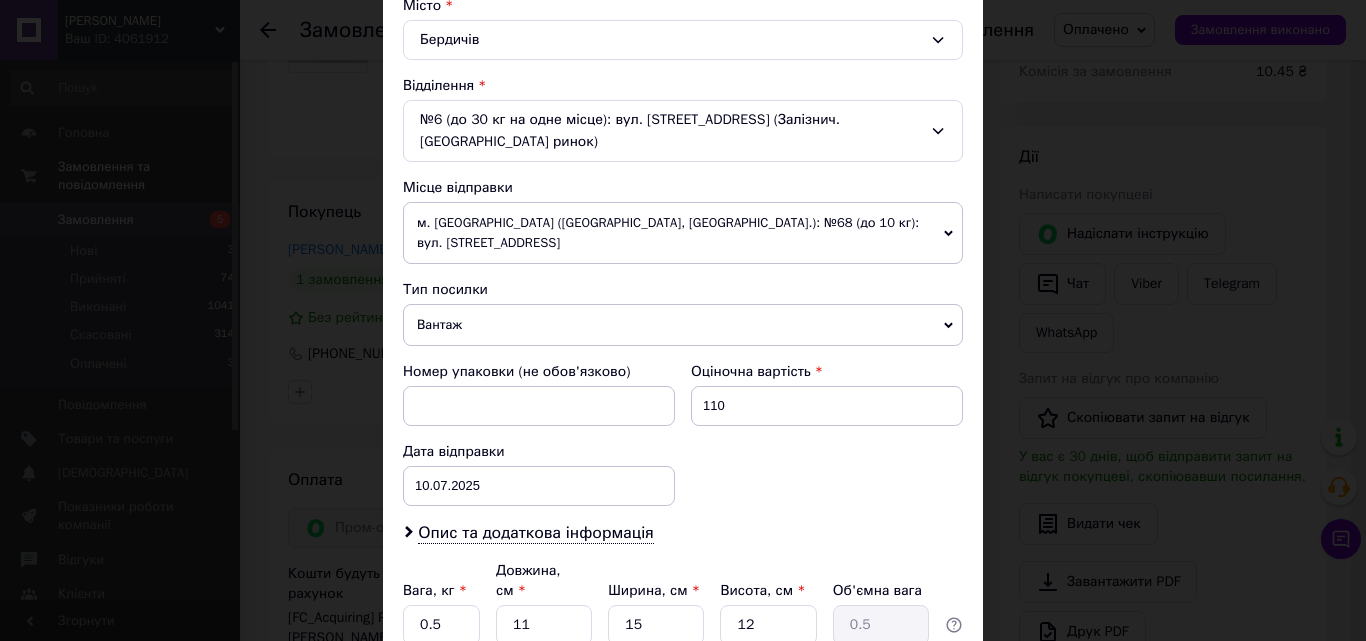 scroll, scrollTop: 600, scrollLeft: 0, axis: vertical 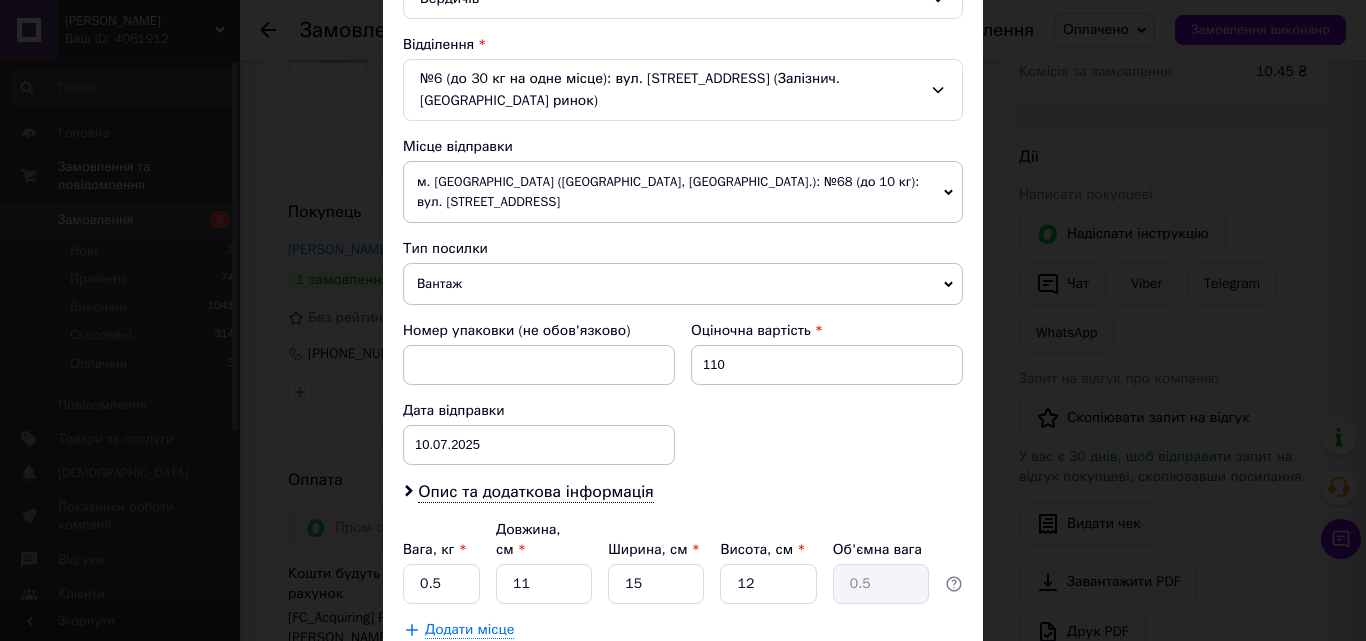 click on "Вантаж" at bounding box center (683, 284) 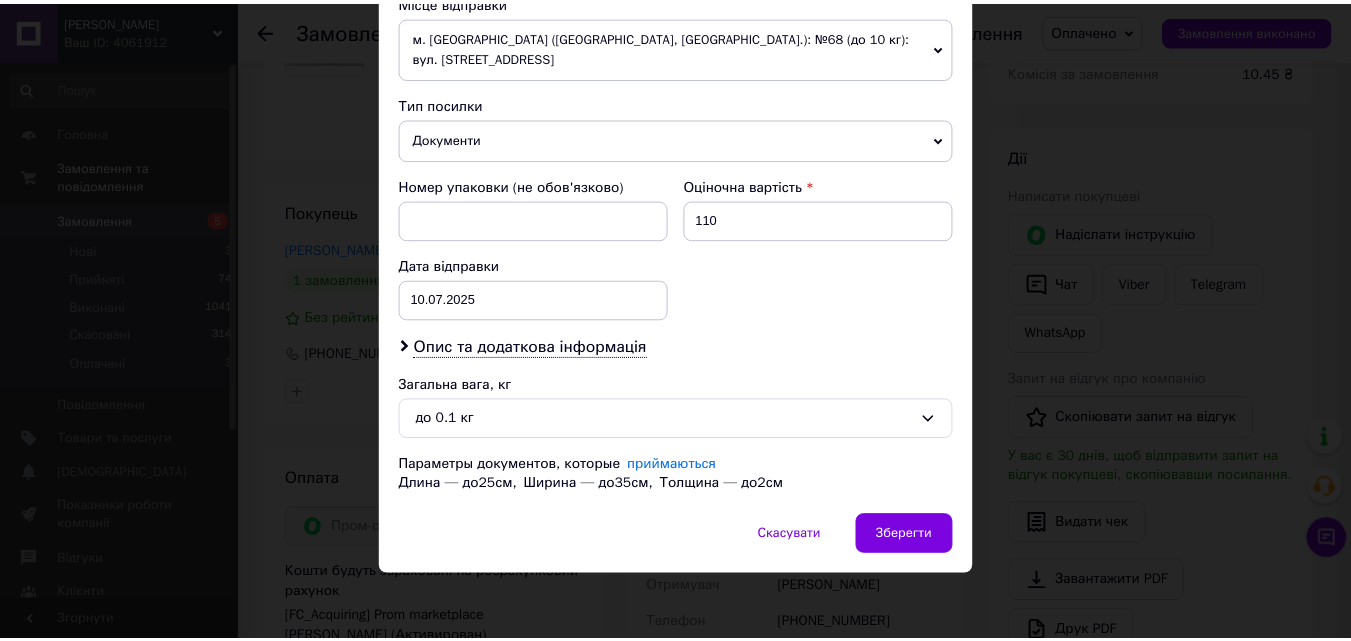 scroll, scrollTop: 749, scrollLeft: 0, axis: vertical 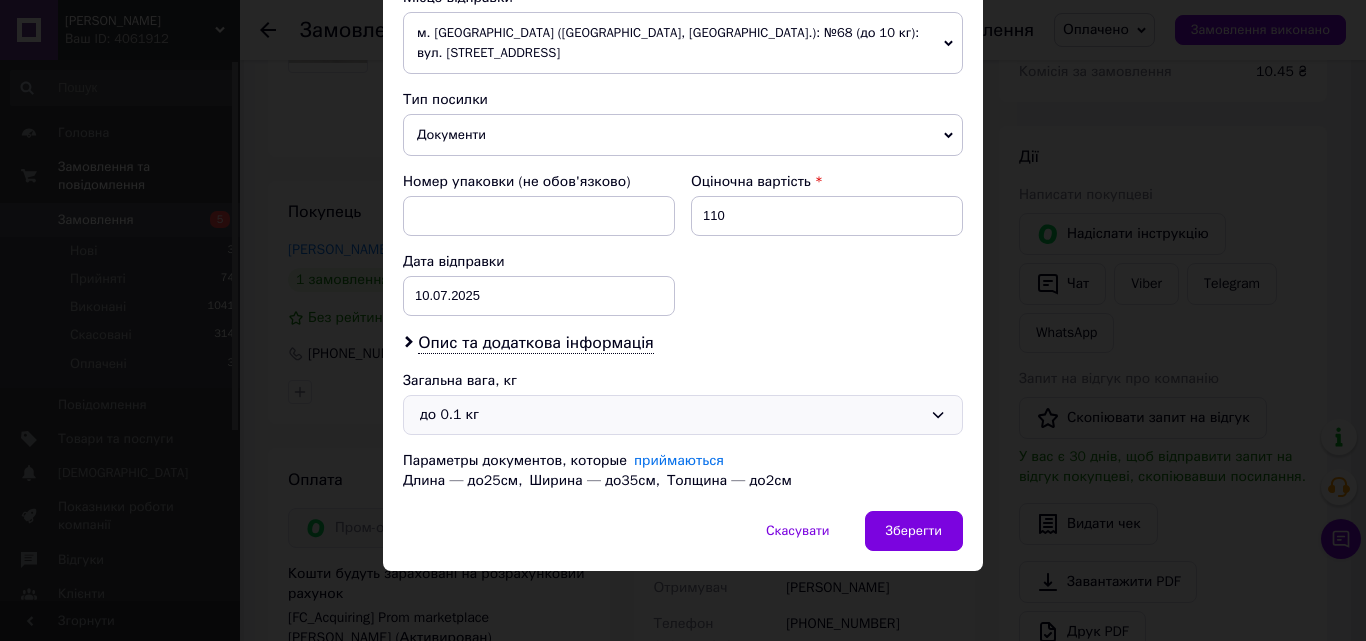 click on "до 0.1 кг" at bounding box center [671, 415] 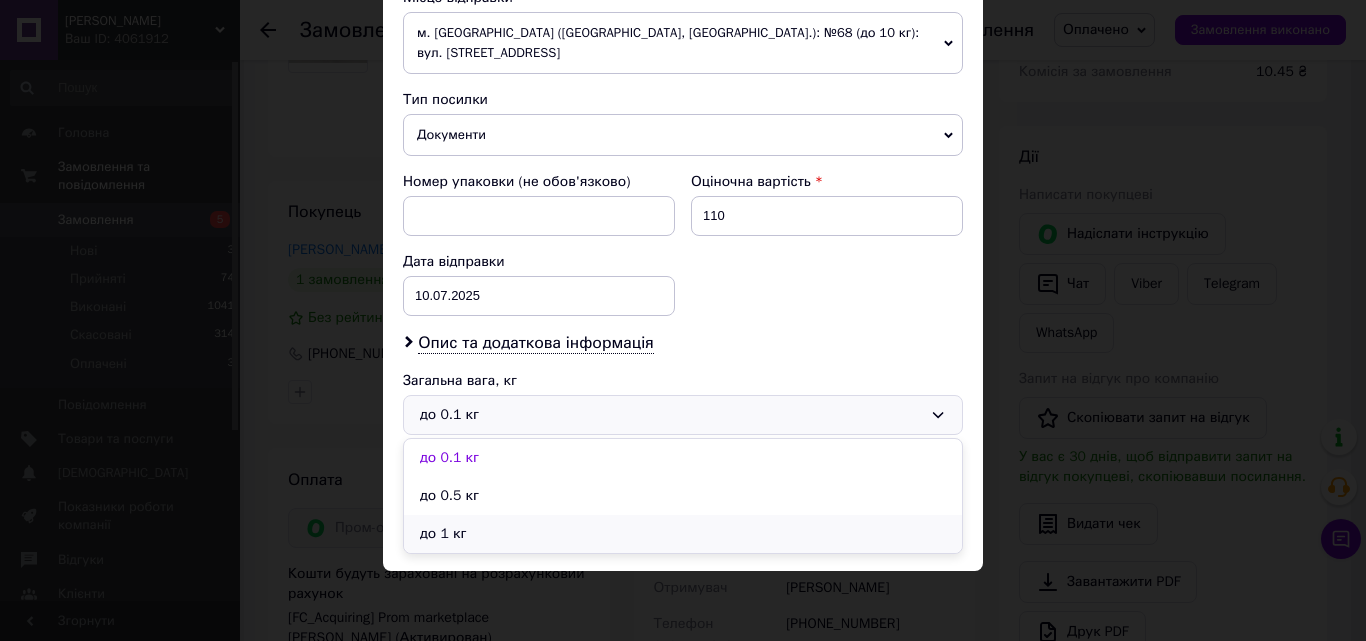 click on "до 1 кг" at bounding box center (683, 534) 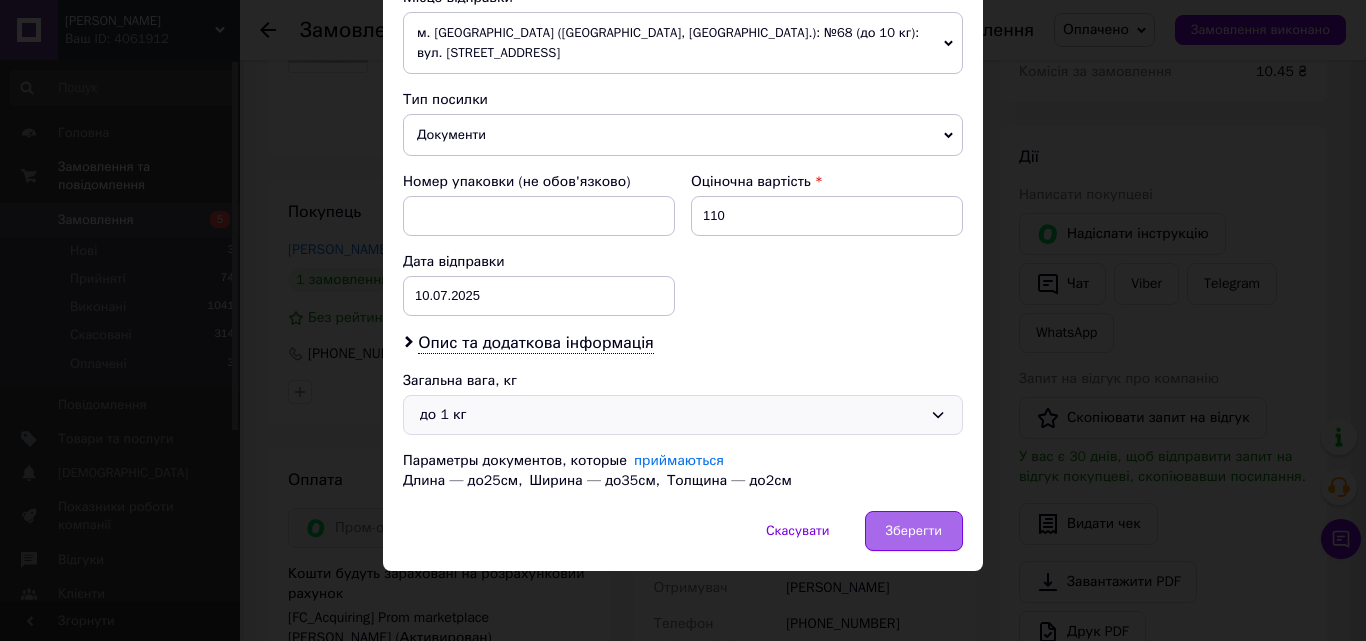 click on "Зберегти" at bounding box center (914, 531) 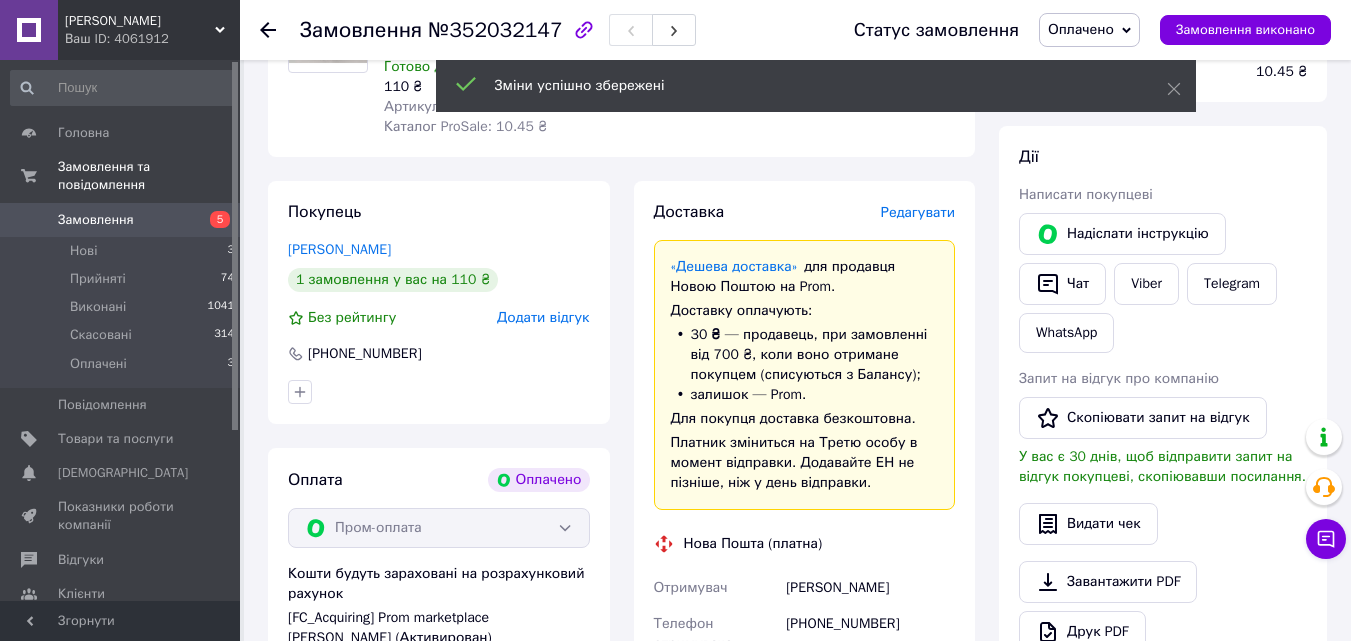 click on "Оплачено" at bounding box center (1081, 29) 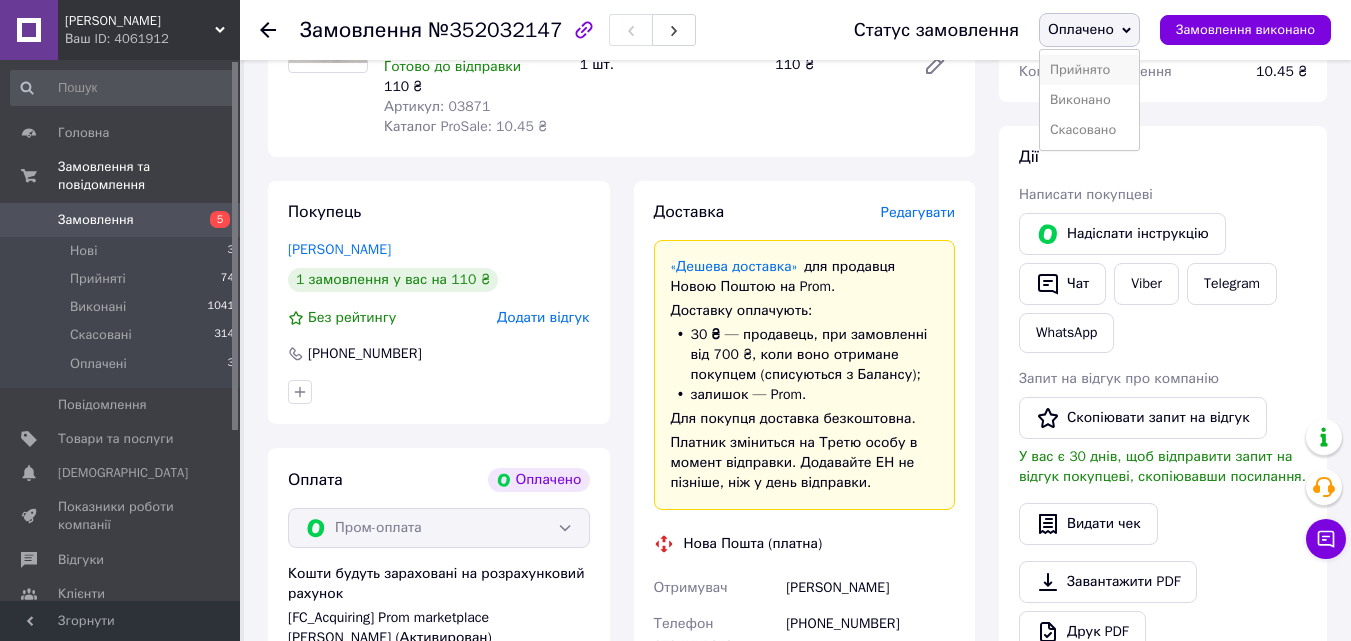 click on "Прийнято" at bounding box center (1089, 70) 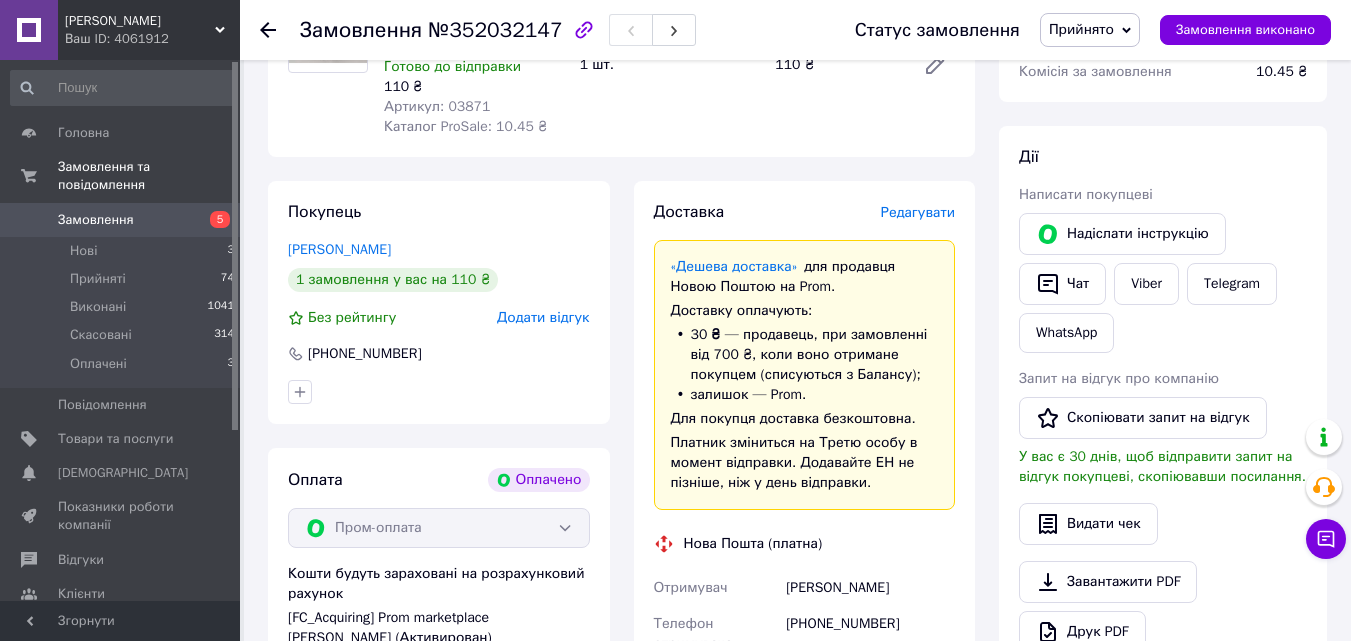 click on "Редагувати" at bounding box center [918, 212] 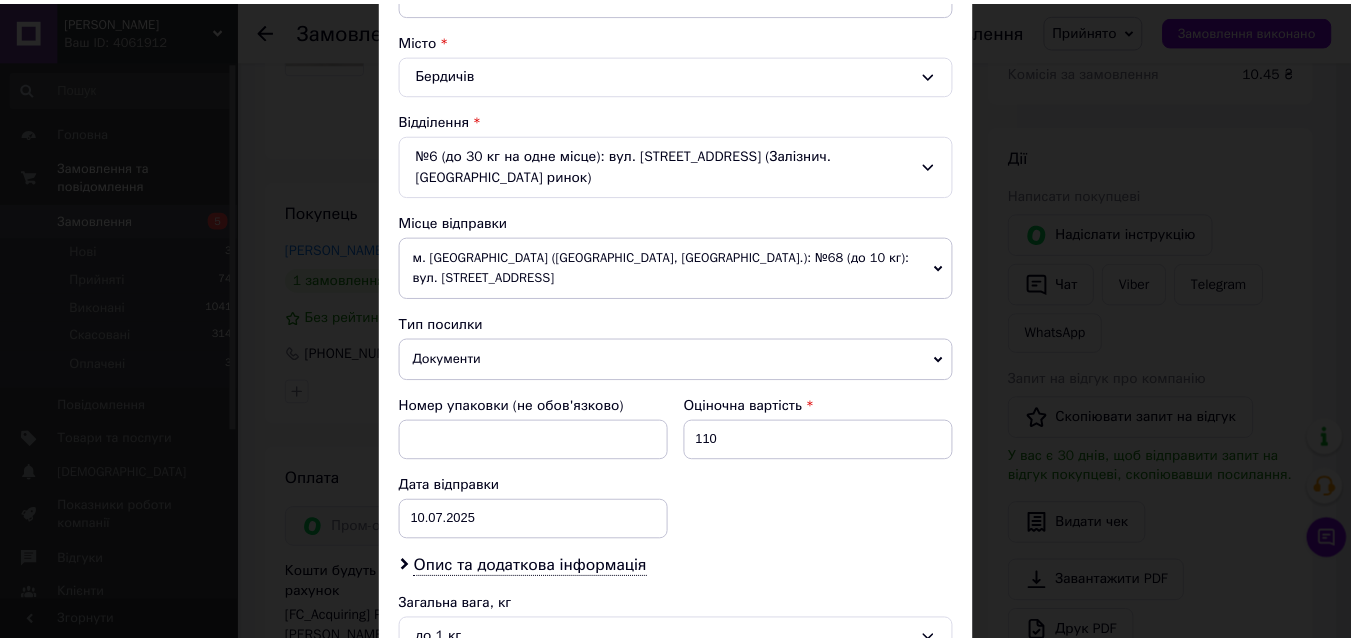 scroll, scrollTop: 600, scrollLeft: 0, axis: vertical 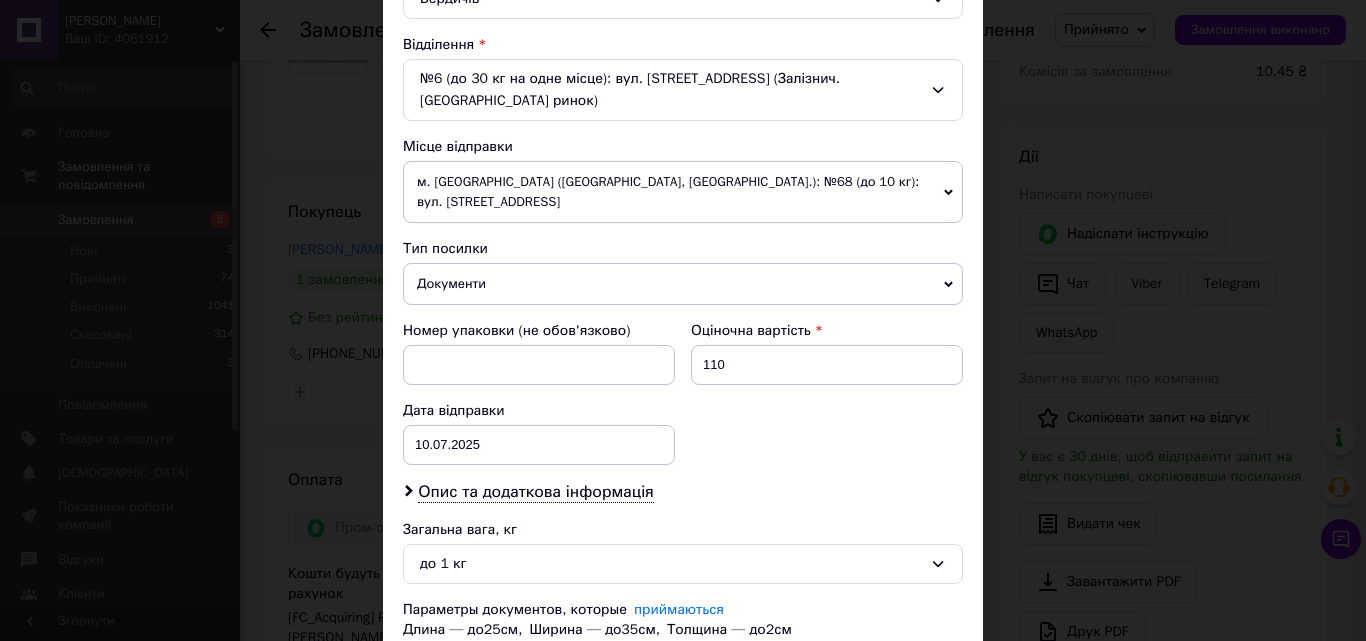 click on "× Редагування доставки Спосіб доставки Нова Пошта (платна) Платник Отримувач Відправник Прізвище отримувача Василюк Ім'я отримувача Володимир По батькові отримувача Телефон отримувача +380982594691 Тип доставки У відділенні Кур'єром В поштоматі Місто Бердичів Відділення №6 (до 30 кг на одне місце): вул. Європейська, 132 (Залізнич. вокзал - Привокз. ринок) Місце відправки м. Запоріжжя (Запорізька обл., Запорізький р-н.): №68 (до 10 кг): вул. Новокузнецька, 20 м. Запоріжжя (Запорізька обл., Запорізький р-н.): №10 (до 30 кг на одне місце): вул. Водограйна, 7А Тип посилки Документи 110" at bounding box center (683, 320) 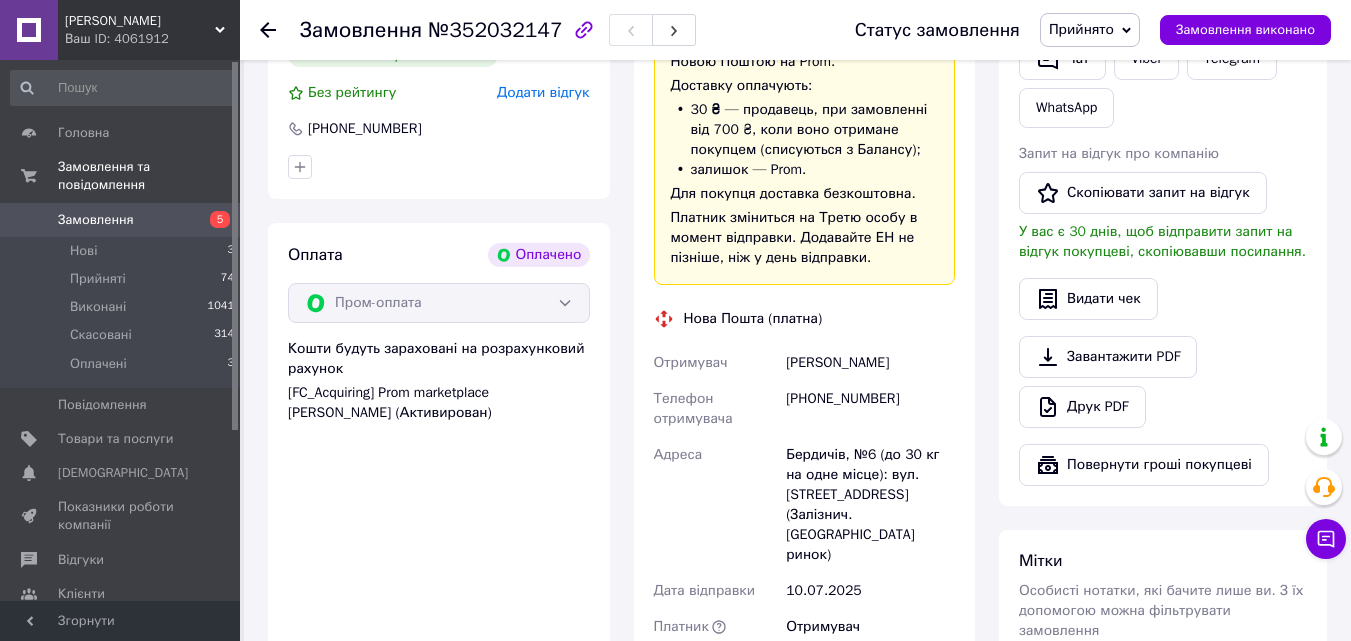 scroll, scrollTop: 1000, scrollLeft: 0, axis: vertical 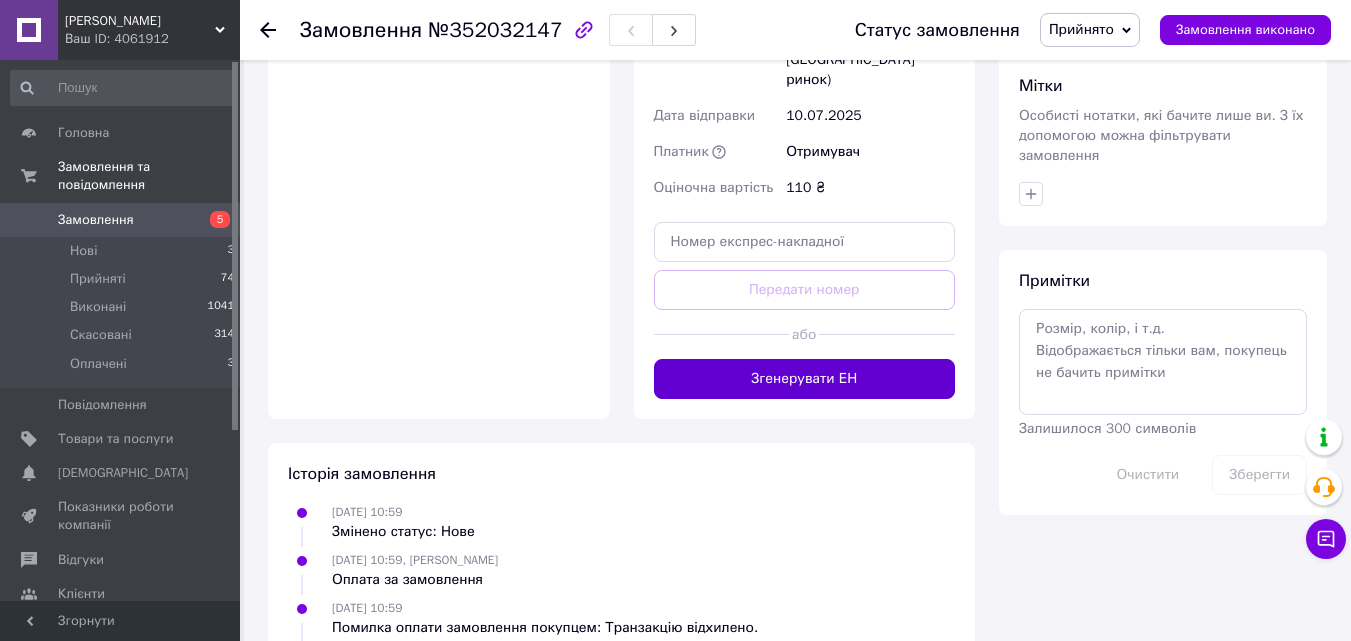 click on "Згенерувати ЕН" at bounding box center (805, 379) 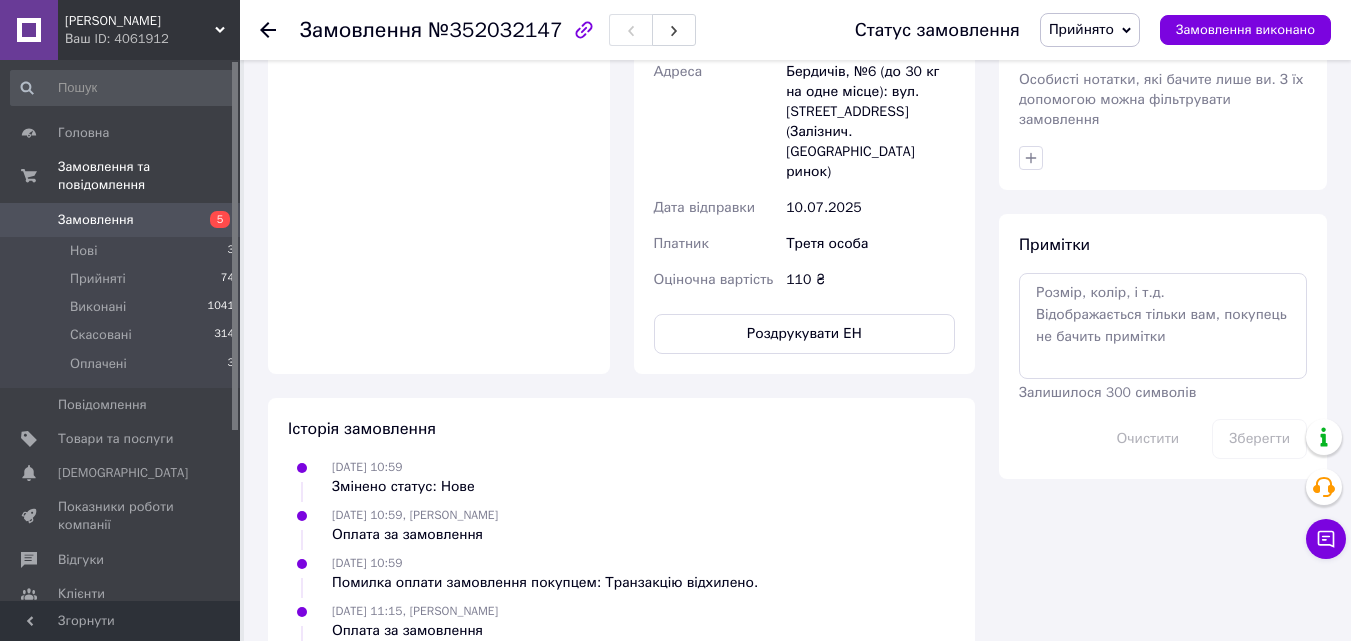click 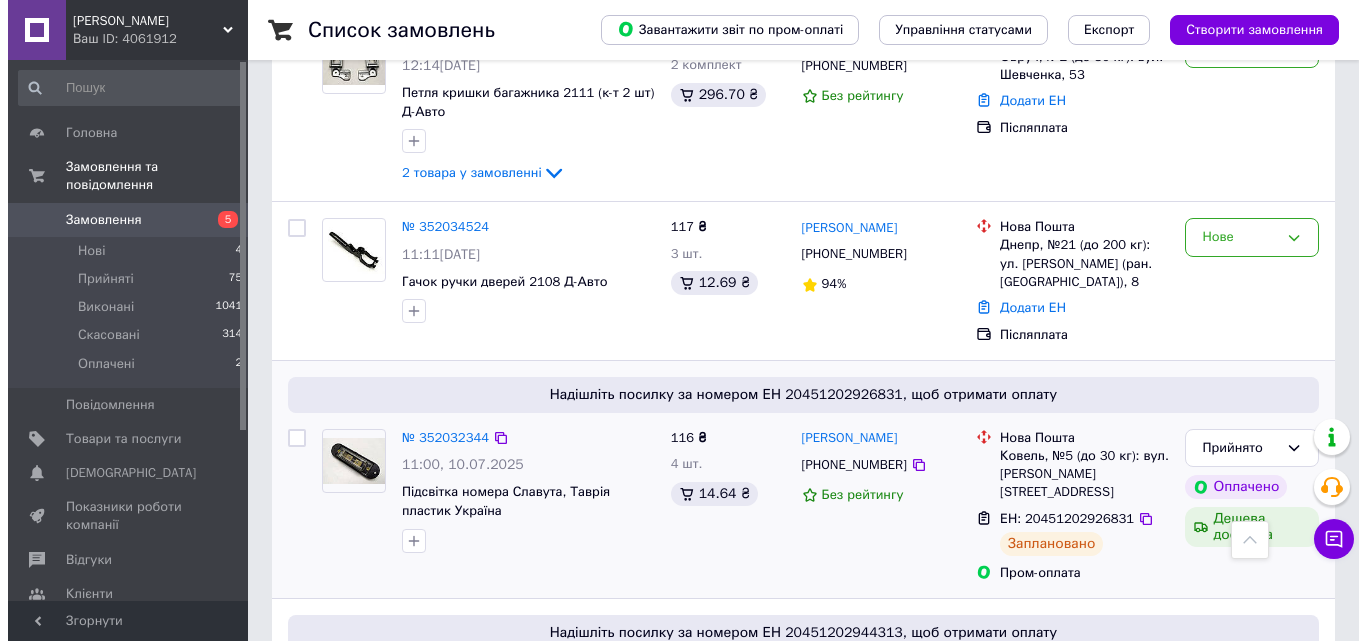 scroll, scrollTop: 200, scrollLeft: 0, axis: vertical 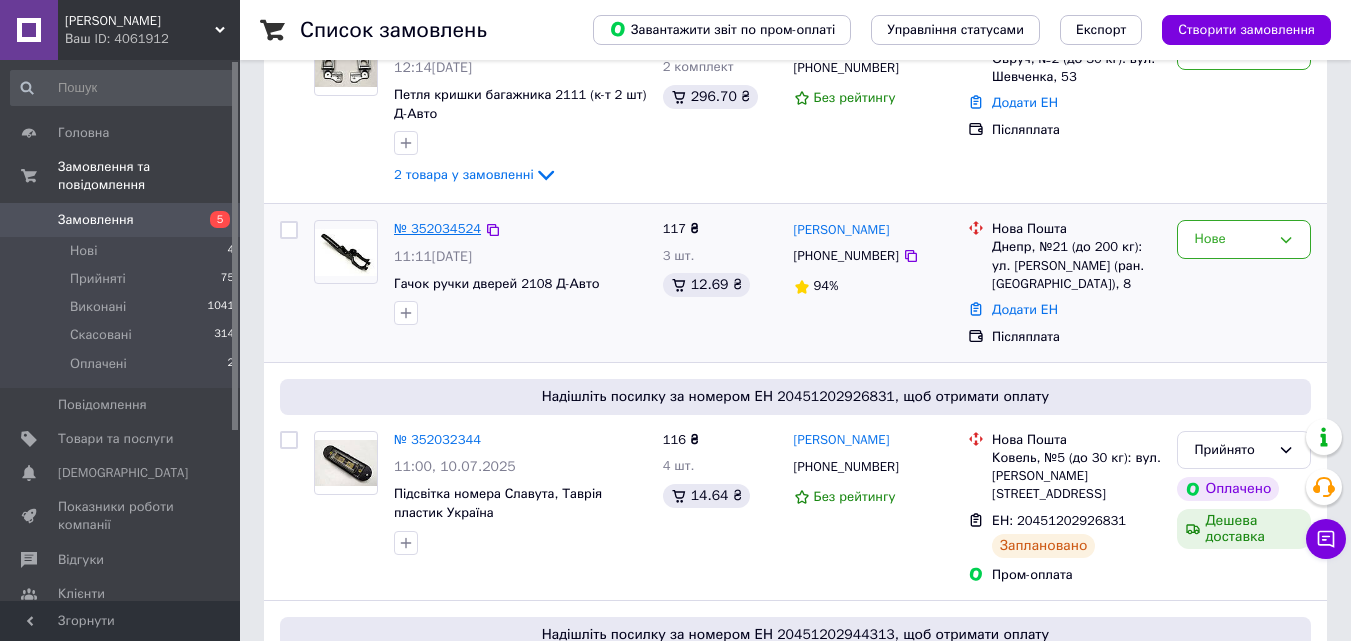 click on "№ 352034524" at bounding box center (437, 228) 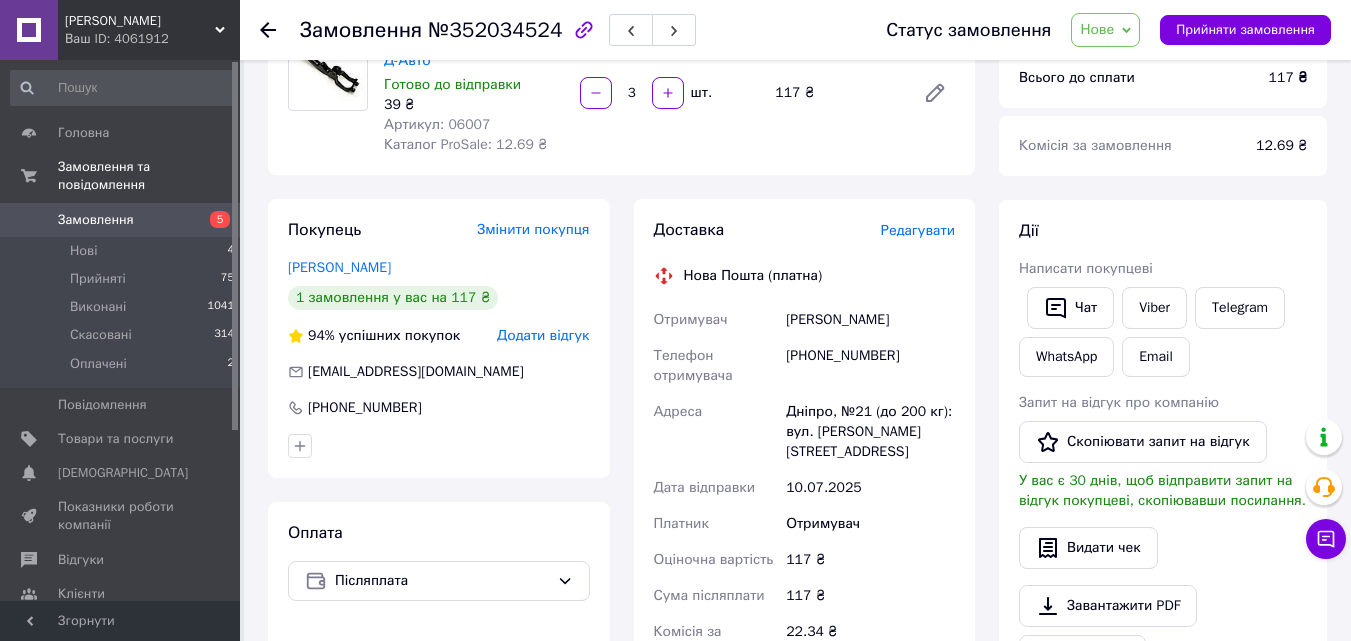 click on "Редагувати" at bounding box center (918, 230) 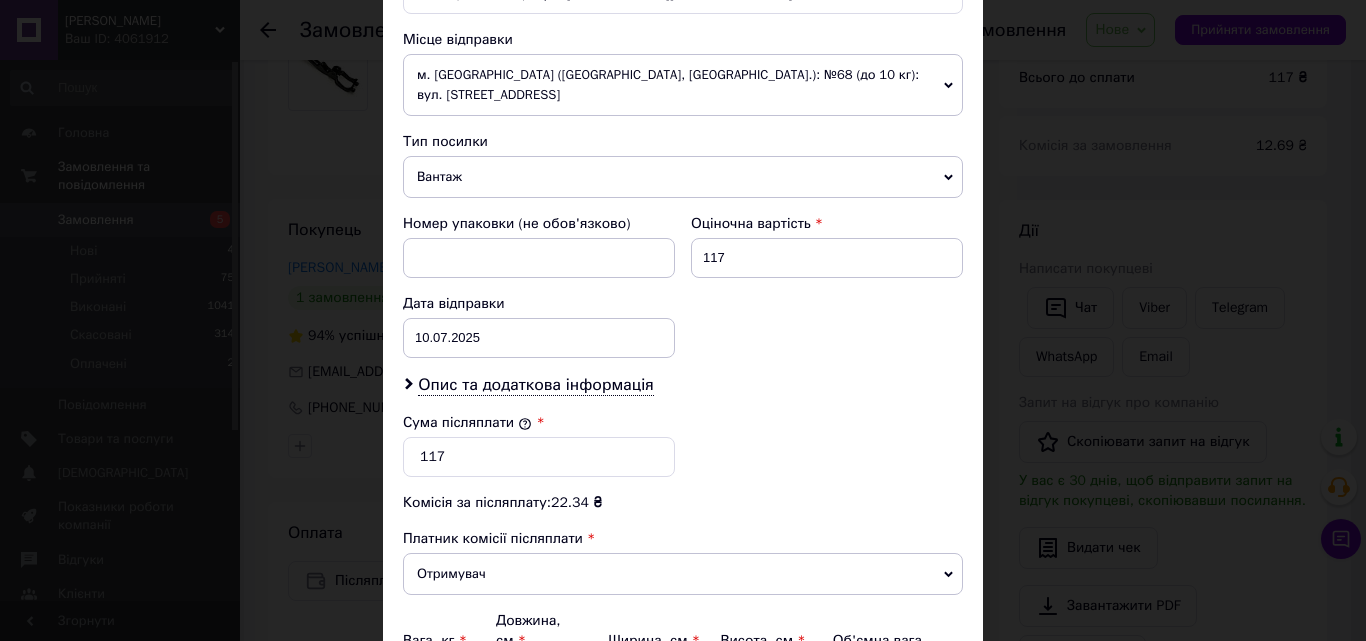 scroll, scrollTop: 700, scrollLeft: 0, axis: vertical 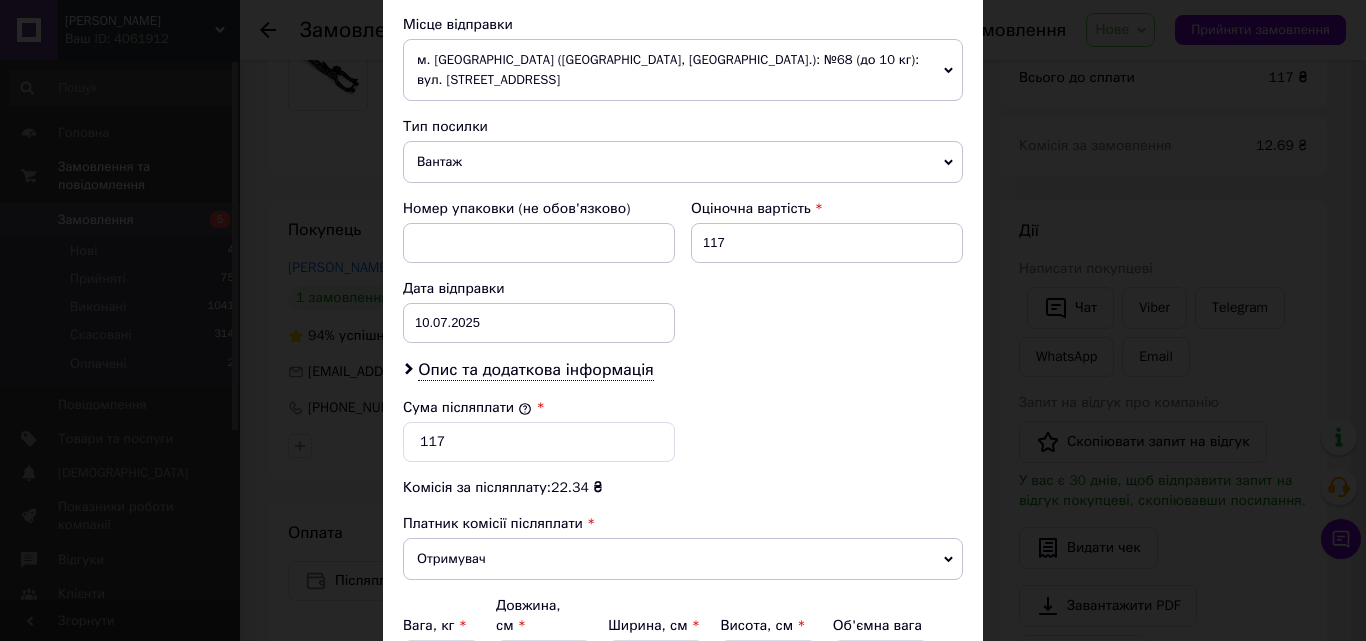 click on "Вантаж" at bounding box center [683, 162] 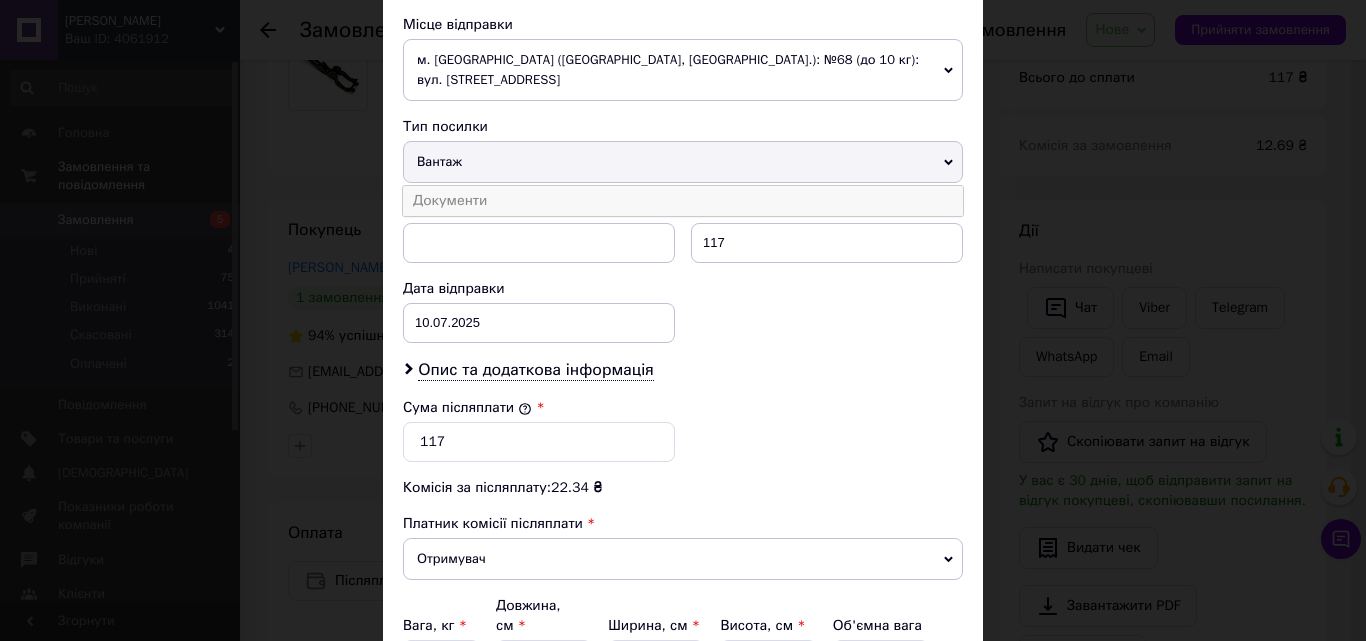 click on "Документи" at bounding box center (683, 201) 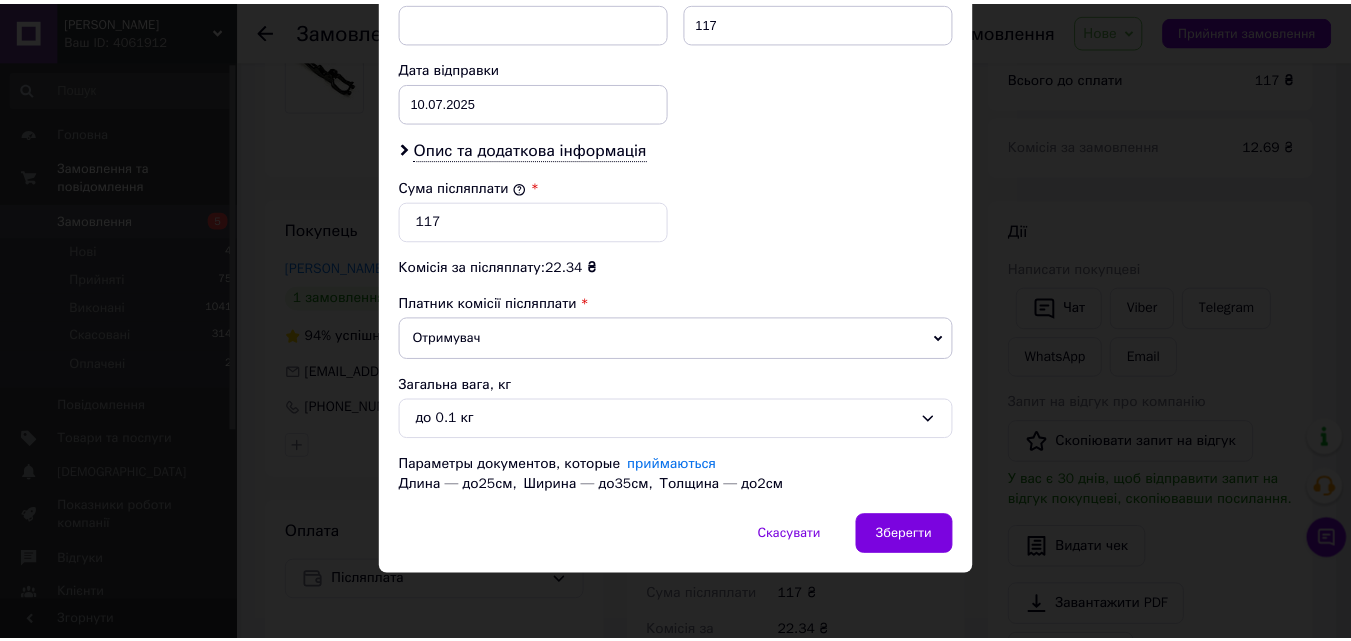 scroll, scrollTop: 925, scrollLeft: 0, axis: vertical 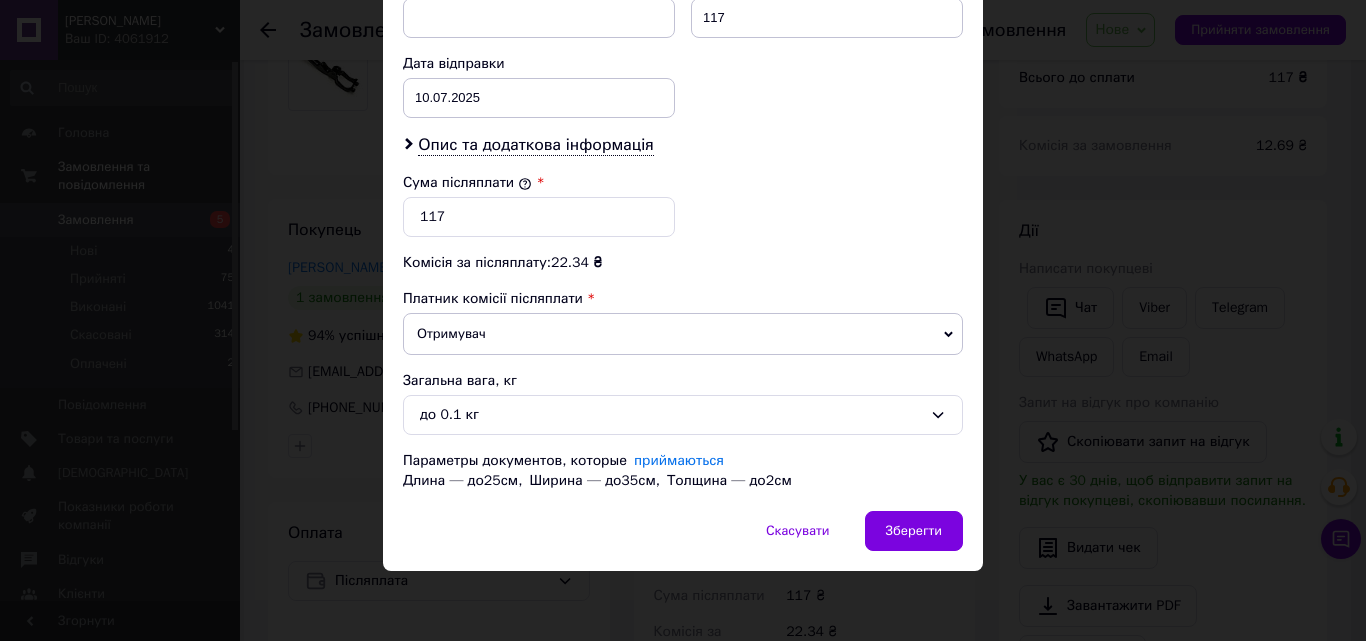 click on "Отримувач" at bounding box center [683, 334] 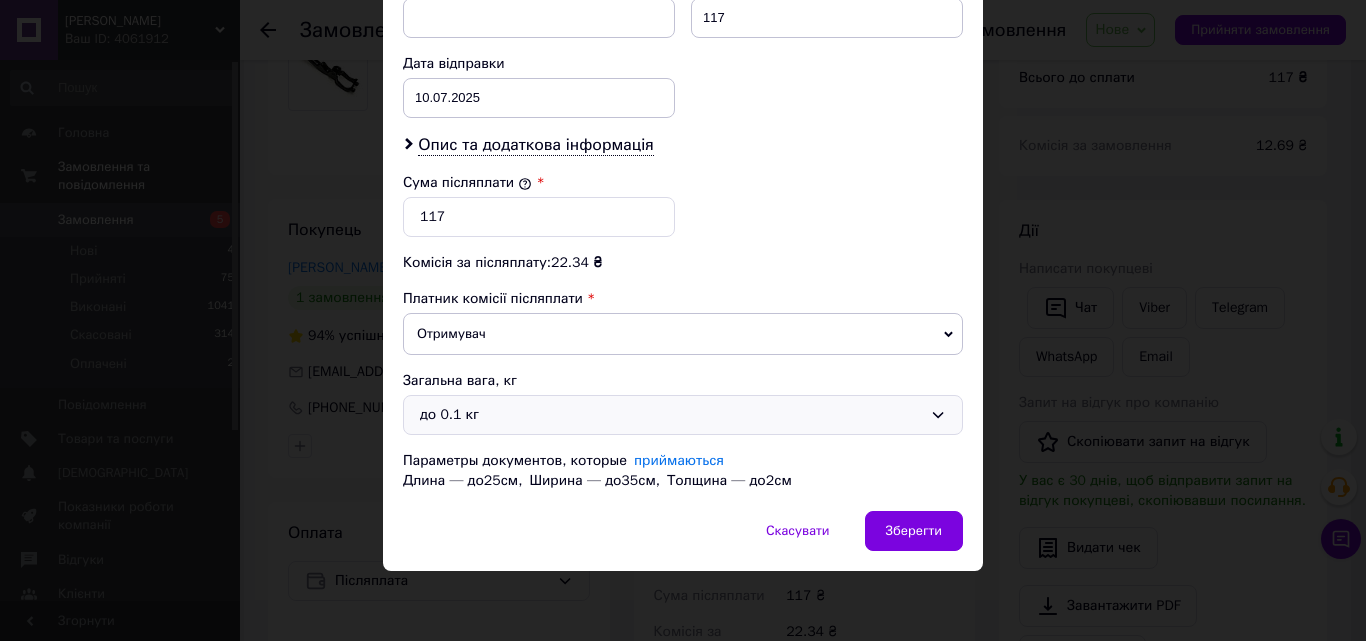 click on "до 0.1 кг" at bounding box center (671, 415) 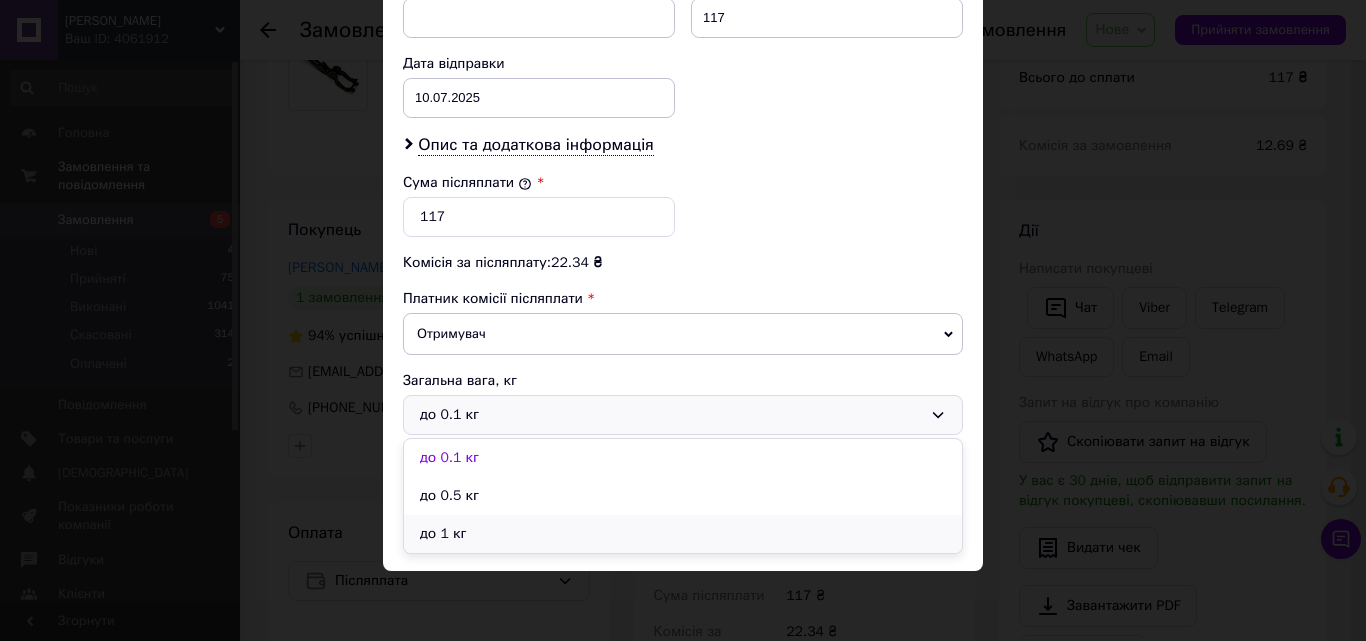click on "до 1 кг" at bounding box center [683, 534] 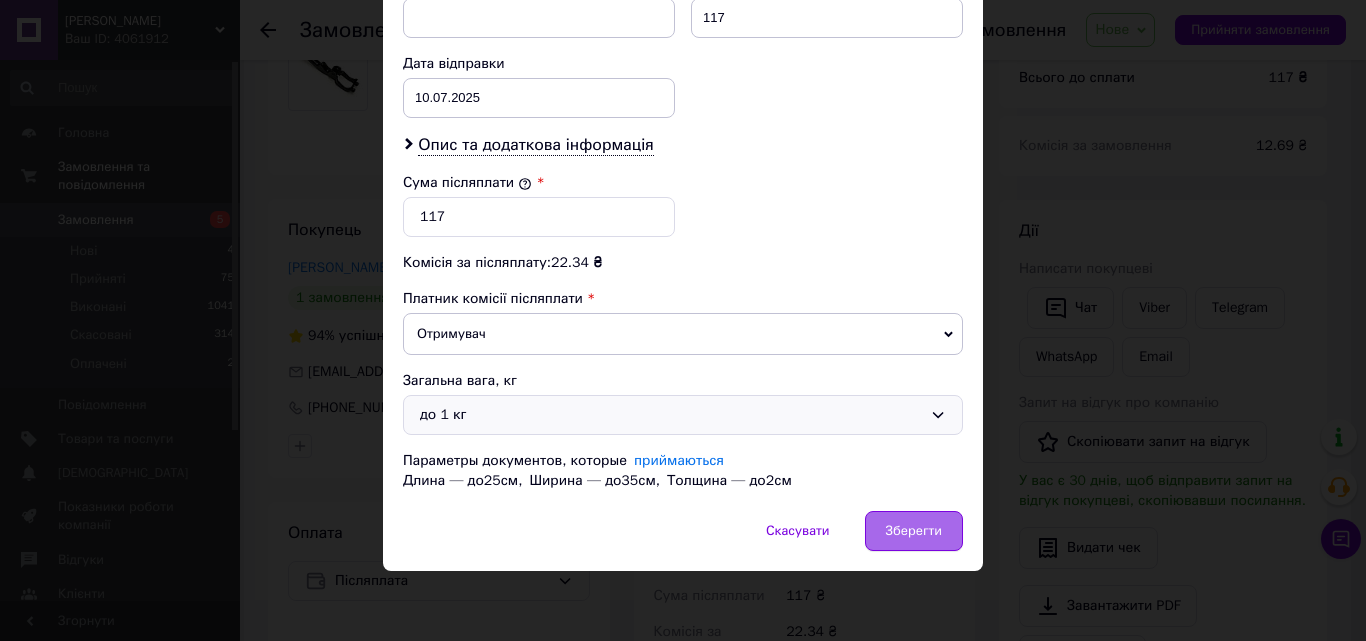 click on "Зберегти" at bounding box center (914, 531) 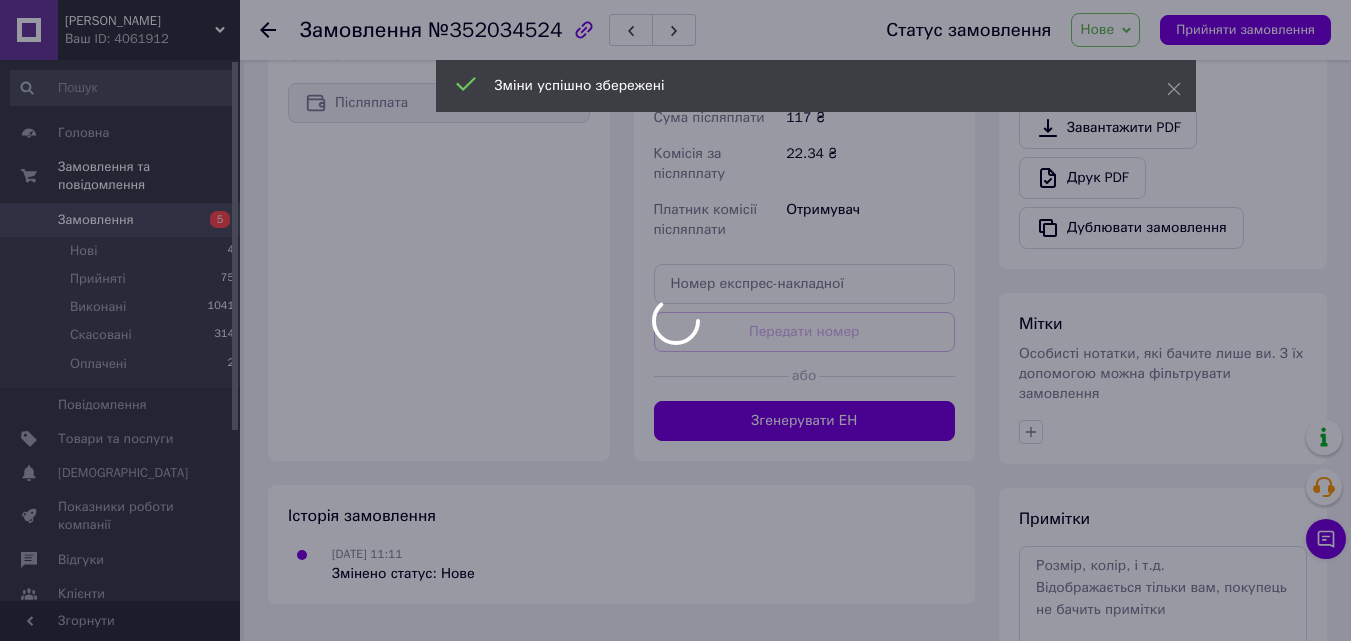 scroll, scrollTop: 700, scrollLeft: 0, axis: vertical 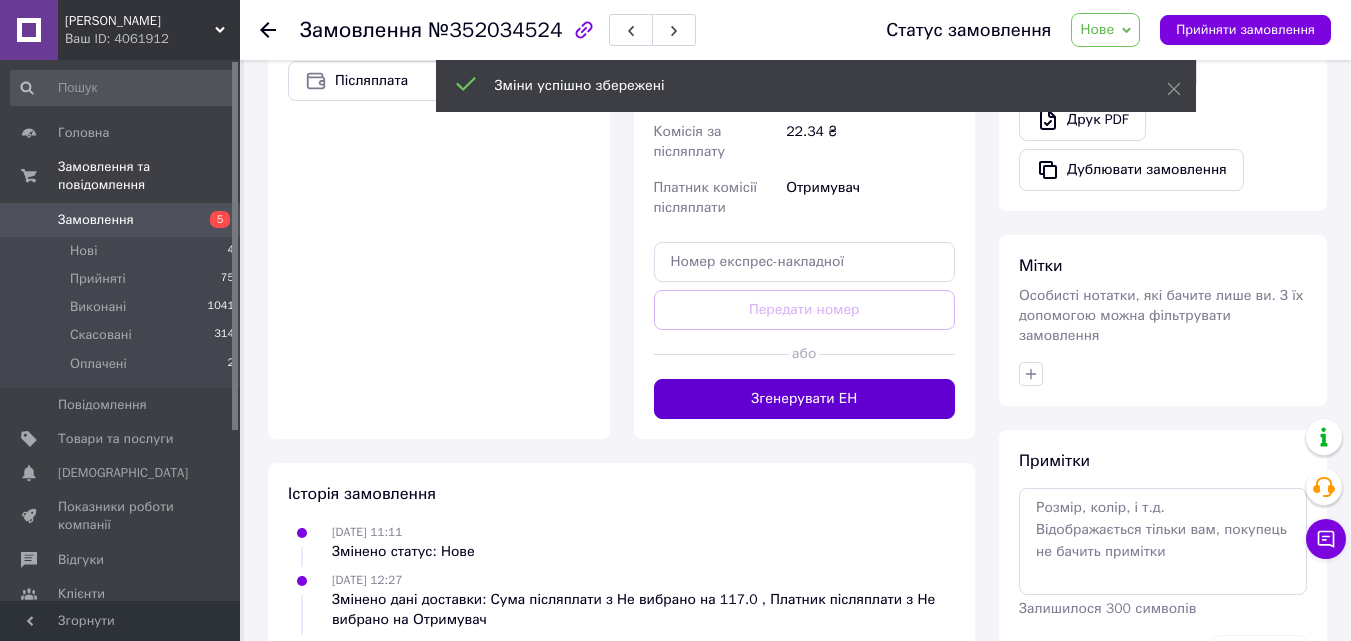 click on "Згенерувати ЕН" at bounding box center [805, 399] 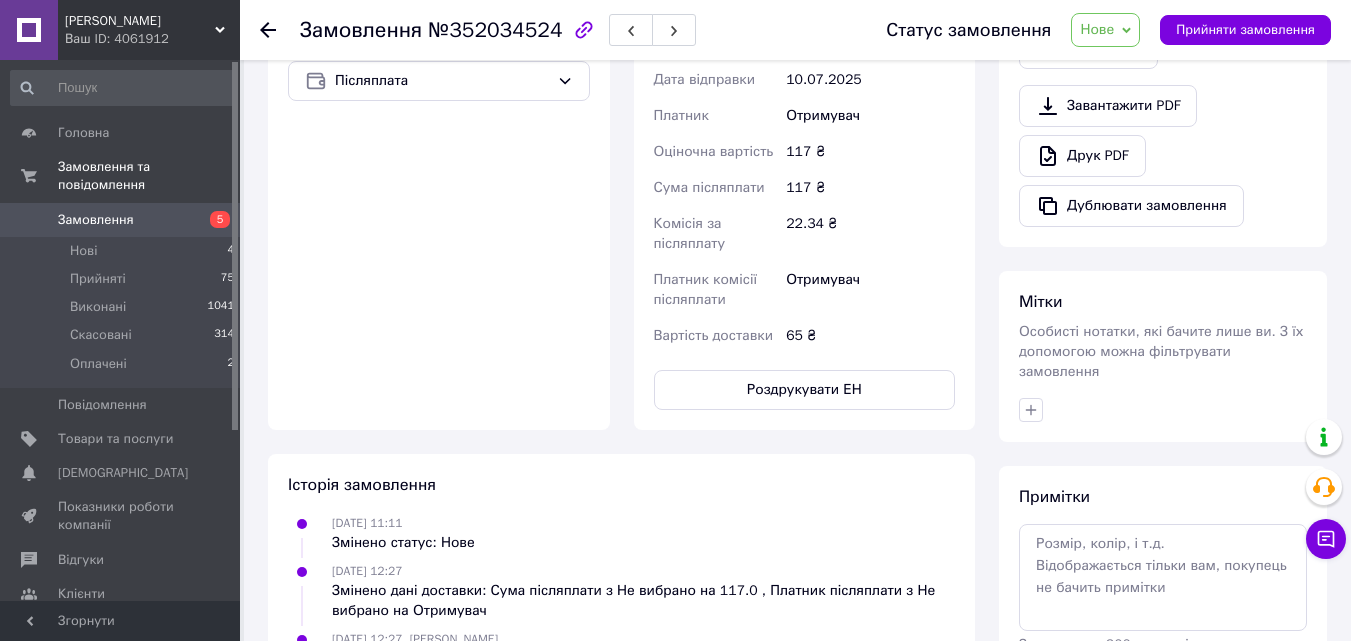 click on "Нове" at bounding box center [1097, 29] 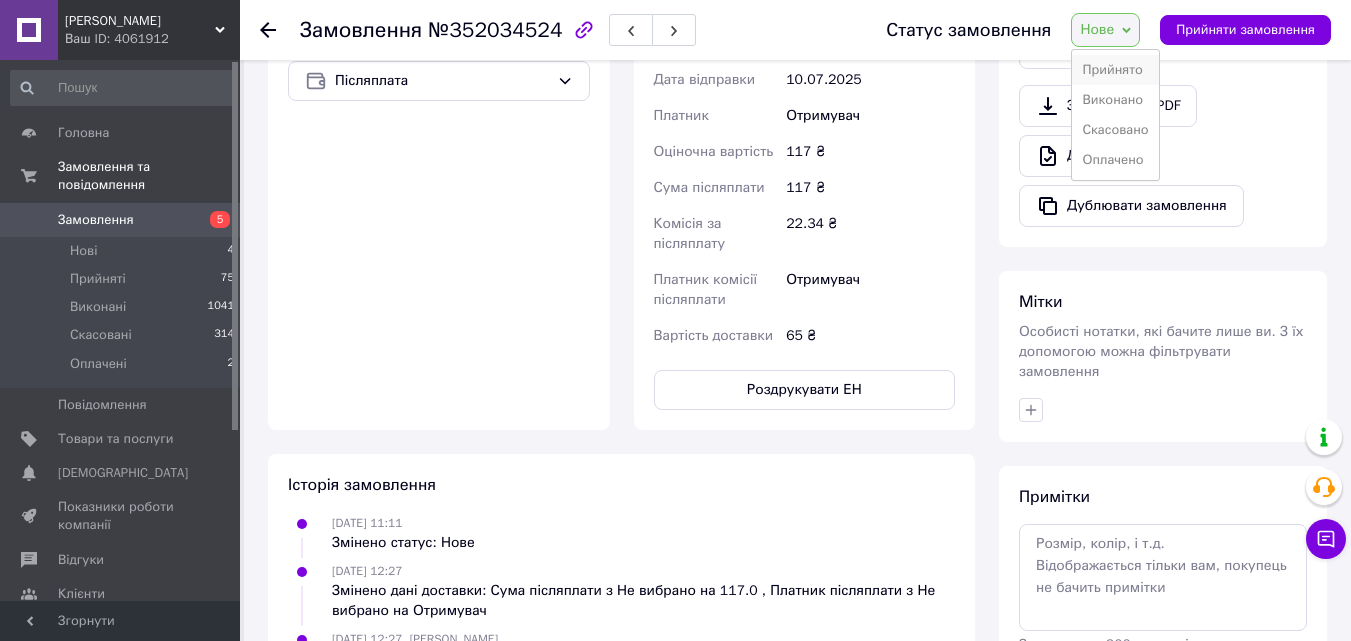 click on "Прийнято" at bounding box center [1115, 70] 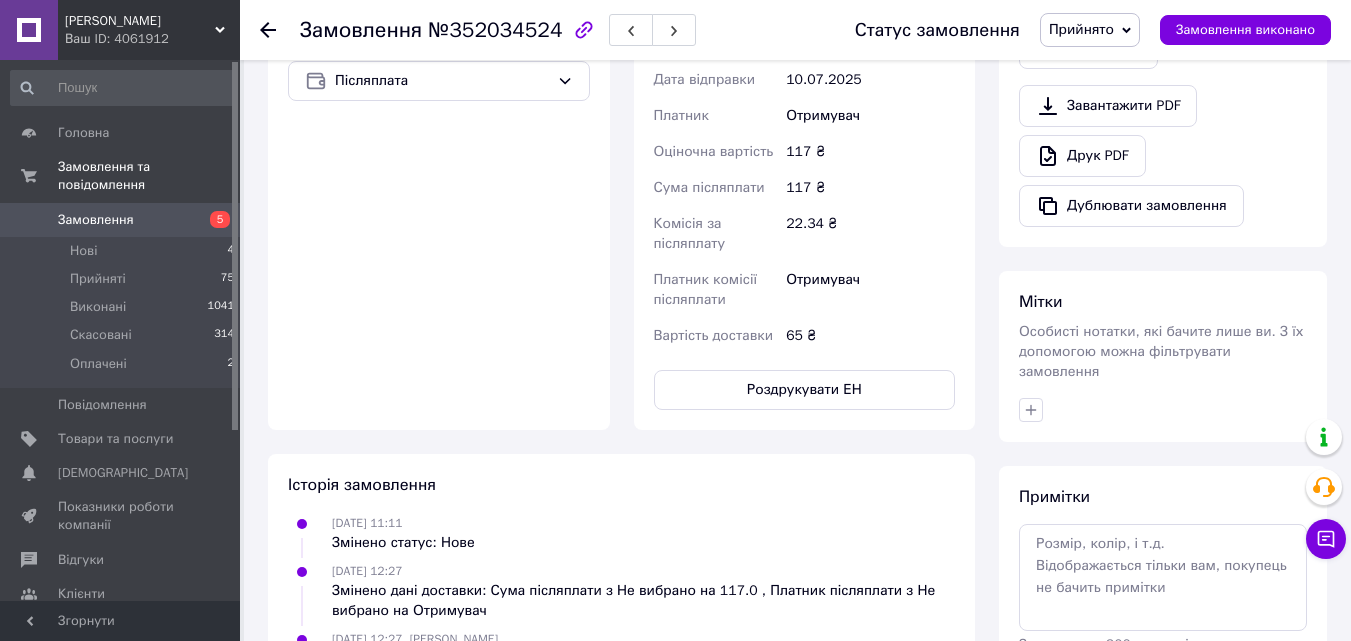 click 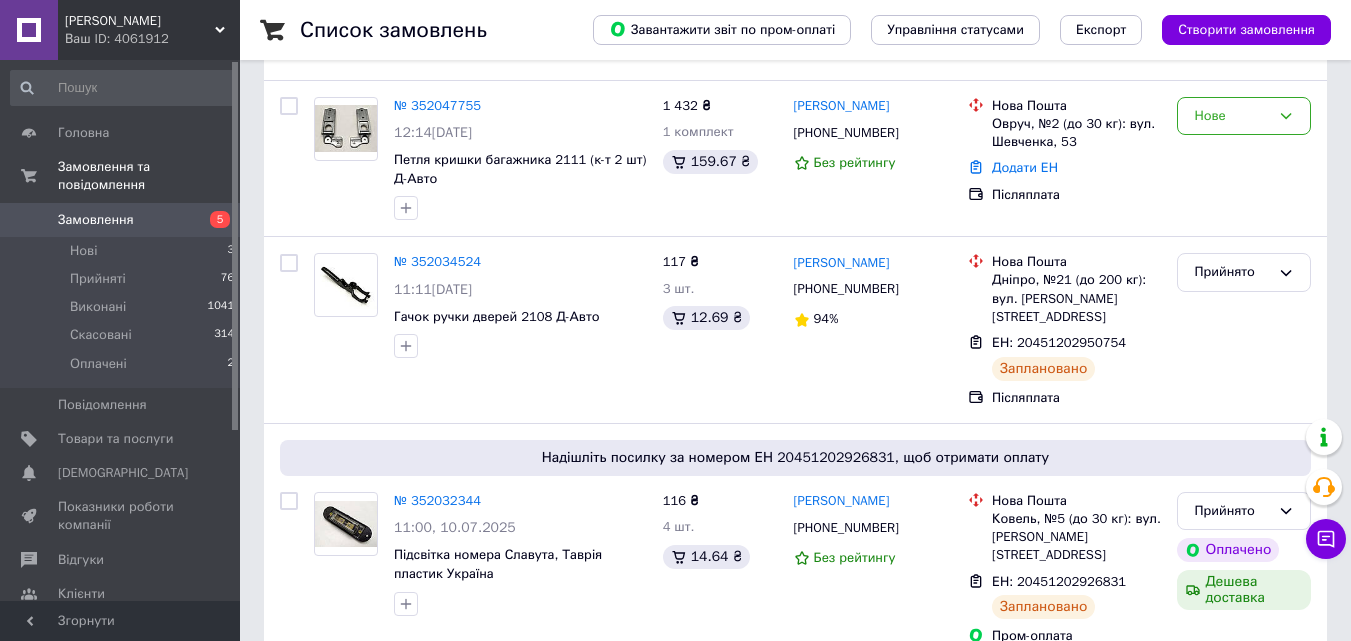 scroll, scrollTop: 100, scrollLeft: 0, axis: vertical 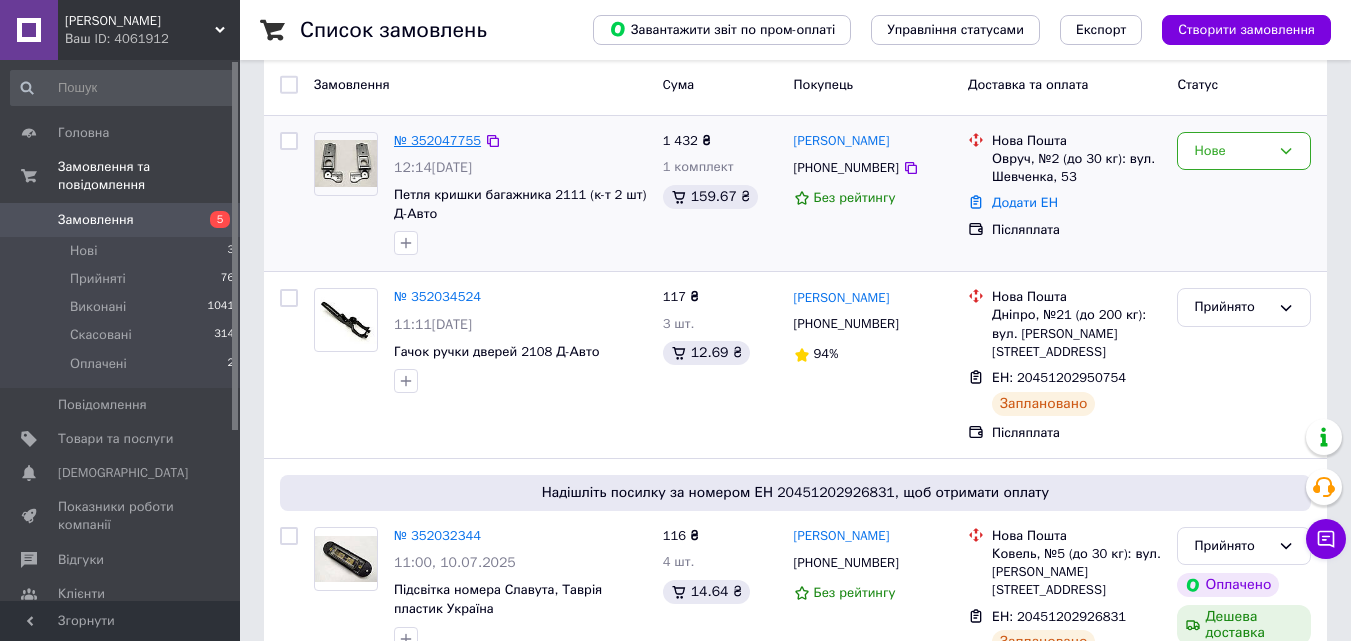 click on "№ 352047755" at bounding box center [437, 140] 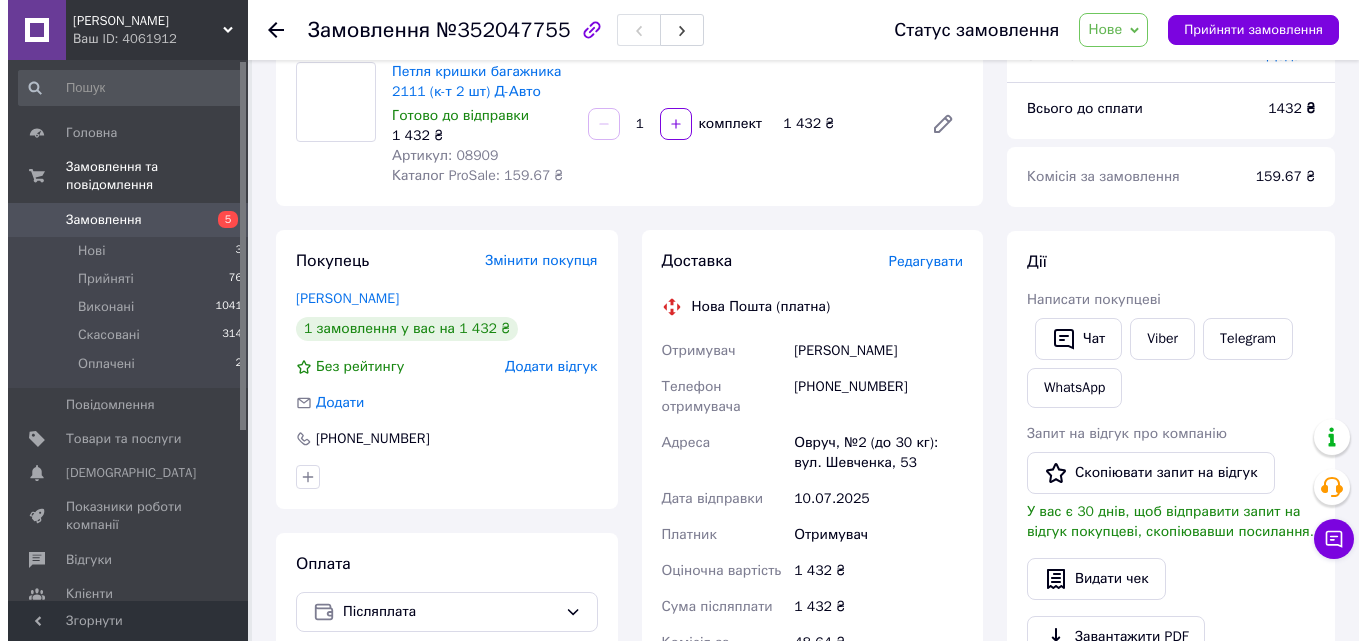 scroll, scrollTop: 100, scrollLeft: 0, axis: vertical 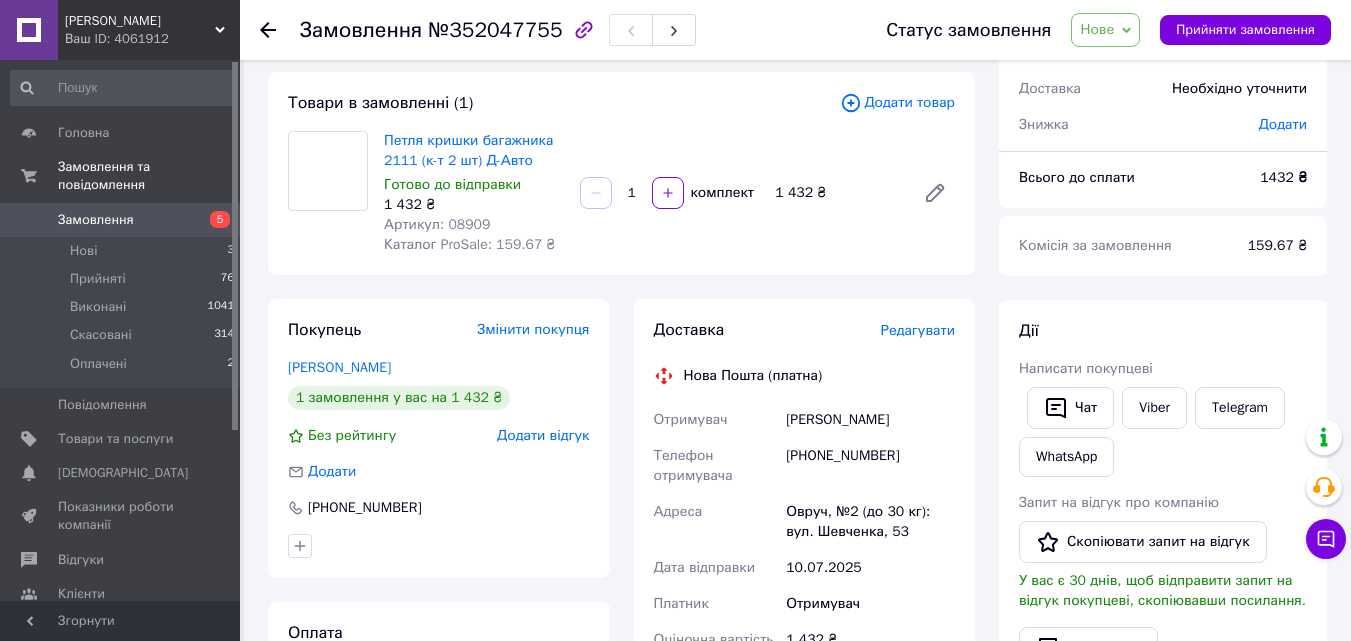 click on "Редагувати" at bounding box center (918, 330) 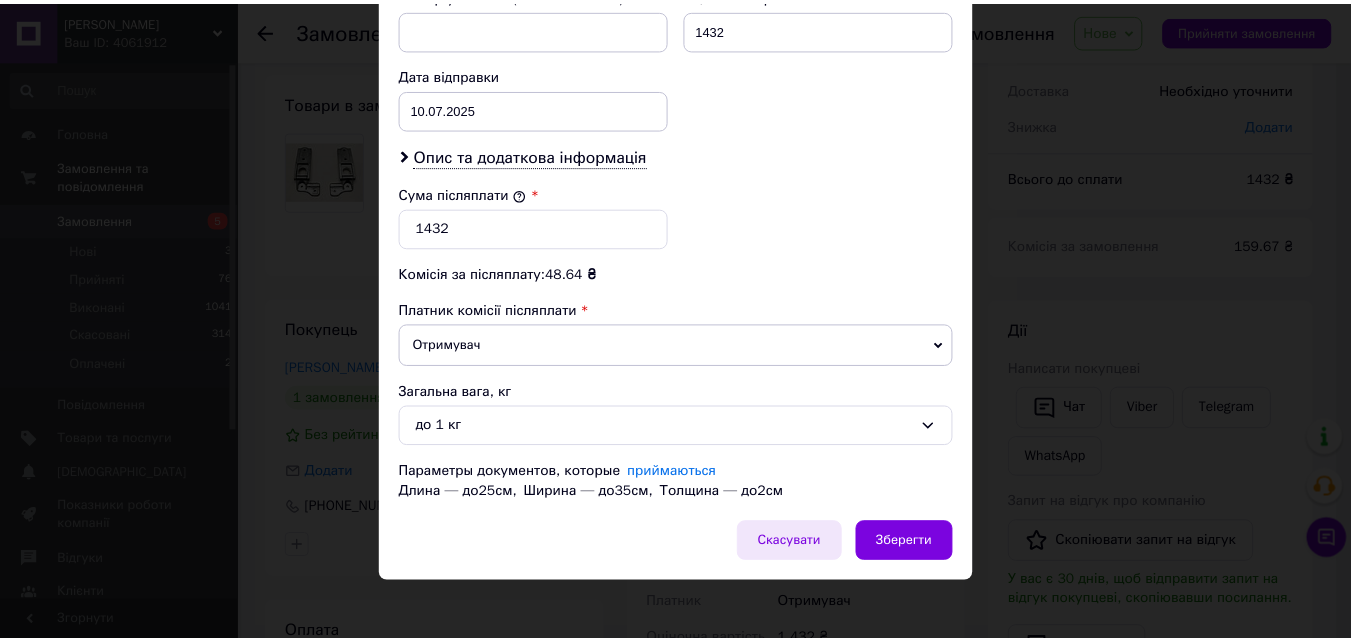 scroll, scrollTop: 925, scrollLeft: 0, axis: vertical 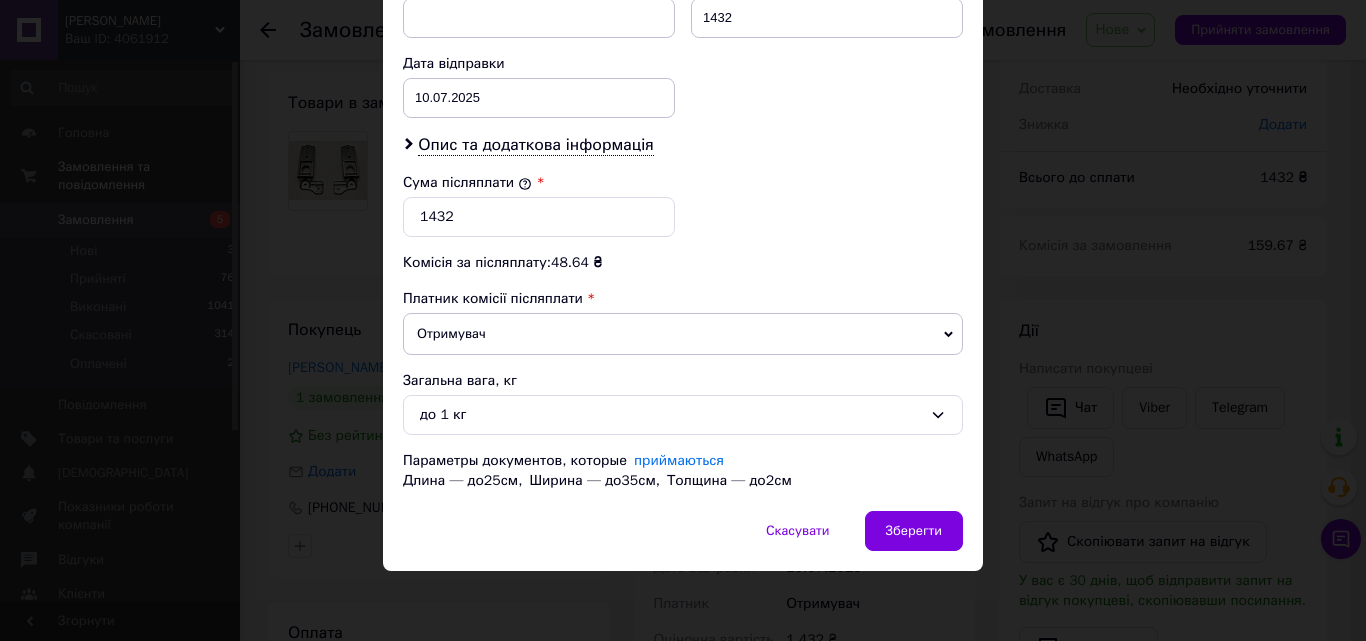 click on "× Редагування доставки Спосіб доставки Нова Пошта (платна) Платник Отримувач Відправник Прізвище отримувача Ковальчук Ім'я отримувача Сергій По батькові отримувача Телефон отримувача +380686872307 Тип доставки У відділенні Кур'єром В поштоматі Місто Овруч Відділення №2 (до 30 кг): вул. Шевченка, 53 Місце відправки м. Запоріжжя (Запорізька обл., Запорізький р-н.): №68 (до 10 кг): вул. Новокузнецька, 20 м. Запоріжжя (Запорізька обл., Запорізький р-н.): №10 (до 30 кг на одне місце): вул. Водограйна, 7А Додати ще місце відправки Тип посилки Документи Вантаж Оціночна вартість 1432 < > <" at bounding box center (683, 320) 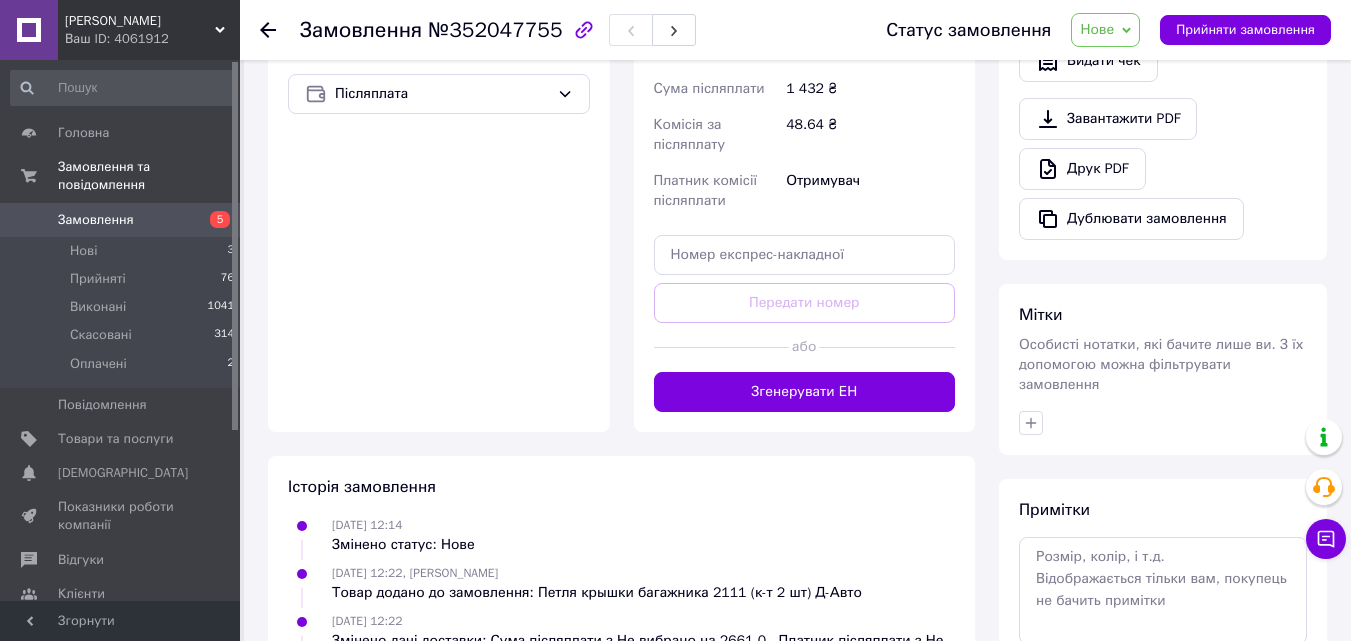 scroll, scrollTop: 700, scrollLeft: 0, axis: vertical 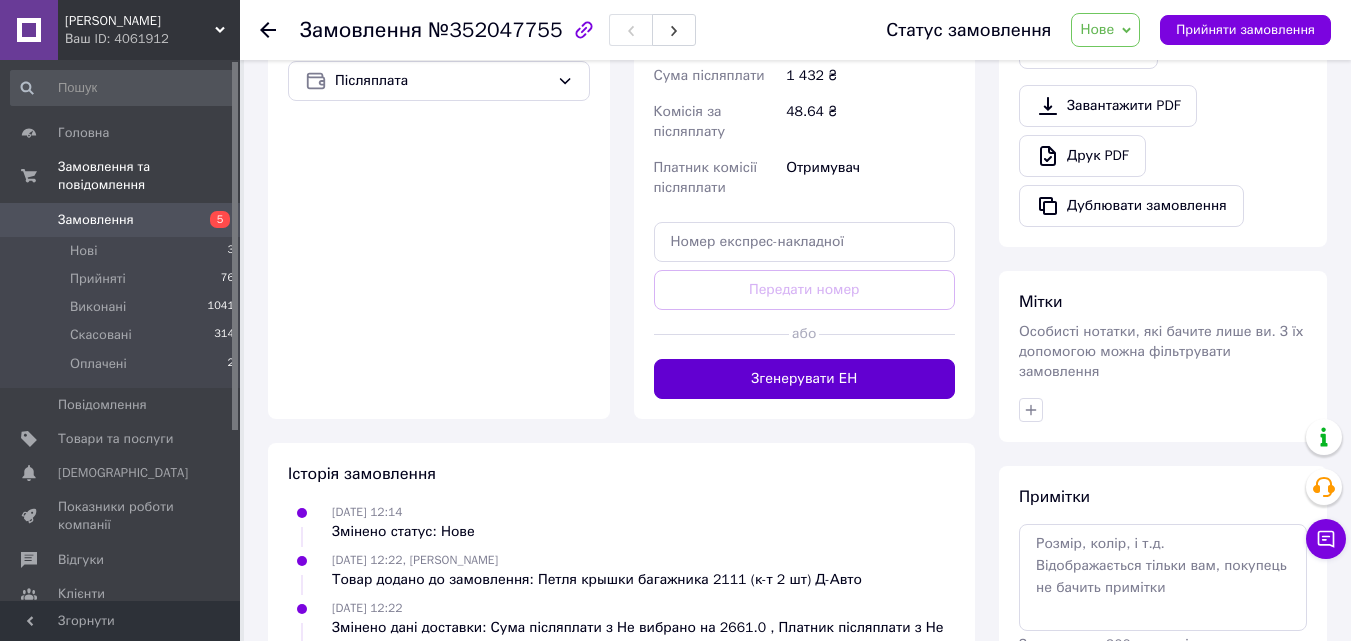 click on "Згенерувати ЕН" at bounding box center [805, 379] 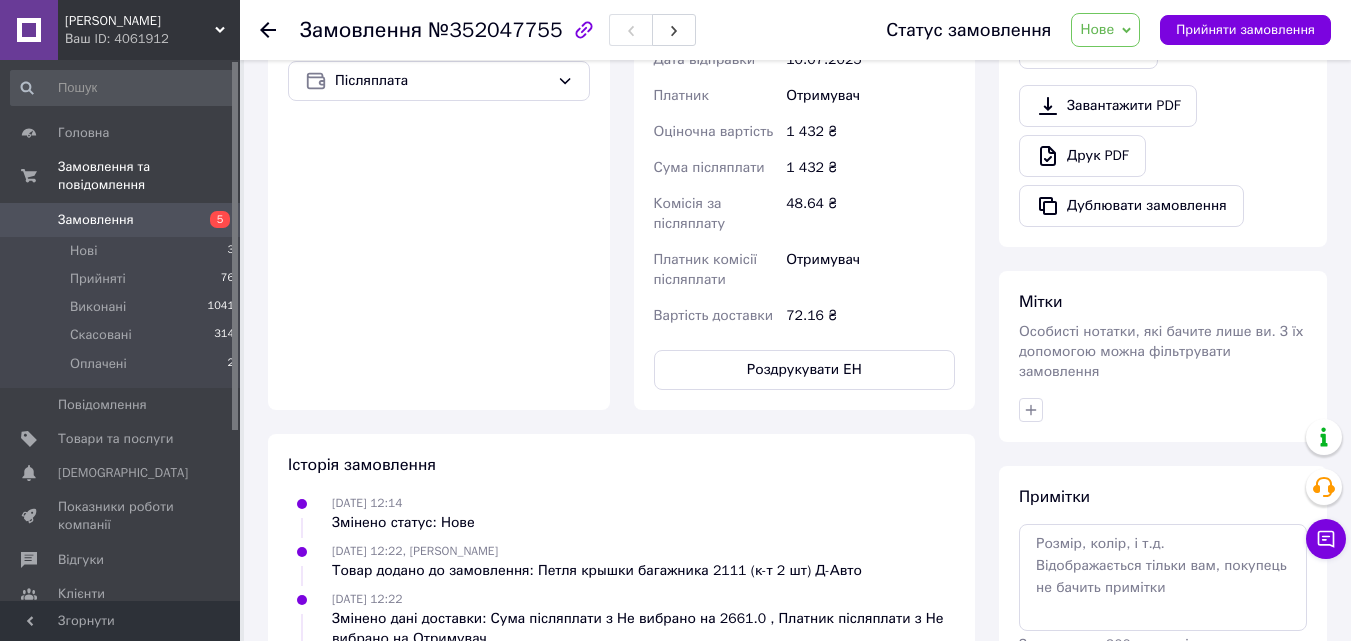click on "Нове" at bounding box center [1097, 29] 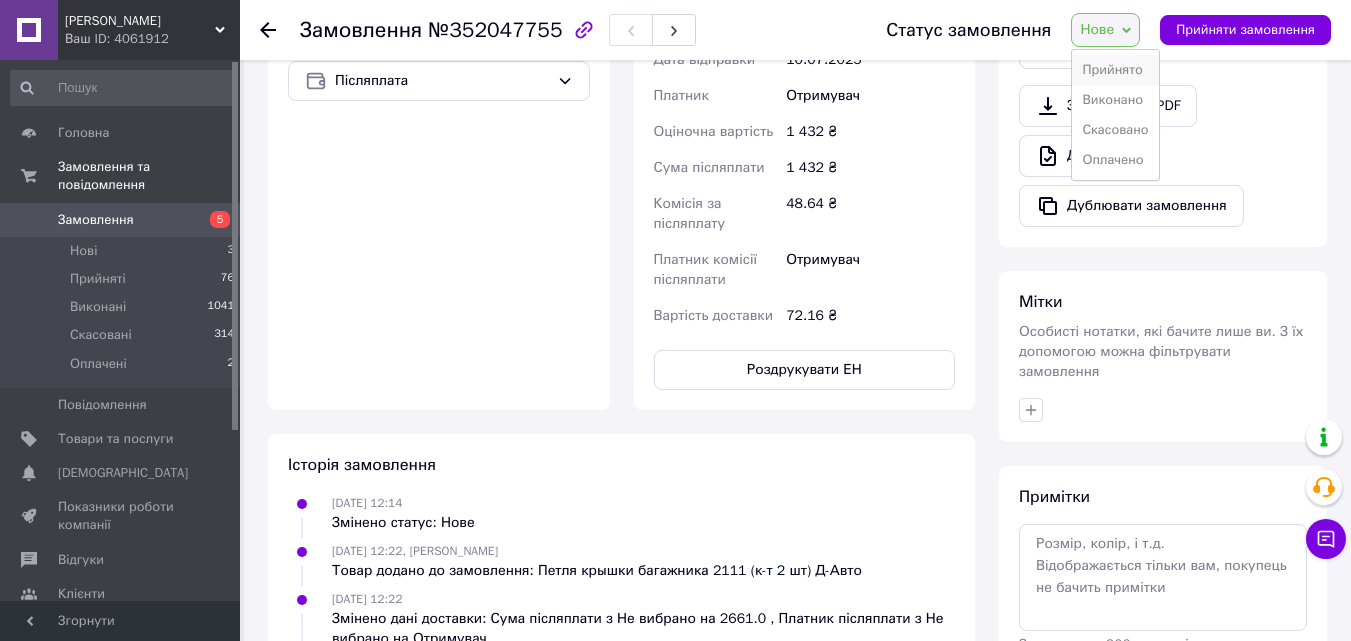 click on "Прийнято" at bounding box center [1115, 70] 